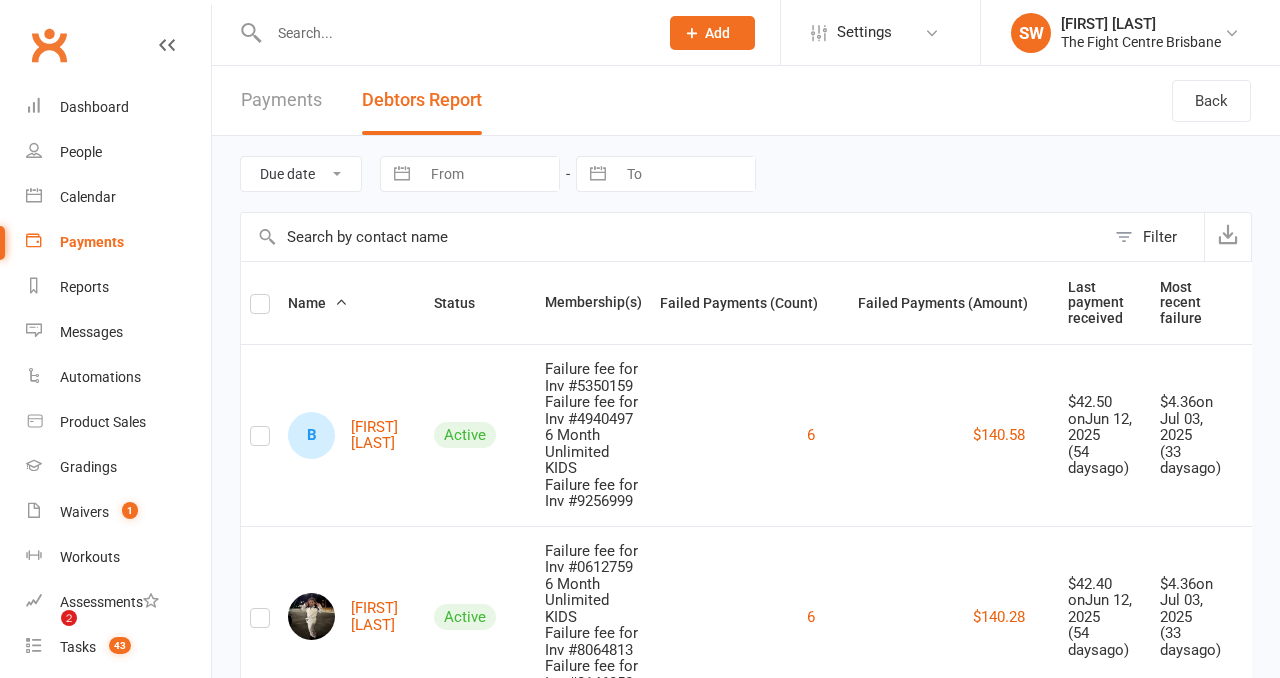 scroll, scrollTop: 0, scrollLeft: 0, axis: both 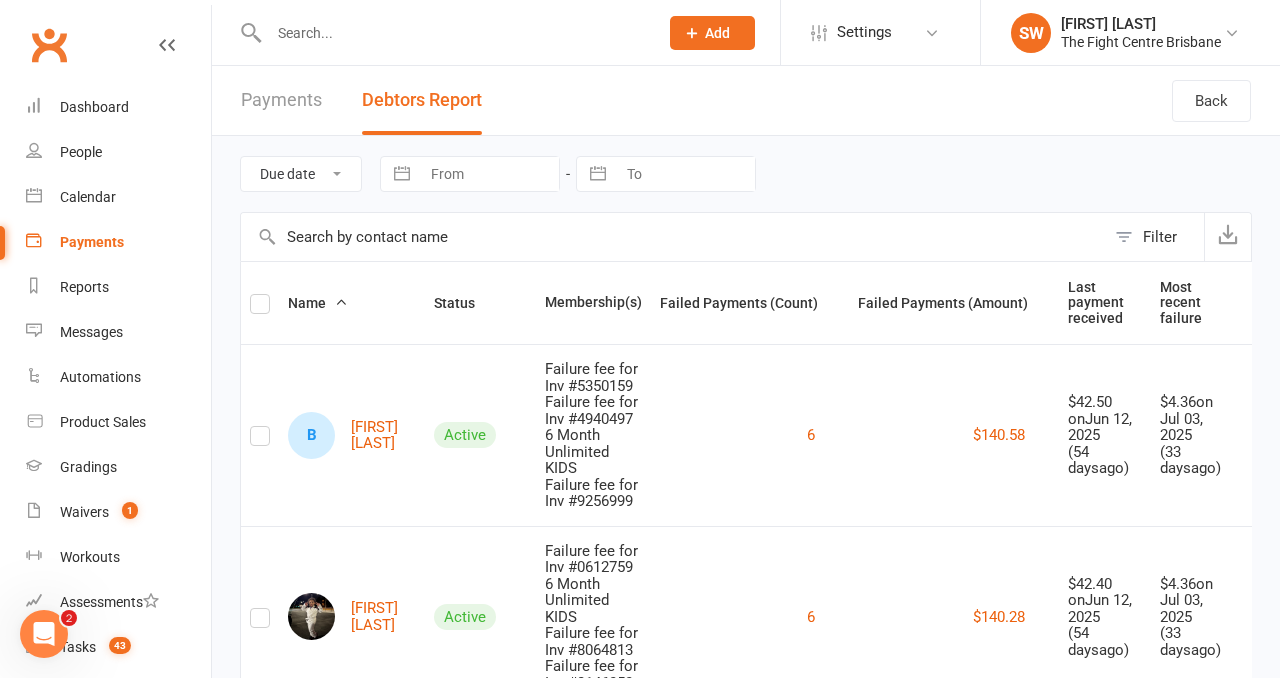 click at bounding box center (453, 33) 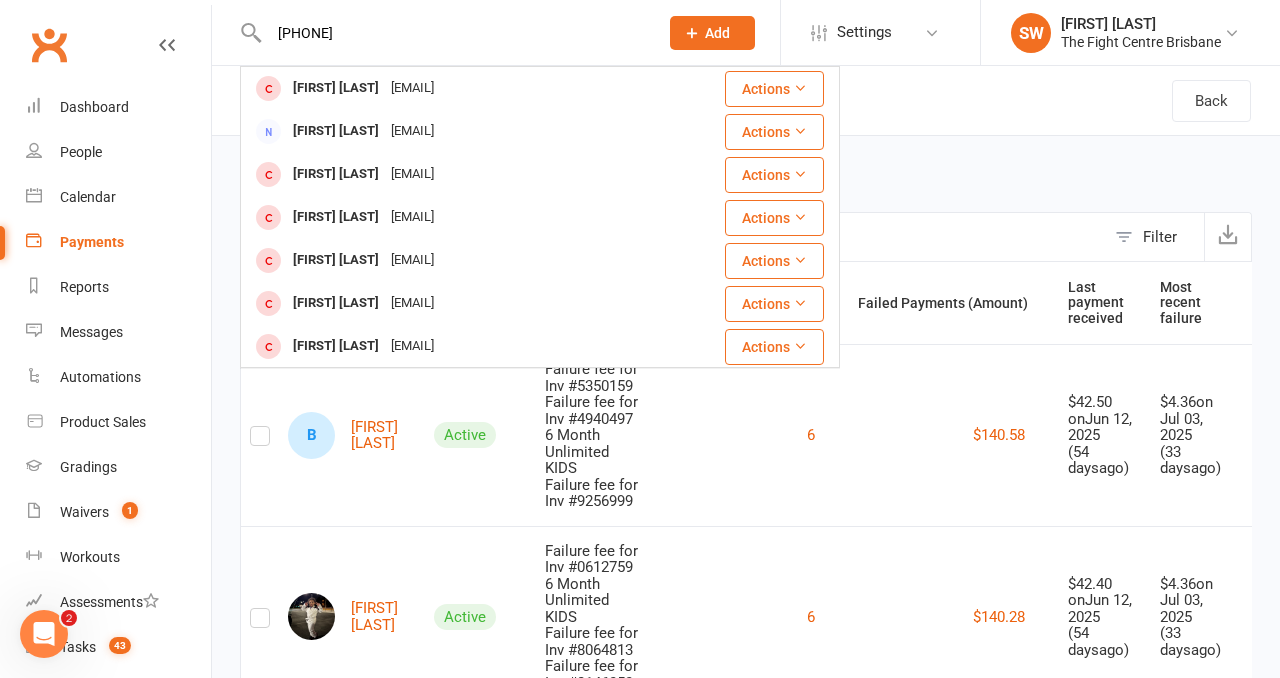 type on "0472689925" 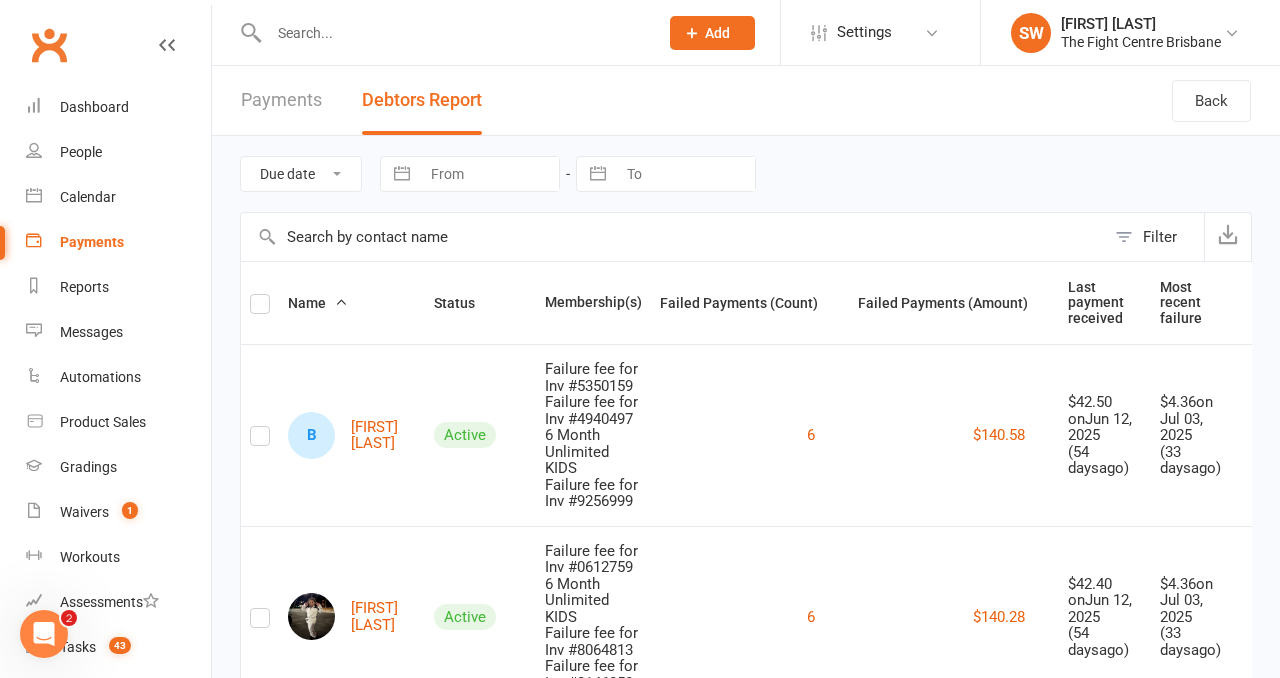 click at bounding box center [453, 33] 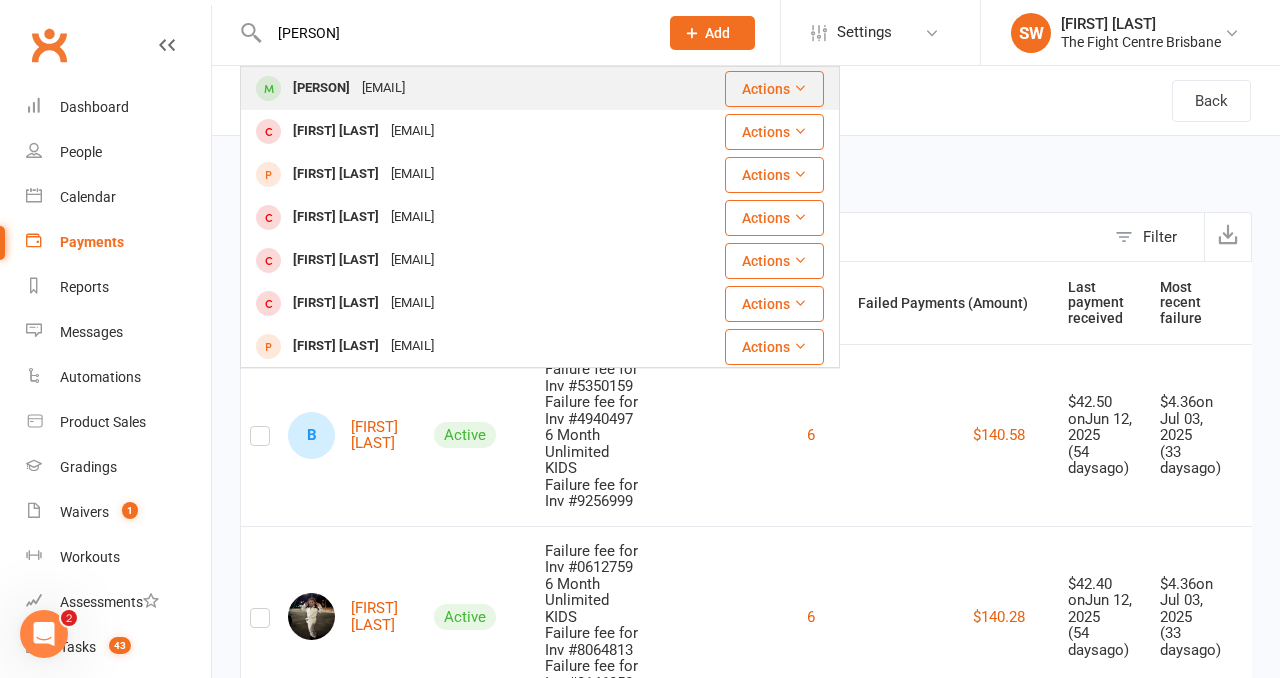 type on "ranger phillips" 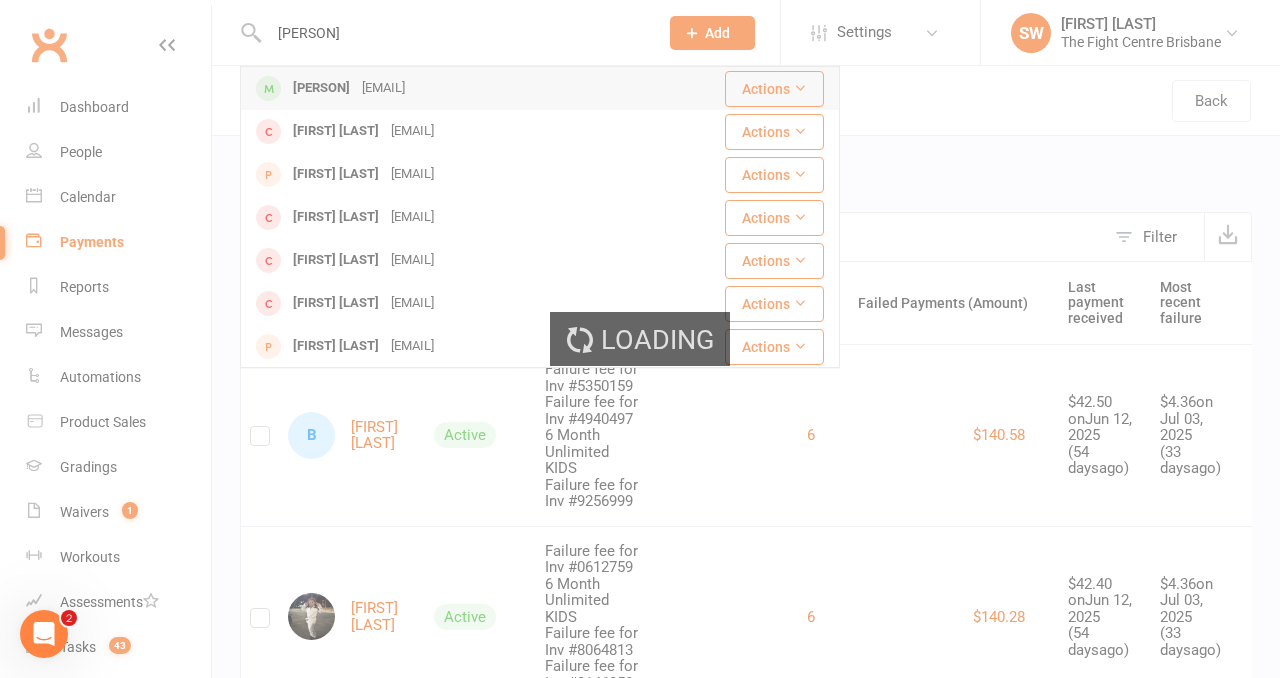 type 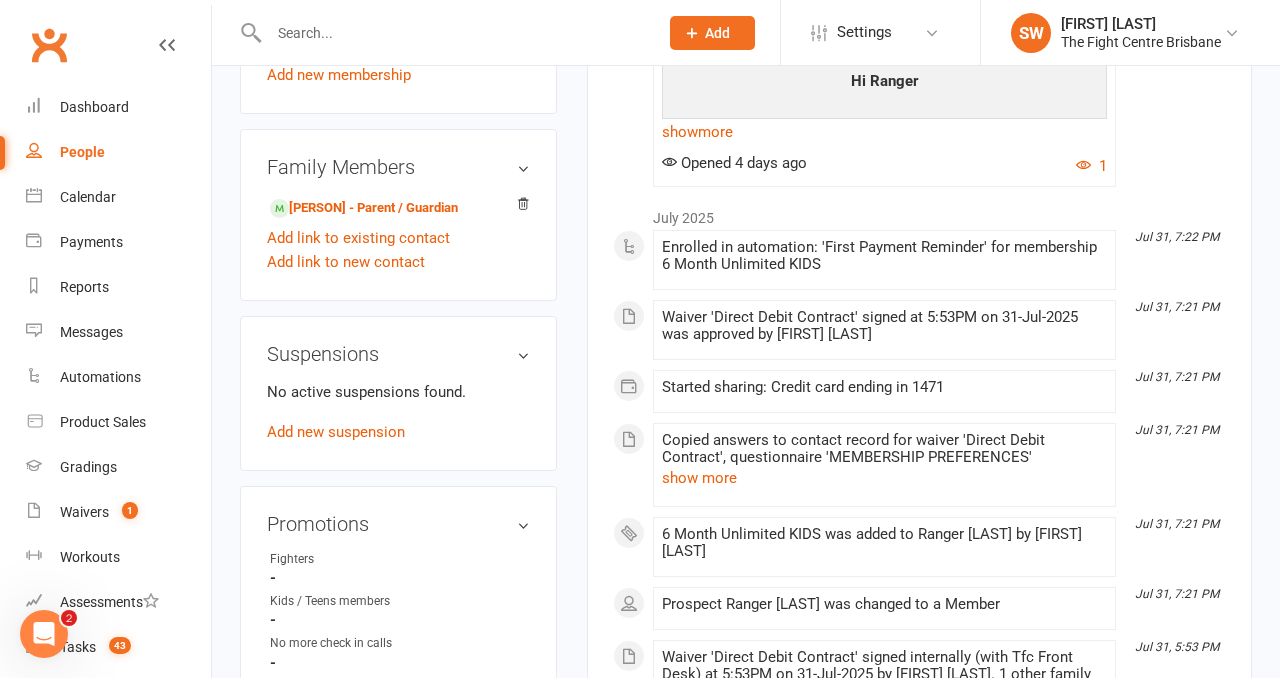 scroll, scrollTop: 1027, scrollLeft: 0, axis: vertical 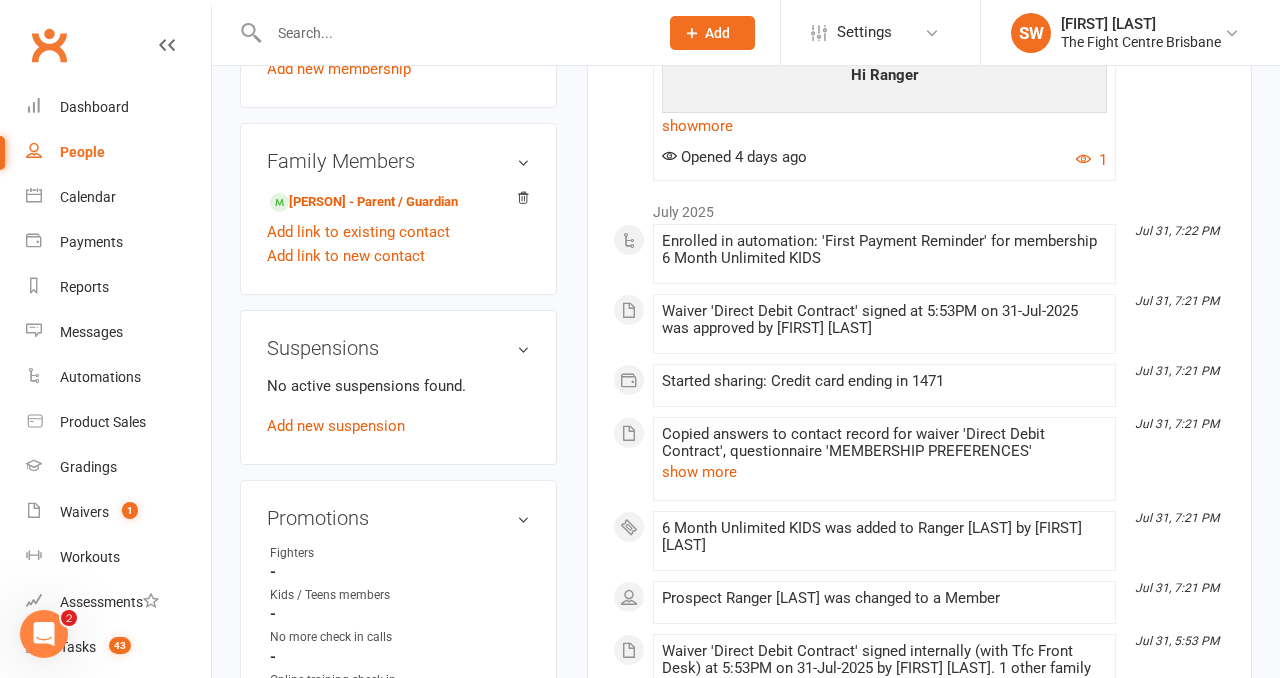 click on "✓ Memberships 6 Month Unlimited KIDS Does not expire $ Balance $0.00 Next: 14 Aug 2025 Last: n/a Last visit 1 Aug 2025 4 days ago view attendance
Activity Notes Comms Attendance Payments Waivers Tasks Automations Workouts Gradings / Promotions Mobile App Credit balance
All activities Bookings / Attendances Communications Notes Failed SMSes Gradings Members Memberships Mobile App POS Sales Payments Credit Vouchers Prospects Reports Automations Tasks Waivers Workouts Kiosk Mode Consent Assessments Contact Flags Family Relationships Activity This Month Aug 1, 3:34 PM Booking marked Attended for event Kids BJJ (No Gi) at 01 Aug 2025 at 3:45PM   Aug 1, 1:45 PM Automation 'Push notification for booking' completed successfully   Aug 1, 1:45 PM Step 1 of automation Push notification for booking completed successfully   Aug 1, 1:45 PM   Sent push notification   to device(s) owned by  Nicholas Phillips Get Ready! You are booked for Kids BJJ (No Gi) at  3:45 PM - not long to go! Aug 1, 1:45 PM   Aug 1, 9:01 AM" at bounding box center (919, 109) 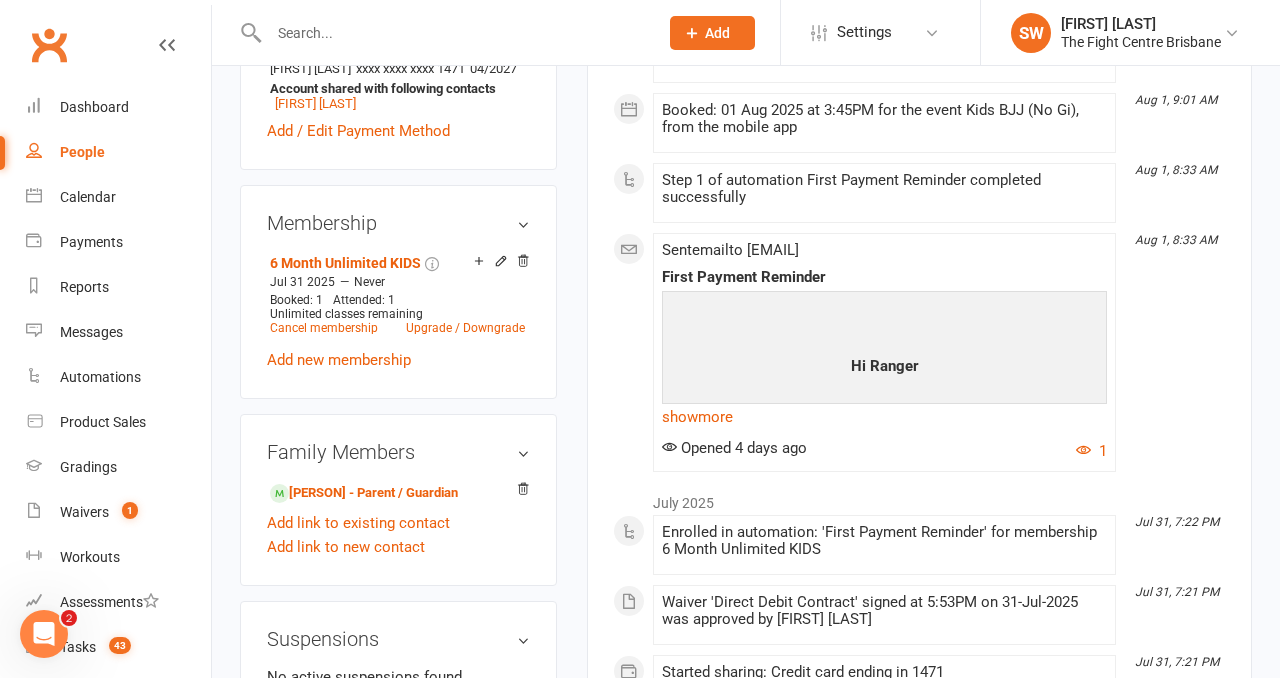 scroll, scrollTop: 734, scrollLeft: 0, axis: vertical 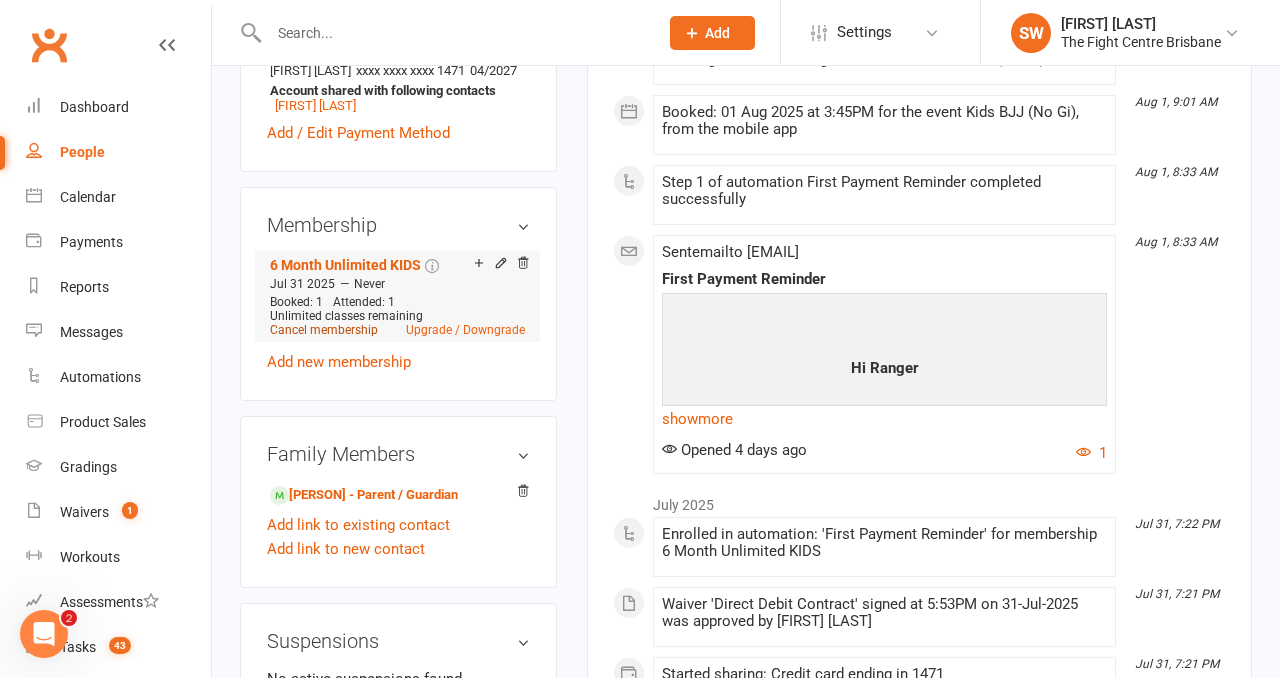 click on "Cancel membership" at bounding box center [324, 330] 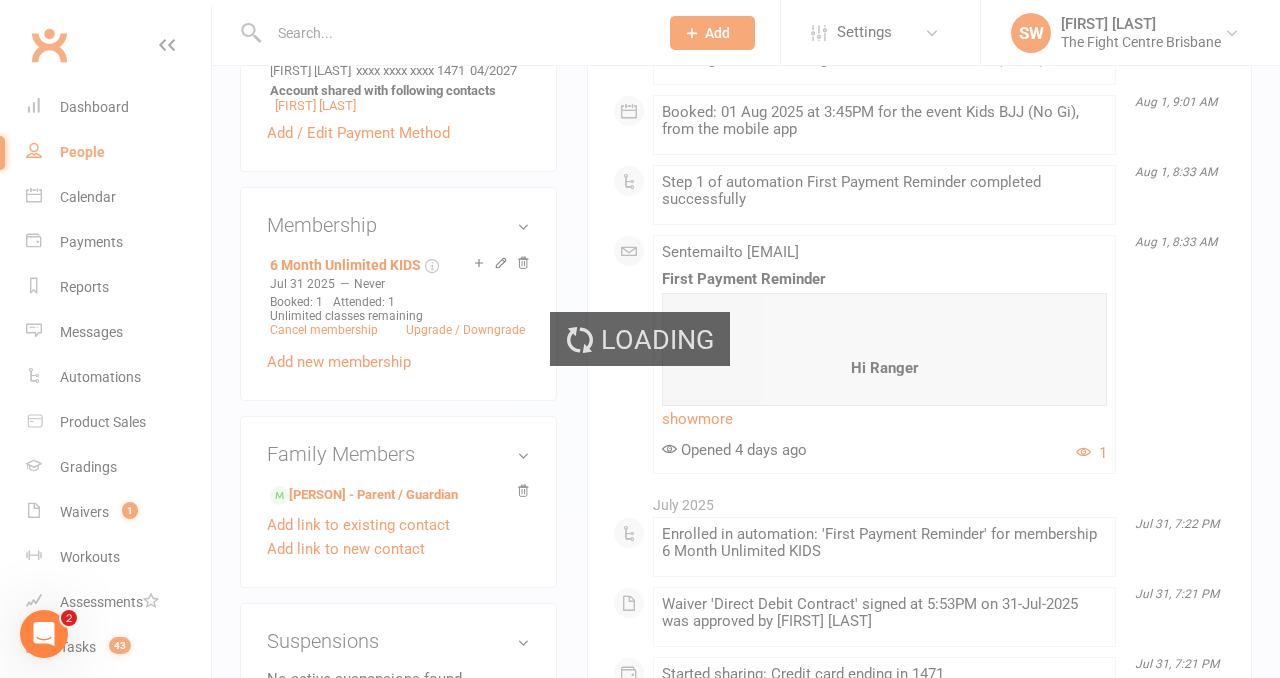 scroll, scrollTop: 0, scrollLeft: 0, axis: both 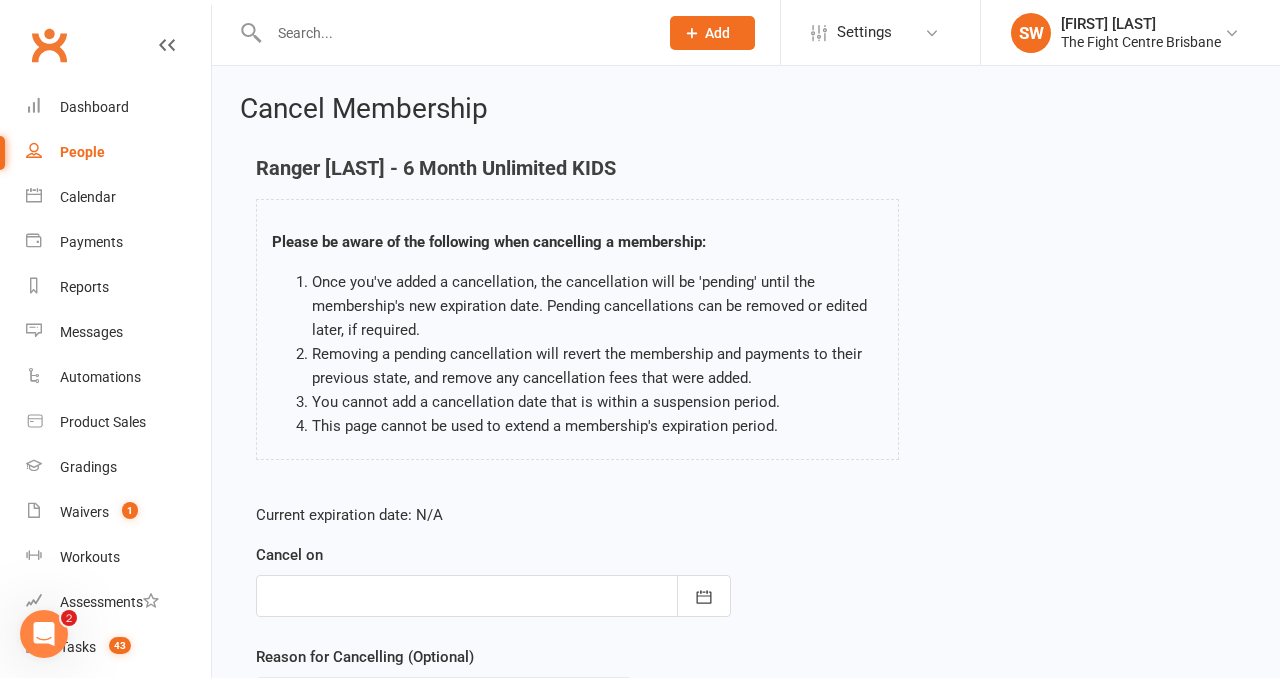 click at bounding box center [493, 596] 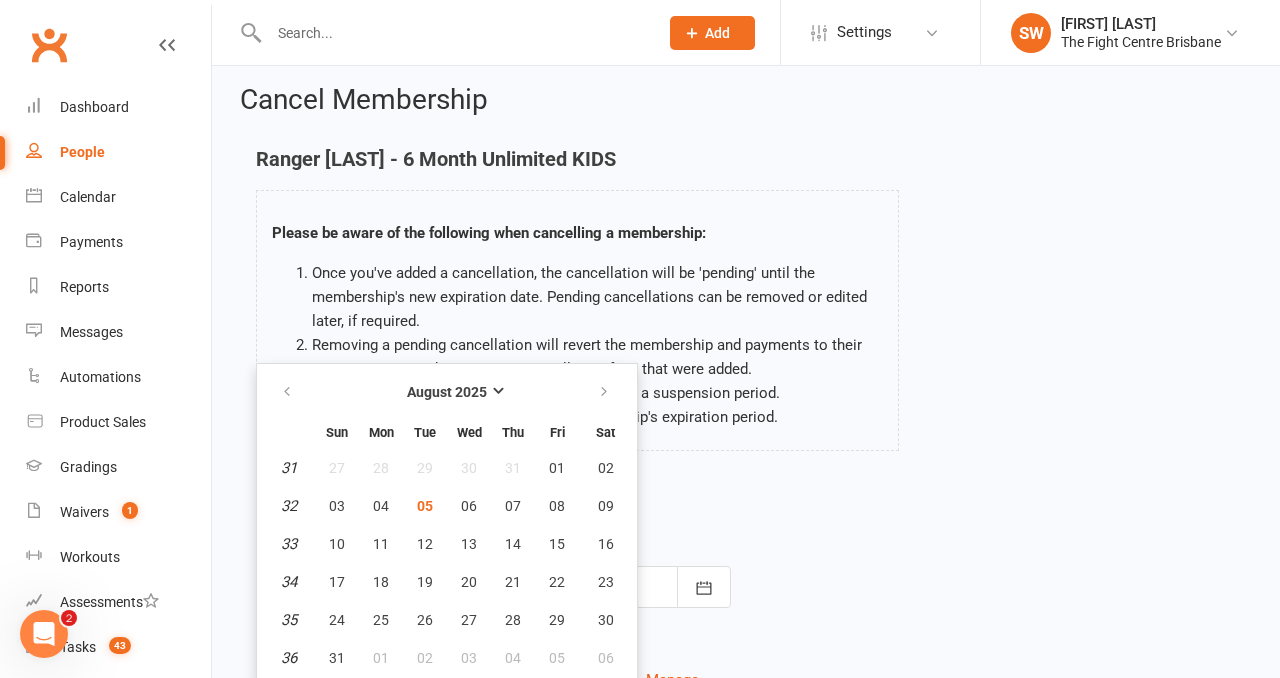 scroll, scrollTop: 160, scrollLeft: 0, axis: vertical 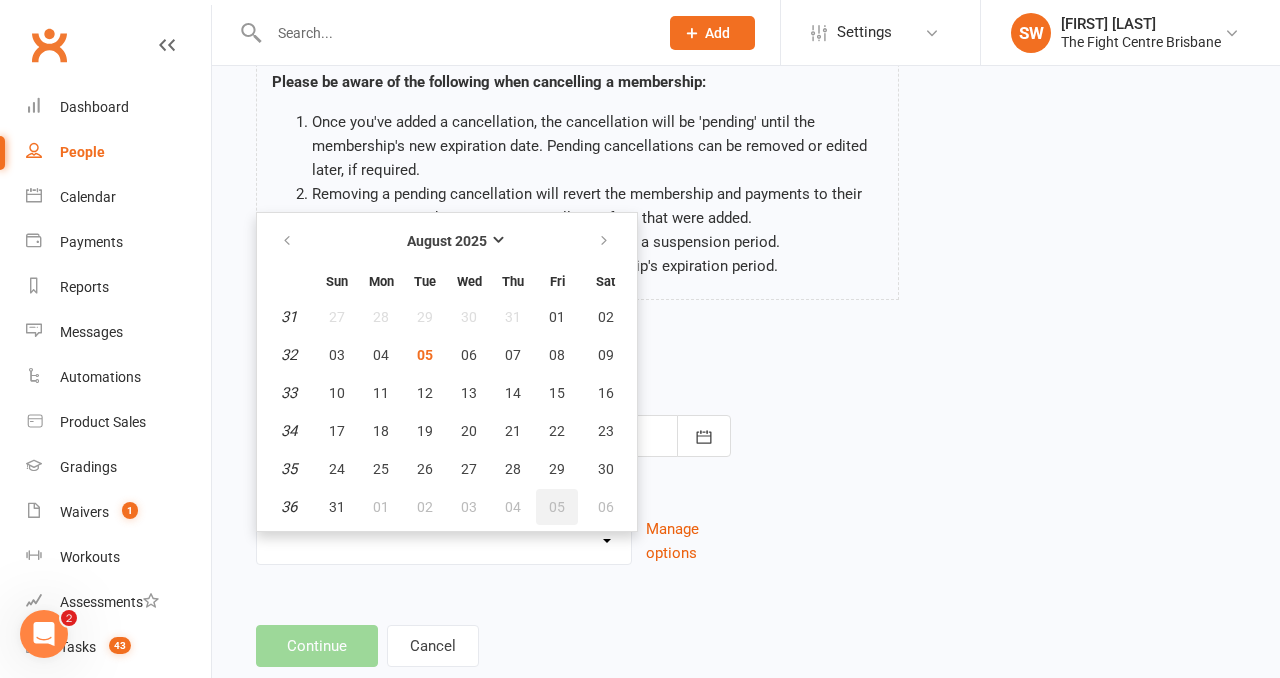 click on "05" at bounding box center [557, 507] 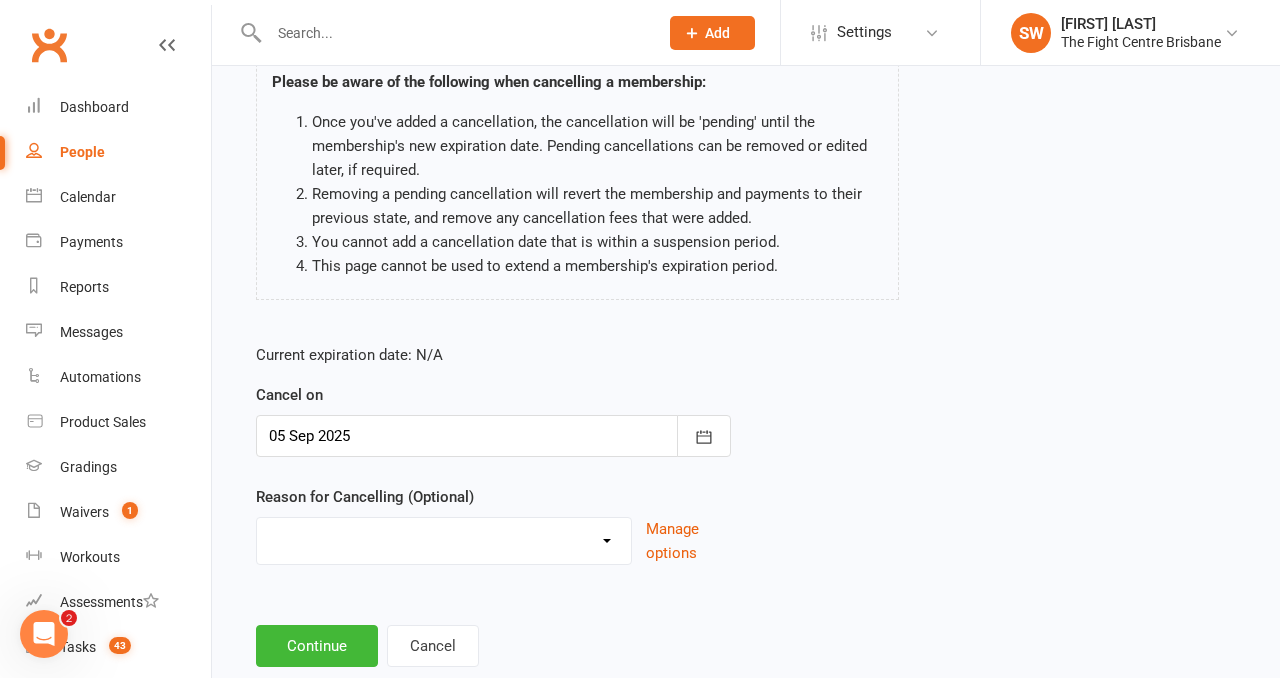 click on "Cancelled in contract- 30kms  Cancelled in contract - dispute Cancelled in contract- hardship  Cancelled in contract- medical/injury  Cancelled in contract- paid out  Cancelled in contract- transferred  Cooling off period Debt Collection Dispute Family issues  I can no longer afford this membership I'm too busy Injury and/or medical I've lost interest I've moved more than 30km from the gym Moved more than 30kms Upgrade / Downgrade Other reason" at bounding box center (444, 538) 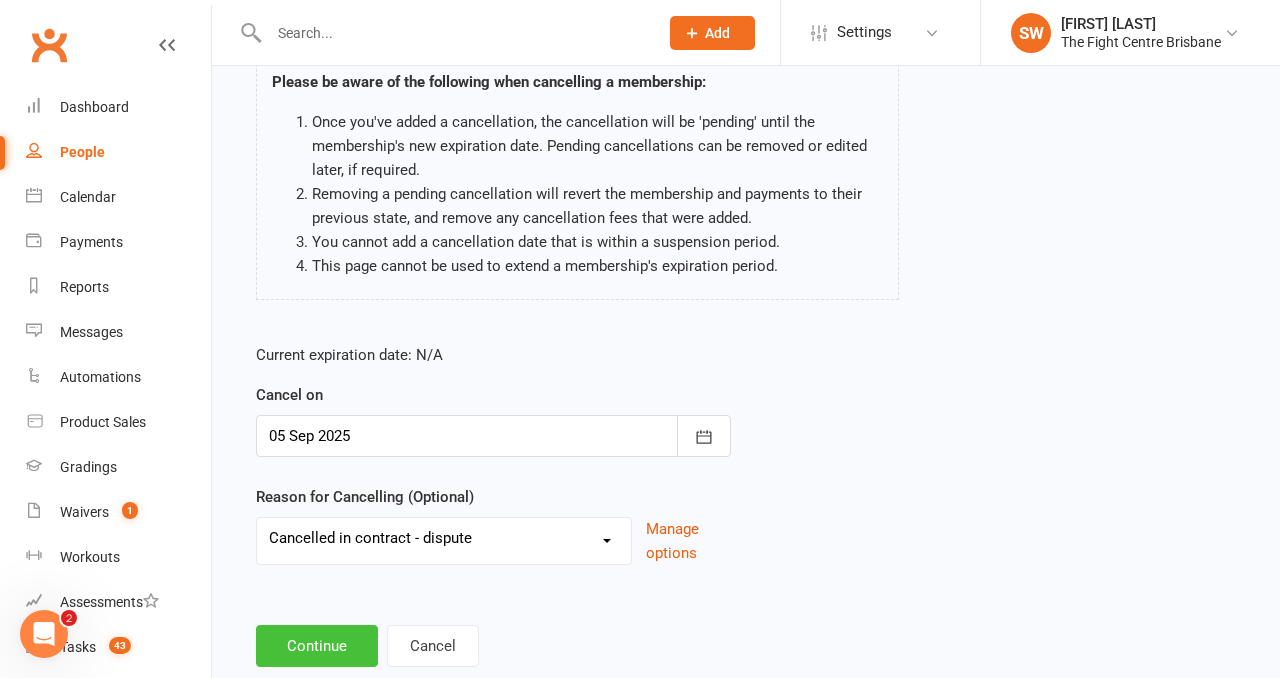 click on "Continue" at bounding box center [317, 646] 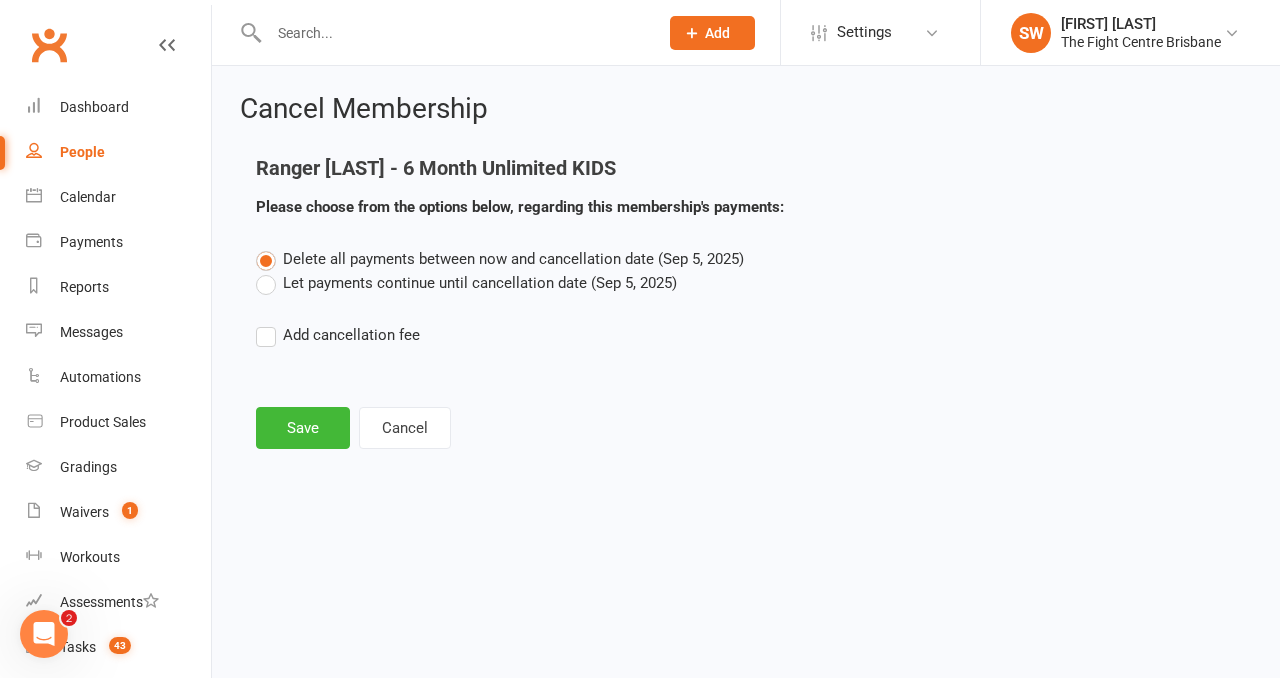 scroll, scrollTop: 0, scrollLeft: 0, axis: both 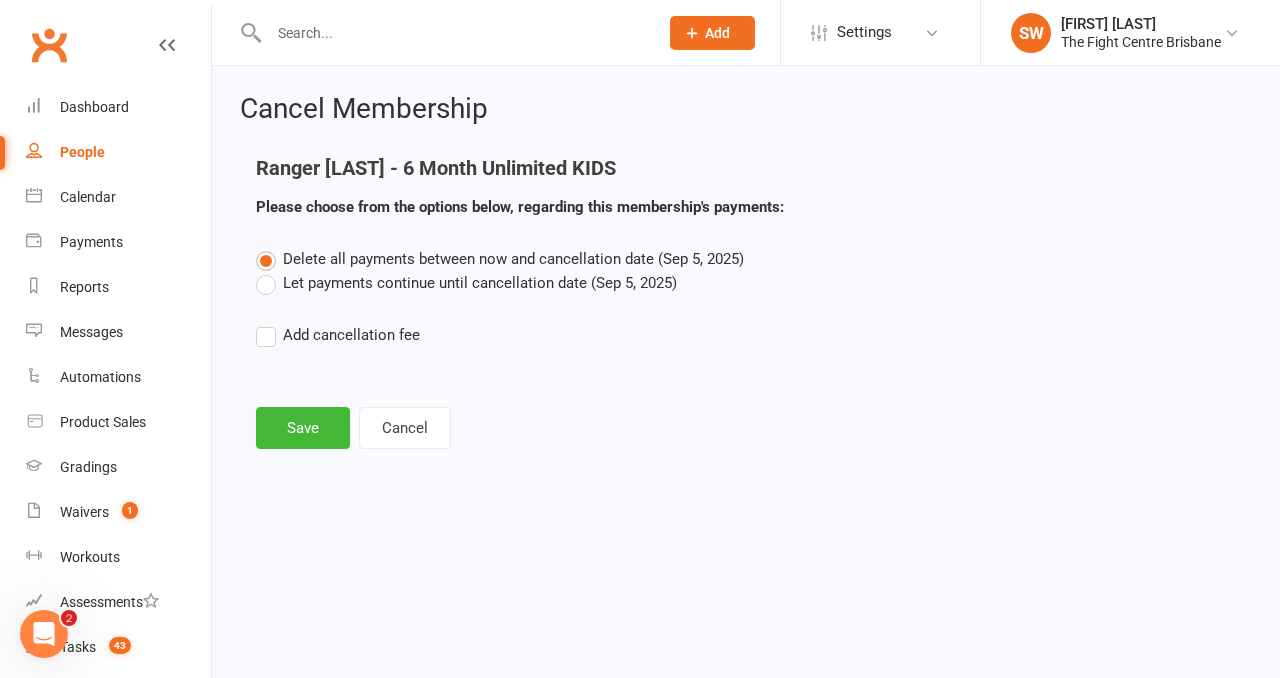 click on "Let payments continue until cancellation date (Sep 5, 2025)" at bounding box center [262, 271] 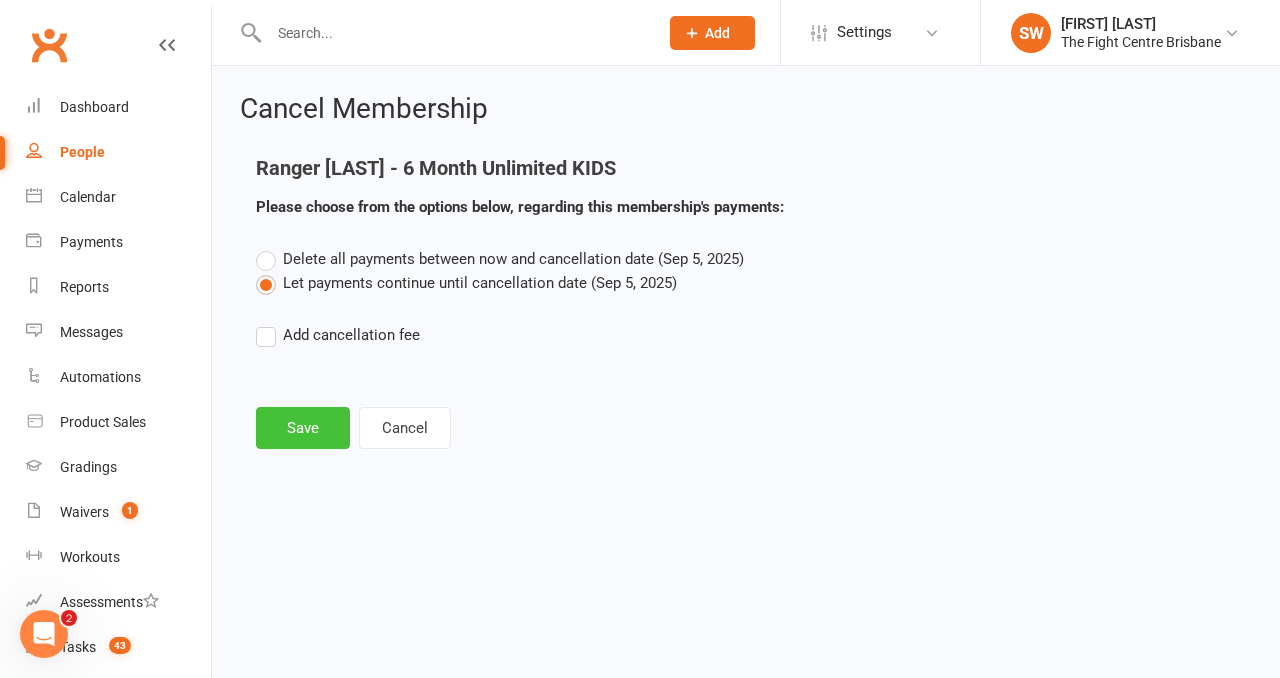 click on "Save" at bounding box center (303, 428) 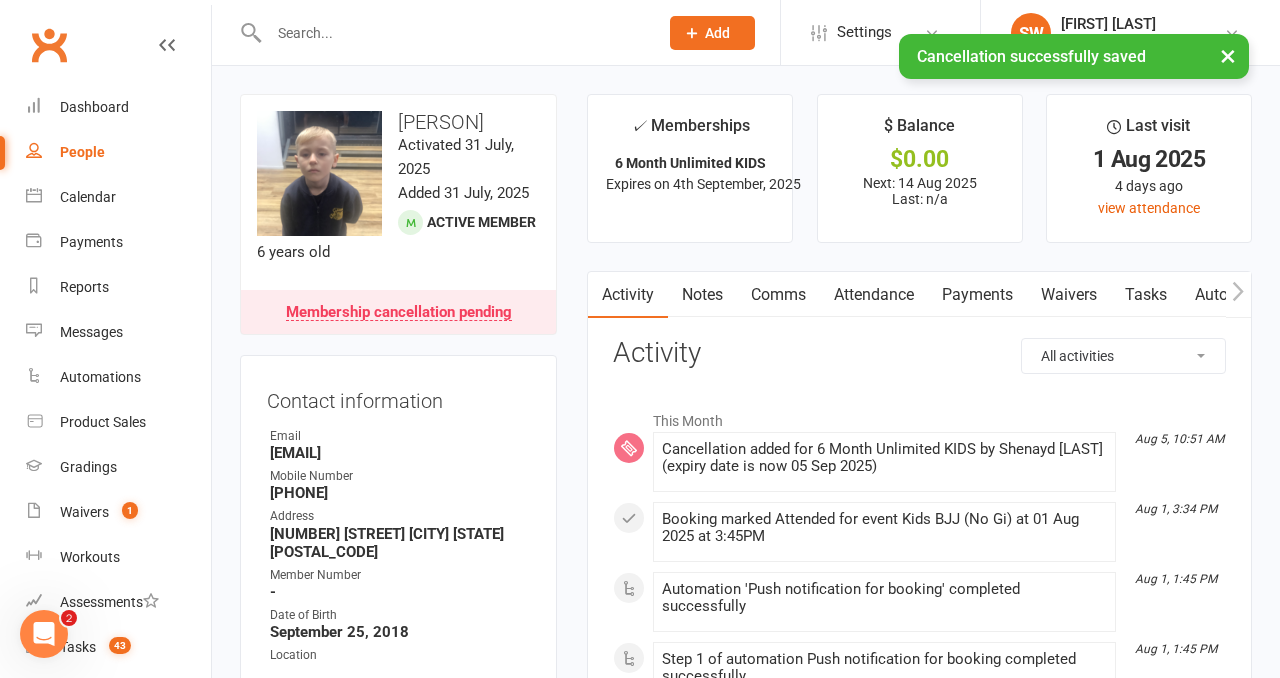click on "Payments" at bounding box center [977, 295] 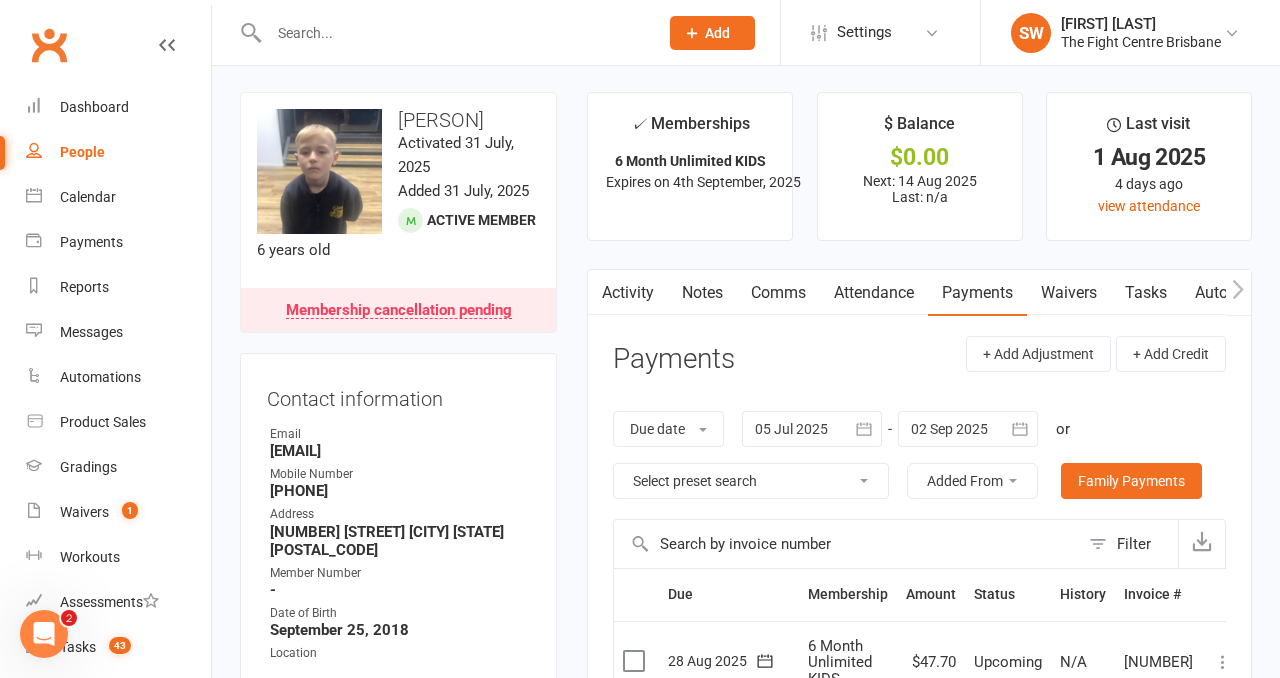 scroll, scrollTop: 0, scrollLeft: 0, axis: both 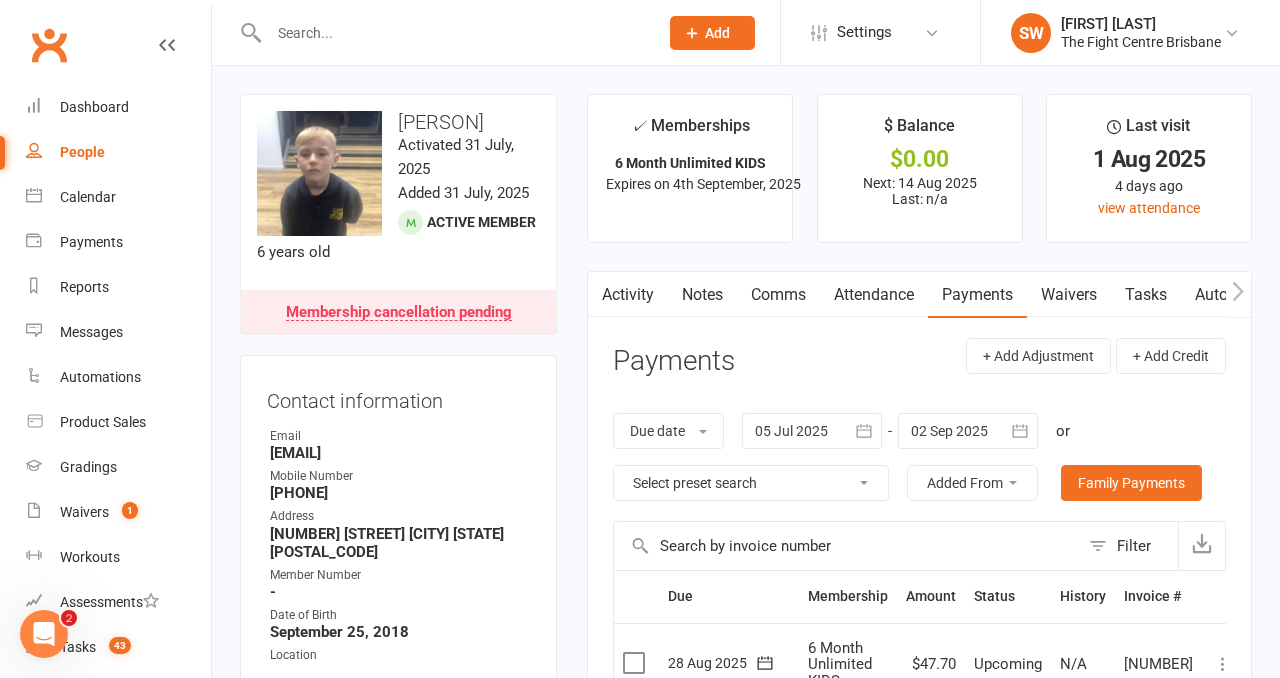 click on "Notes" at bounding box center (702, 295) 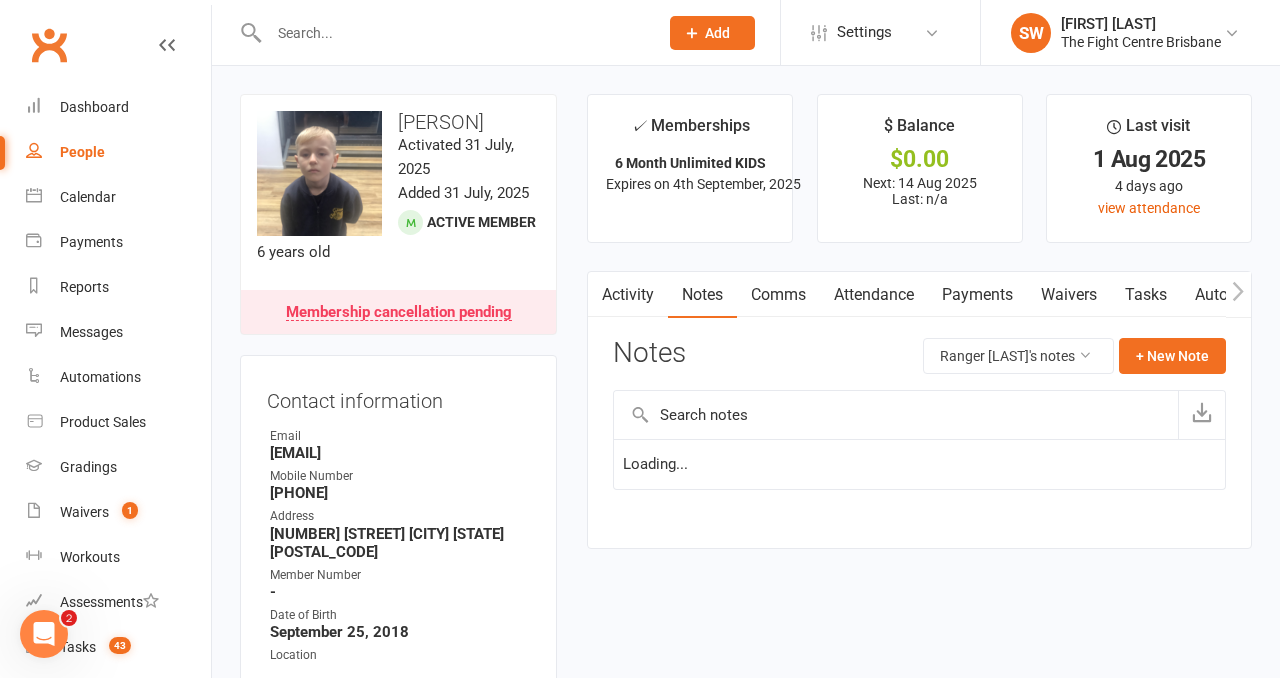 click on "Payments" at bounding box center (977, 295) 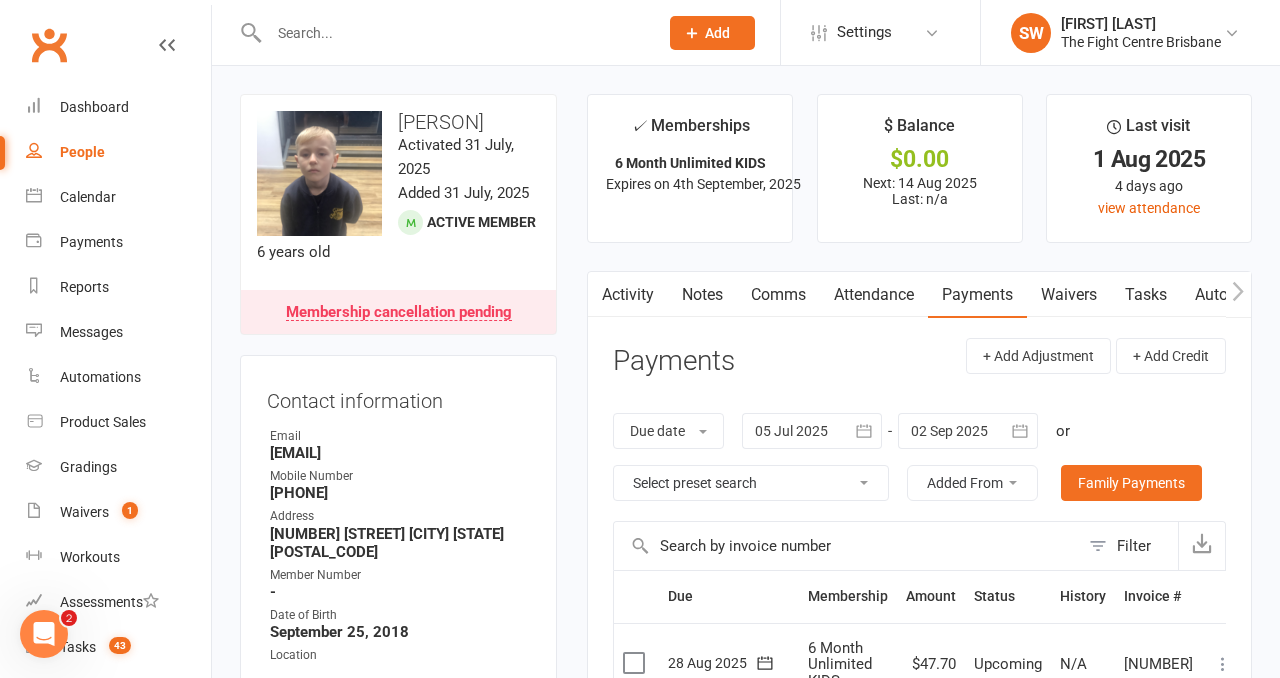 click at bounding box center [812, 431] 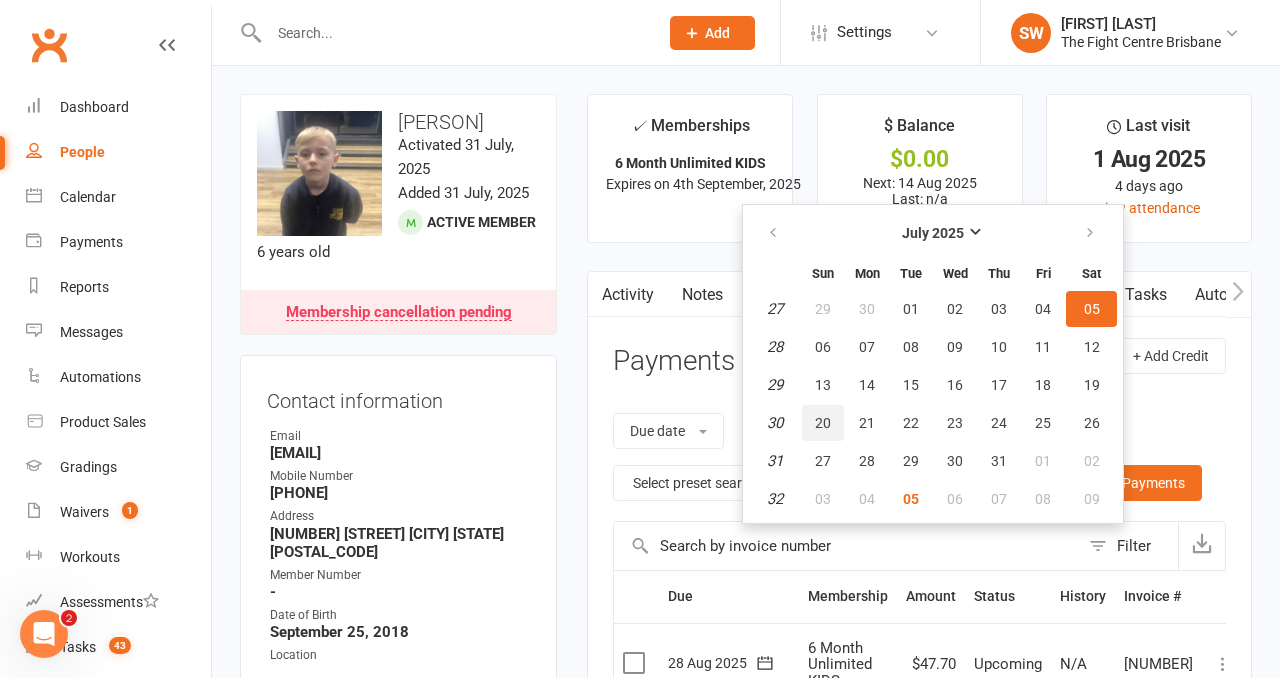 drag, startPoint x: 834, startPoint y: 417, endPoint x: 834, endPoint y: 391, distance: 26 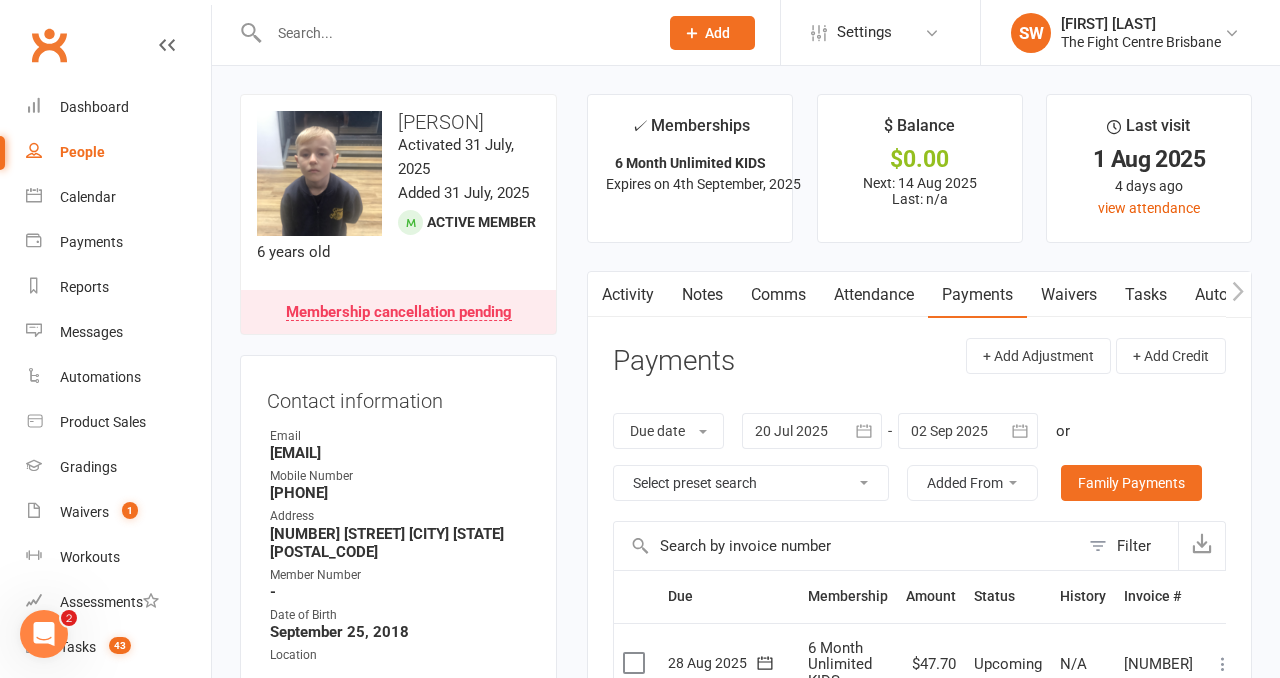 click at bounding box center (812, 431) 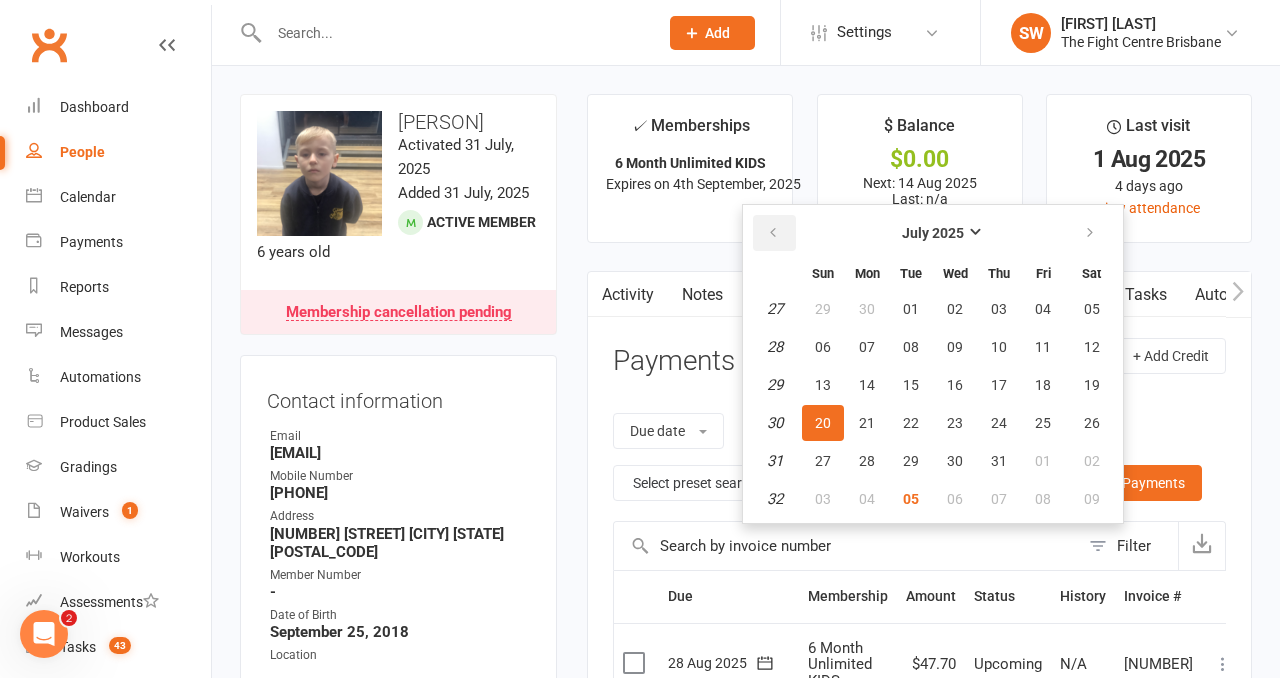 click at bounding box center (773, 233) 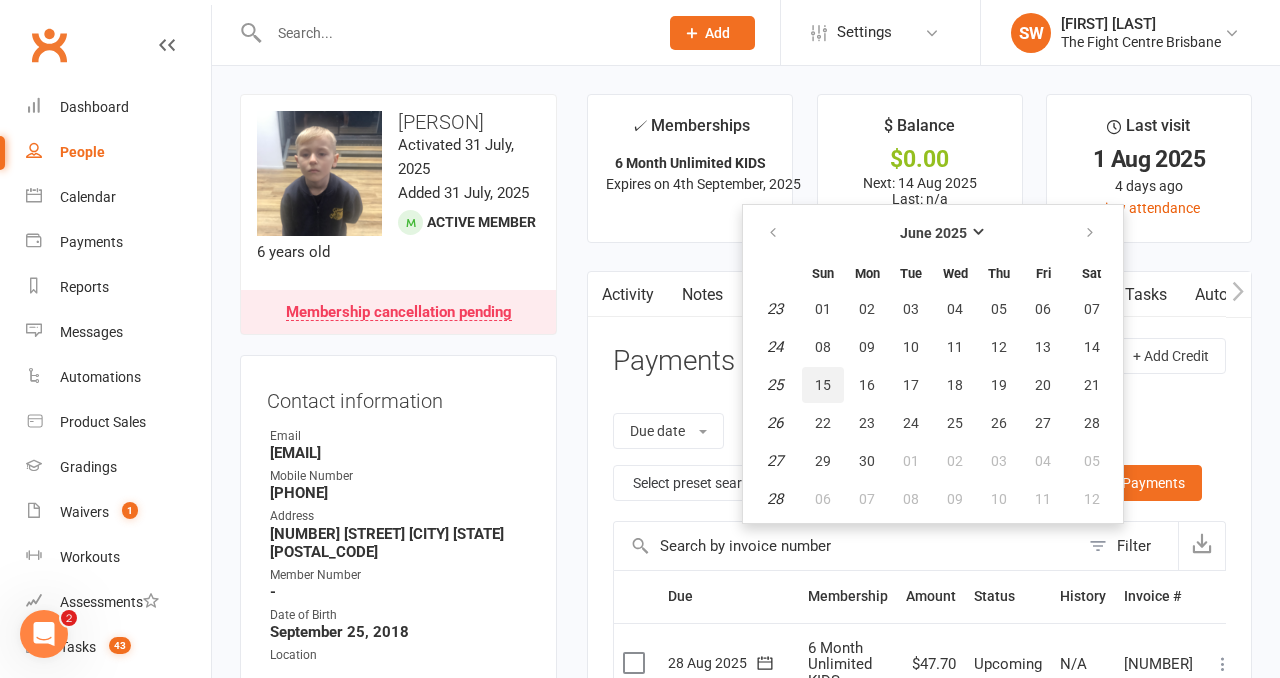 click on "15" at bounding box center (823, 385) 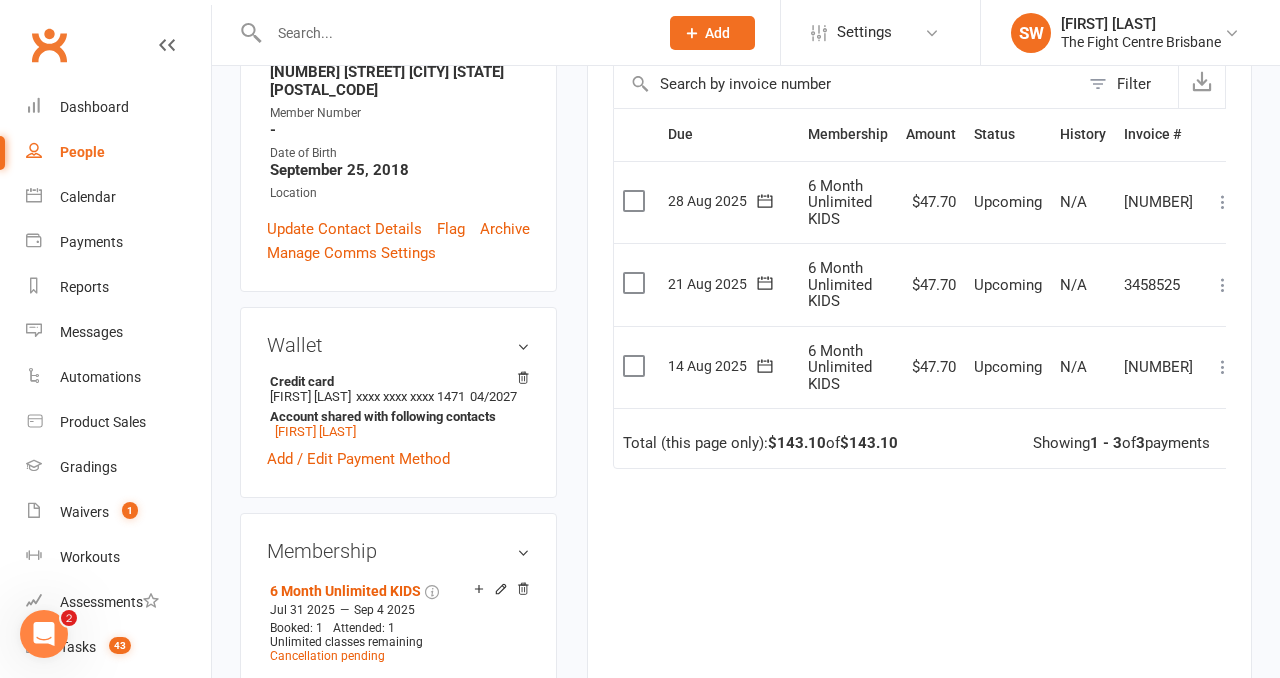 scroll, scrollTop: 506, scrollLeft: 0, axis: vertical 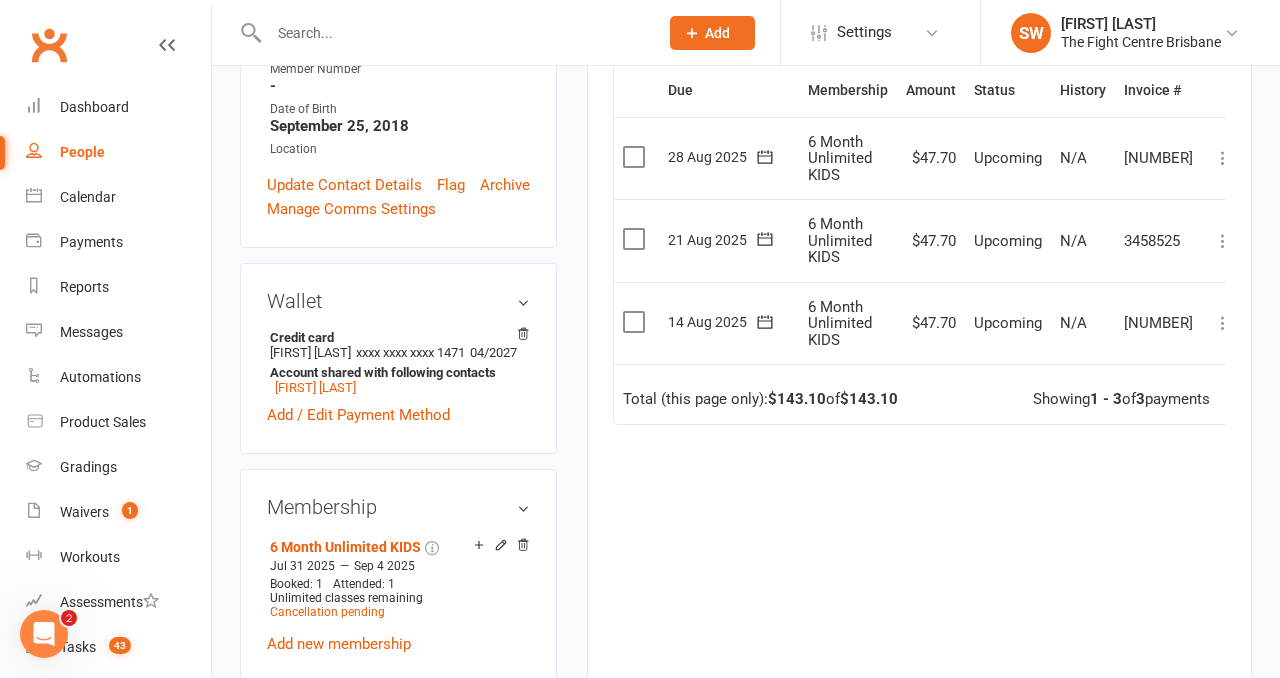 click on "✓ Memberships 6 Month Unlimited KIDS Expires on 4th September, 2025 $ Balance $0.00 Next: 14 Aug 2025 Last: n/a Last visit 1 Aug 2025 4 days ago view attendance
Activity Notes Comms Attendance Payments Waivers Tasks Automations Workouts Gradings / Promotions Mobile App Credit balance
Payments + Add Adjustment + Add Credit Due date  Due date Date paid Date failed Date settled 15 Jun 2025
June 2025
Sun Mon Tue Wed Thu Fri Sat
23
01
02
03
04
05
06
07
24
08
09
10
11
12
13
14
25
15
16
17
18
19
20
21" at bounding box center (919, 161) 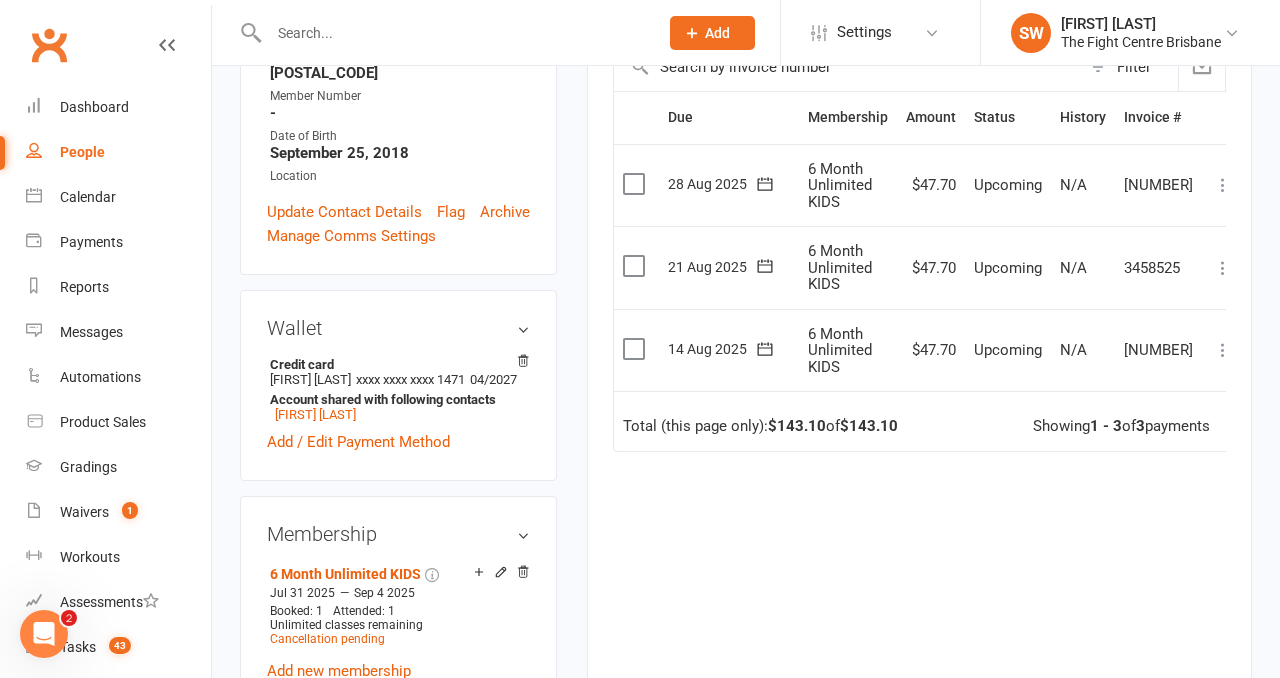 click on "upload photo change photo Ranger Phillips Activated 31 July, 2025 Added 31 July, 2025   Active member 6 years old  Membership cancellation pending Contact information Owner   Email  ak1301@hotmail.com
Mobile Number  0401517570
Address  20 pidgeon blvd Crestmead Qld 4132
Member Number  -
Date of Birth  September 25, 2018
Location
Update Contact Details Flag Archive Manage Comms Settings
Wallet Credit card Amy klane  xxxx xxxx xxxx 1471  04/2027 Account shared with following contacts Nicholas Phillips
Add / Edit Payment Method
Membership      6 Month Unlimited KIDS Jul 31 2025 — Sep 4 2025 Booked: 1 Attended: 1 Unlimited classes remaining   Cancellation pending Add new membership
Family Members   Nicholas Phillips - Parent / Guardian Add link to existing contact  Add link to new contact
Suspensions  No active suspensions found. Add new suspension
Promotions  edit Fighters -
Kids / Teens members -
No more check in calls -
Online training check in -
First week message -
edit" at bounding box center (398, 991) 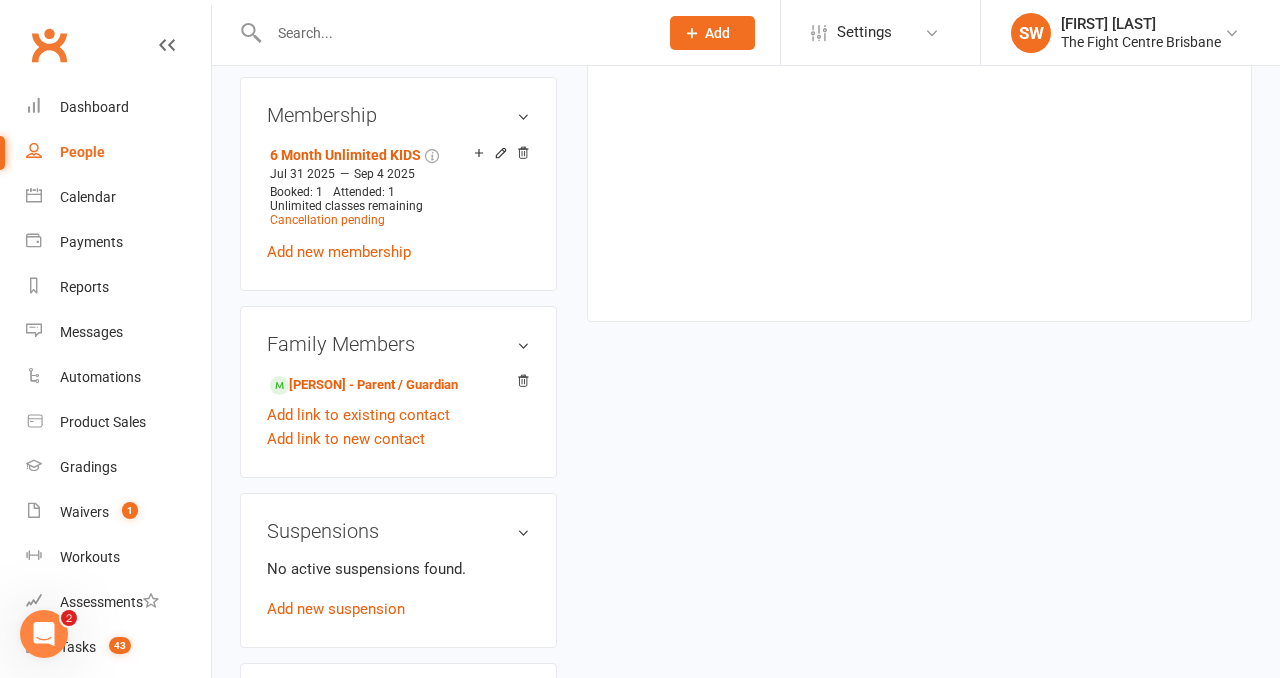 scroll, scrollTop: 904, scrollLeft: 0, axis: vertical 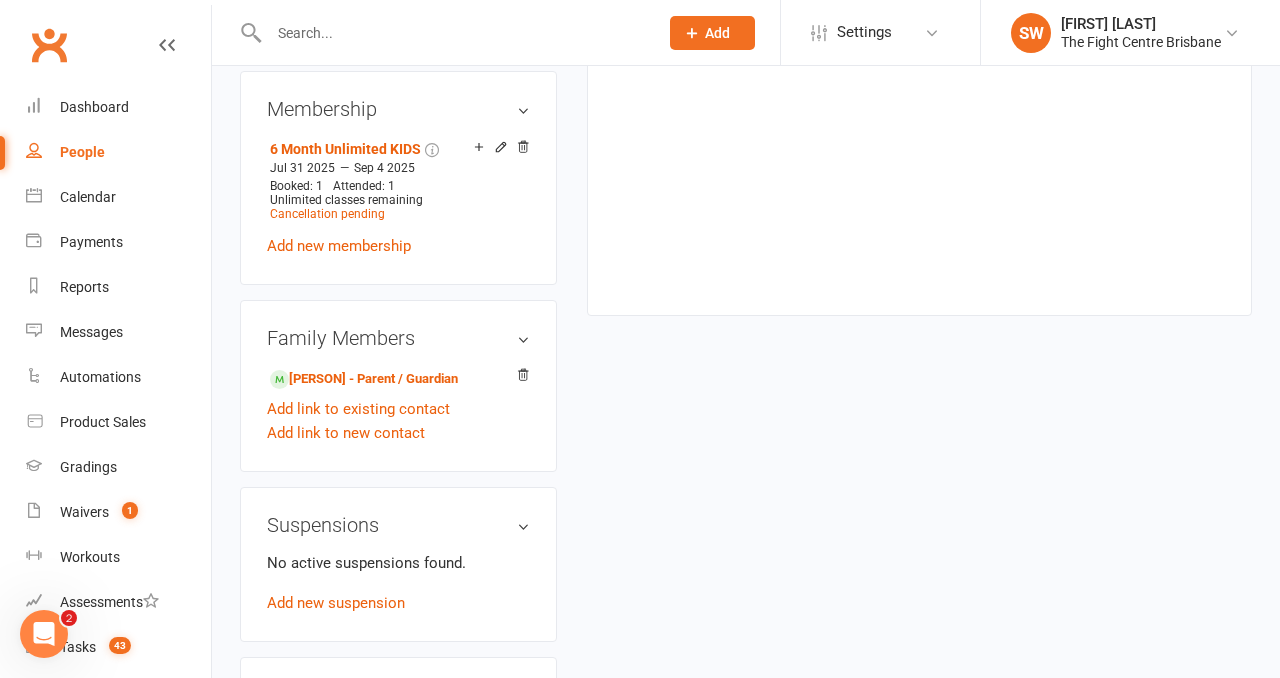 click on "upload photo change photo Ranger Phillips Activated 31 July, 2025 Added 31 July, 2025   Active member 6 years old  Membership cancellation pending Contact information Owner   Email  ak1301@hotmail.com
Mobile Number  0401517570
Address  20 pidgeon blvd Crestmead Qld 4132
Member Number  -
Date of Birth  September 25, 2018
Location
Update Contact Details Flag Archive Manage Comms Settings
Wallet Credit card Amy klane  xxxx xxxx xxxx 1471  04/2027 Account shared with following contacts Nicholas Phillips
Add / Edit Payment Method
Membership      6 Month Unlimited KIDS Jul 31 2025 — Sep 4 2025 Booked: 1 Attended: 1 Unlimited classes remaining   Cancellation pending Add new membership
Family Members   Nicholas Phillips - Parent / Guardian Add link to existing contact  Add link to new contact
Suspensions  No active suspensions found. Add new suspension
Promotions  edit Fighters -
Kids / Teens members -
No more check in calls -
Online training check in -
First week message -
edit" at bounding box center [398, 566] 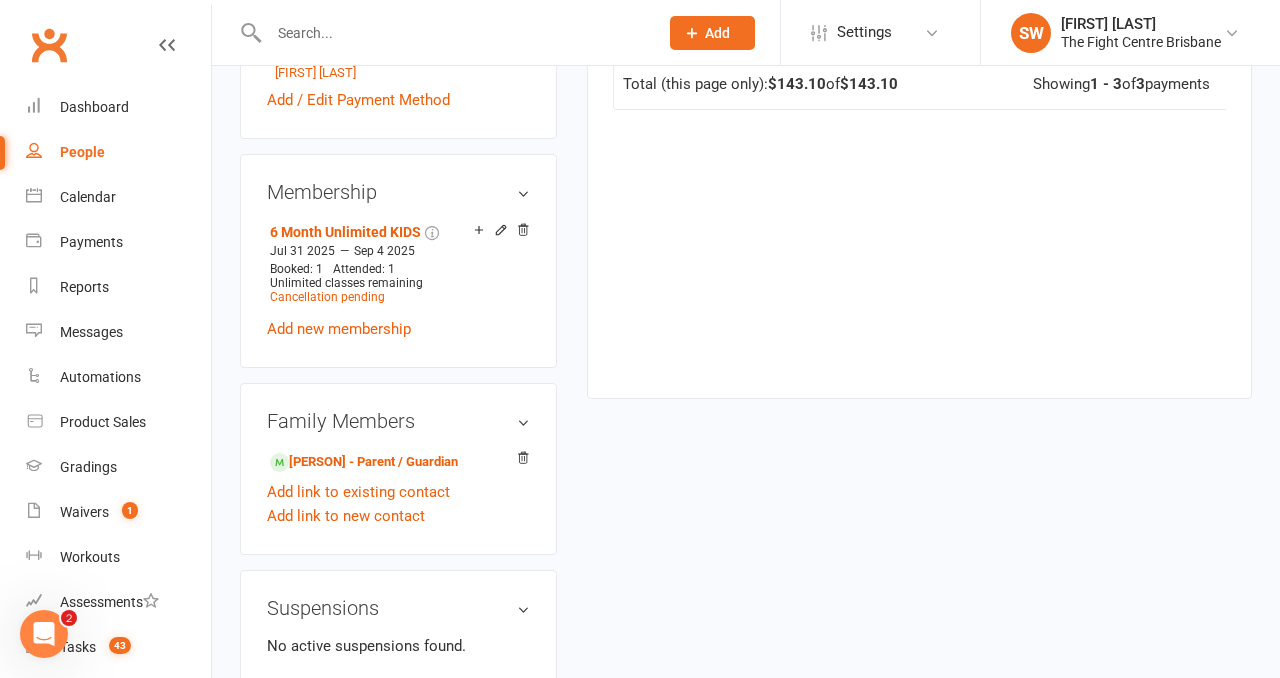 scroll, scrollTop: 825, scrollLeft: 0, axis: vertical 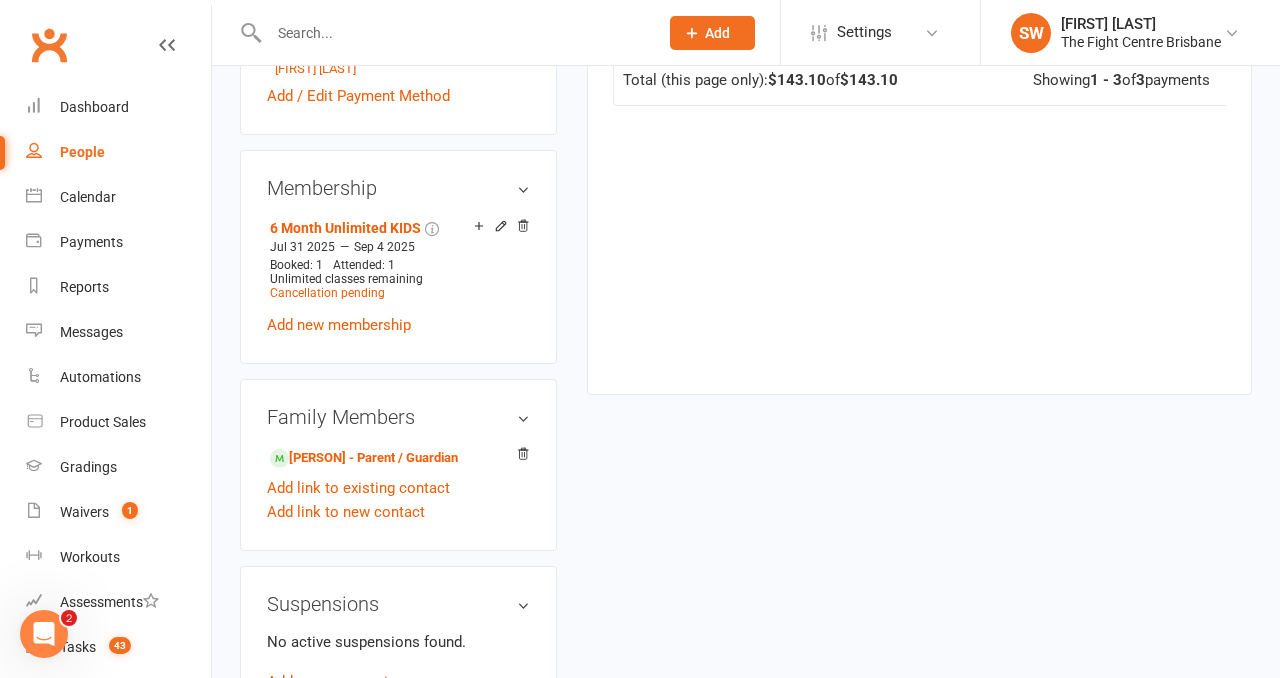 click on "upload photo change photo Ranger Phillips Activated 31 July, 2025 Added 31 July, 2025   Active member 6 years old  Membership cancellation pending Contact information Owner   Email  ak1301@hotmail.com
Mobile Number  0401517570
Address  20 pidgeon blvd Crestmead Qld 4132
Member Number  -
Date of Birth  September 25, 2018
Location
Update Contact Details Flag Archive Manage Comms Settings
Wallet Credit card Amy klane  xxxx xxxx xxxx 1471  04/2027 Account shared with following contacts Nicholas Phillips
Add / Edit Payment Method
Membership      6 Month Unlimited KIDS Jul 31 2025 — Sep 4 2025 Booked: 1 Attended: 1 Unlimited classes remaining   Cancellation pending Add new membership
Family Members   Nicholas Phillips - Parent / Guardian Add link to existing contact  Add link to new contact
Suspensions  No active suspensions found. Add new suspension
Promotions  edit Fighters -
Kids / Teens members -
No more check in calls -
Online training check in -
First week message -
edit" at bounding box center (398, 645) 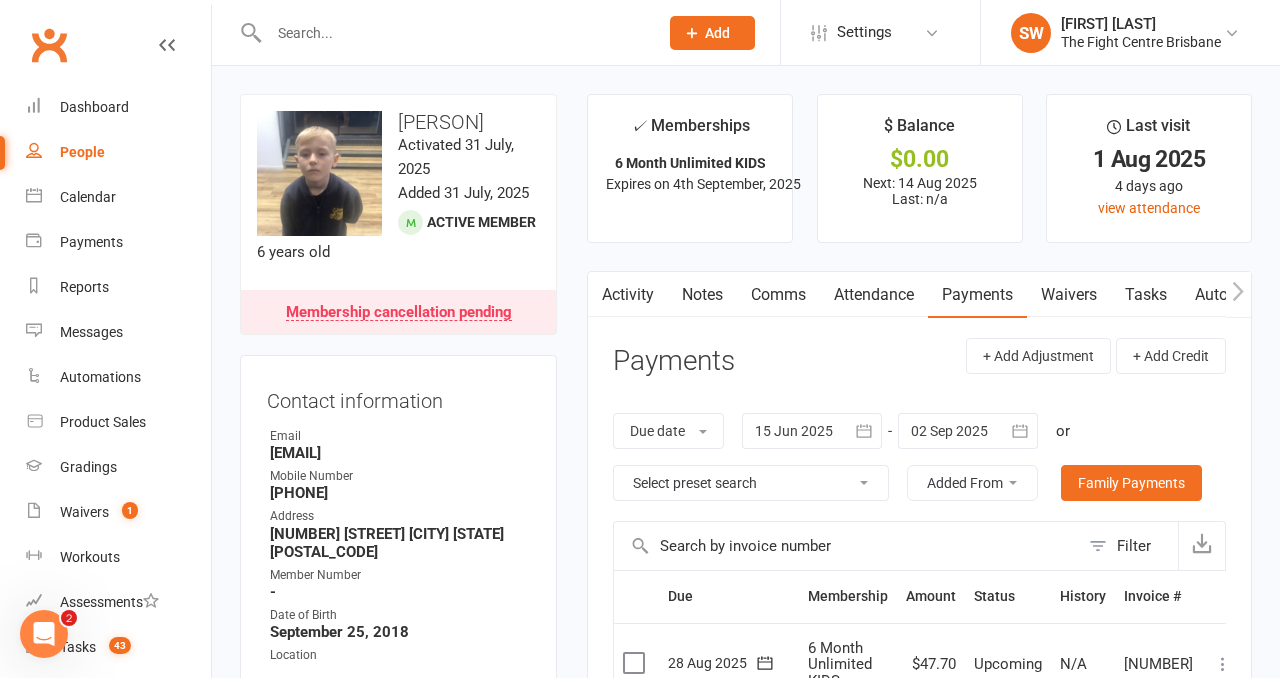 click on "upload photo change photo Ranger Phillips Activated 31 July, 2025 Added 31 July, 2025   Active member 6 years old  Membership cancellation pending Contact information Owner   Email  ak1301@hotmail.com
Mobile Number  0401517570
Address  20 pidgeon blvd Crestmead Qld 4132
Member Number  -
Date of Birth  September 25, 2018
Location
Update Contact Details Flag Archive Manage Comms Settings
Wallet Credit card Amy klane  xxxx xxxx xxxx 1471  04/2027 Account shared with following contacts Nicholas Phillips
Add / Edit Payment Method
Membership      6 Month Unlimited KIDS Jul 31 2025 — Sep 4 2025 Booked: 1 Attended: 1 Unlimited classes remaining   Cancellation pending Add new membership
Family Members   Nicholas Phillips - Parent / Guardian Add link to existing contact  Add link to new contact
Suspensions  No active suspensions found. Add new suspension
Promotions  edit Fighters -
Kids / Teens members -
No more check in calls -
Online training check in -
First week message -
edit" at bounding box center [398, 1470] 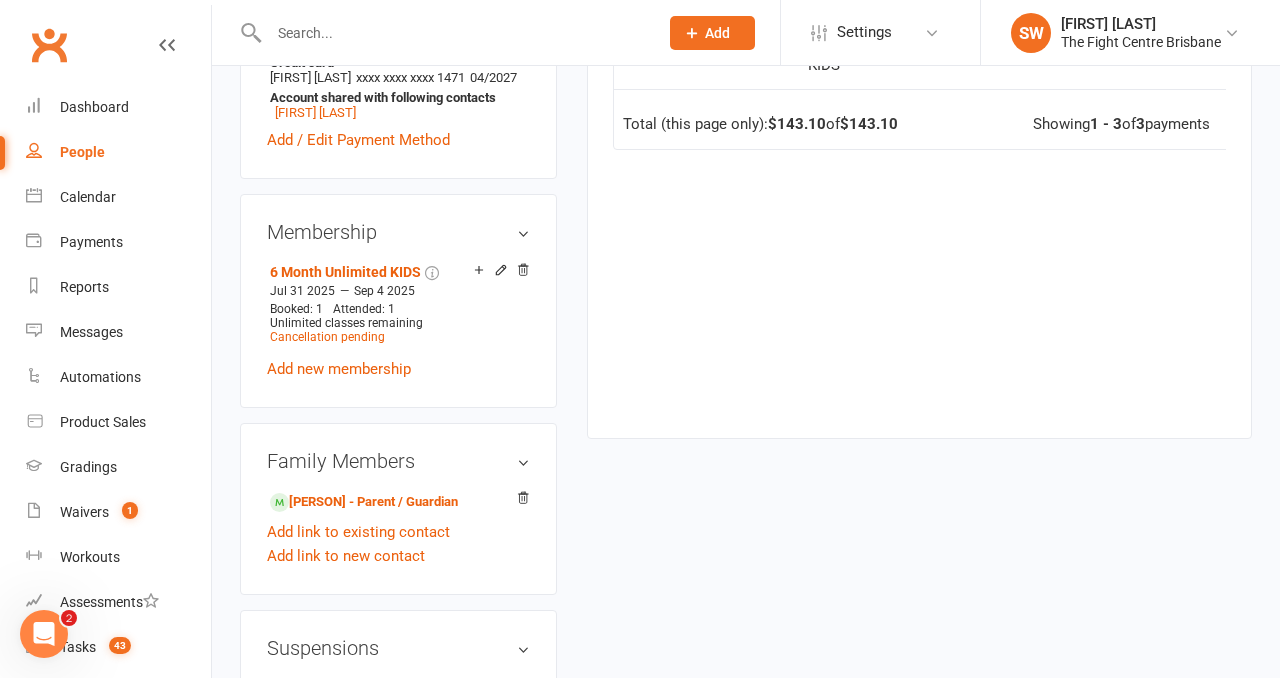 click on "upload photo change photo Ranger Phillips Activated 31 July, 2025 Added 31 July, 2025   Active member 6 years old  Membership cancellation pending Contact information Owner   Email  ak1301@hotmail.com
Mobile Number  0401517570
Address  20 pidgeon blvd Crestmead Qld 4132
Member Number  -
Date of Birth  September 25, 2018
Location
Update Contact Details Flag Archive Manage Comms Settings
Wallet Credit card Amy klane  xxxx xxxx xxxx 1471  04/2027 Account shared with following contacts Nicholas Phillips
Add / Edit Payment Method
Membership      6 Month Unlimited KIDS Jul 31 2025 — Sep 4 2025 Booked: 1 Attended: 1 Unlimited classes remaining   Cancellation pending Add new membership
Family Members   Nicholas Phillips - Parent / Guardian Add link to existing contact  Add link to new contact
Suspensions  No active suspensions found. Add new suspension
Promotions  edit Fighters -
Kids / Teens members -
No more check in calls -
Online training check in -
First week message -
edit" at bounding box center [746, 689] 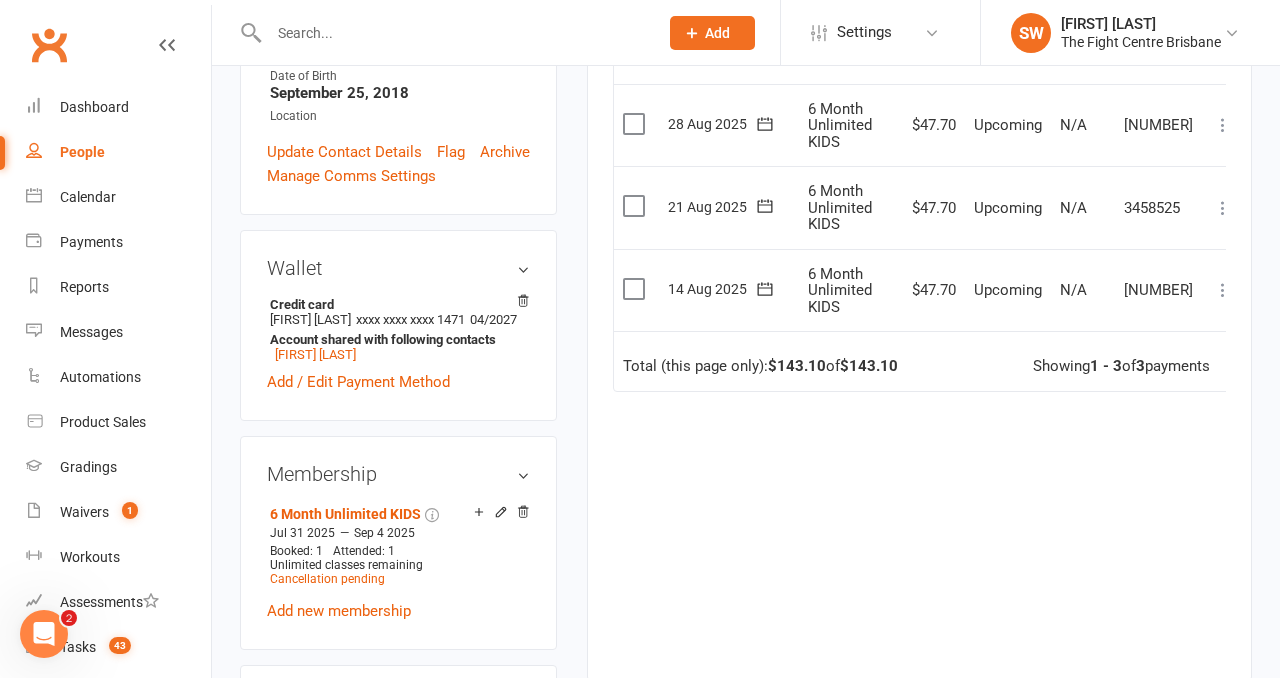 click on "✓ Memberships 6 Month Unlimited KIDS Expires on 4th September, 2025 $ Balance $0.00 Next: 14 Aug 2025 Last: n/a Last visit 1 Aug 2025 4 days ago view attendance
Activity Notes Comms Attendance Payments Waivers Tasks Automations Workouts Gradings / Promotions Mobile App Credit balance
Payments + Add Adjustment + Add Credit Due date  Due date Date paid Date failed Date settled 15 Jun 2025
June 2025
Sun Mon Tue Wed Thu Fri Sat
23
01
02
03
04
05
06
07
24
08
09
10
11
12
13
14
25
15
16
17
18
19
20
21" at bounding box center [919, 128] 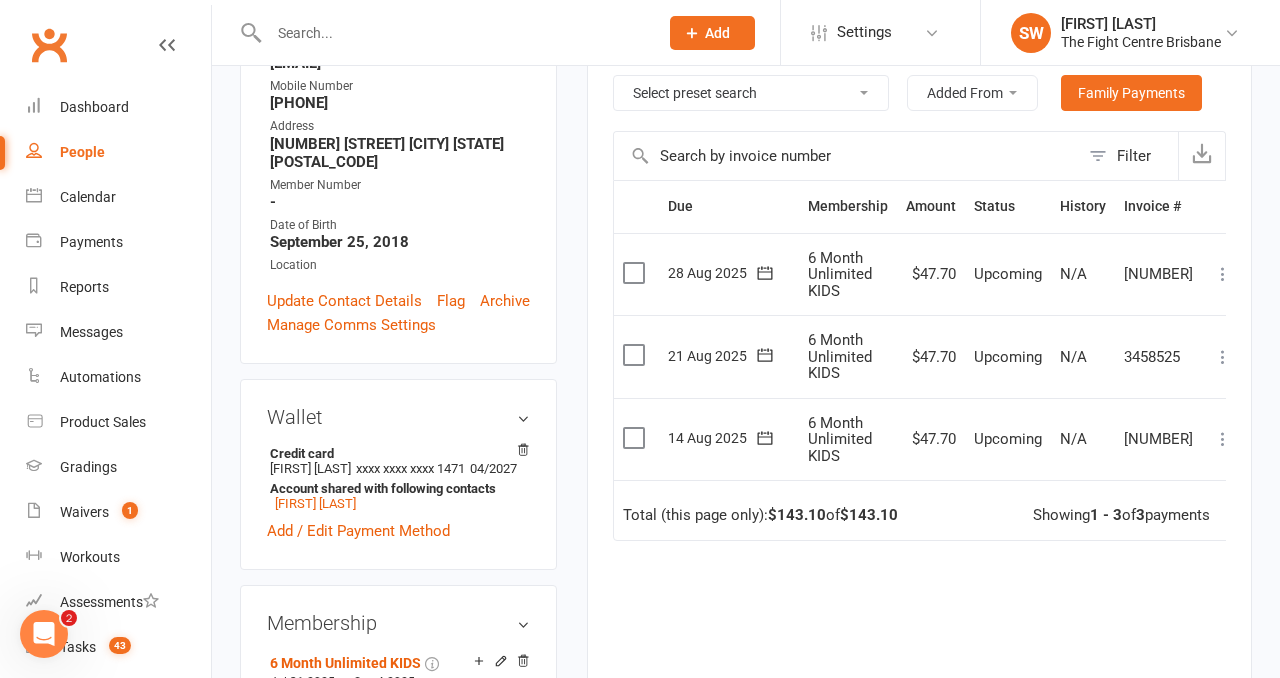 scroll, scrollTop: 357, scrollLeft: 0, axis: vertical 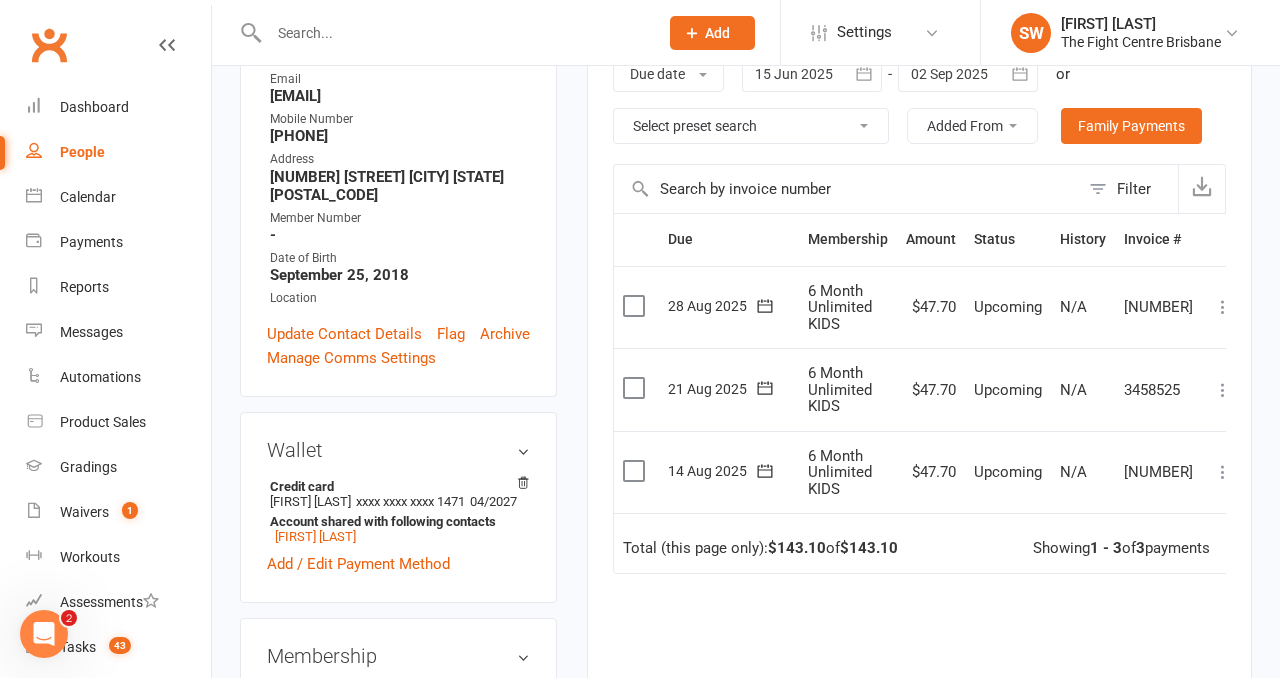 click on "✓ Memberships 6 Month Unlimited KIDS Expires on 4th September, 2025 $ Balance $0.00 Next: 14 Aug 2025 Last: n/a Last visit 1 Aug 2025 4 days ago view attendance
Activity Notes Comms Attendance Payments Waivers Tasks Automations Workouts Gradings / Promotions Mobile App Credit balance
Payments + Add Adjustment + Add Credit Due date  Due date Date paid Date failed Date settled 15 Jun 2025
June 2025
Sun Mon Tue Wed Thu Fri Sat
23
01
02
03
04
05
06
07
24
08
09
10
11
12
13
14
25
15
16
17
18
19
20
21" at bounding box center (919, 310) 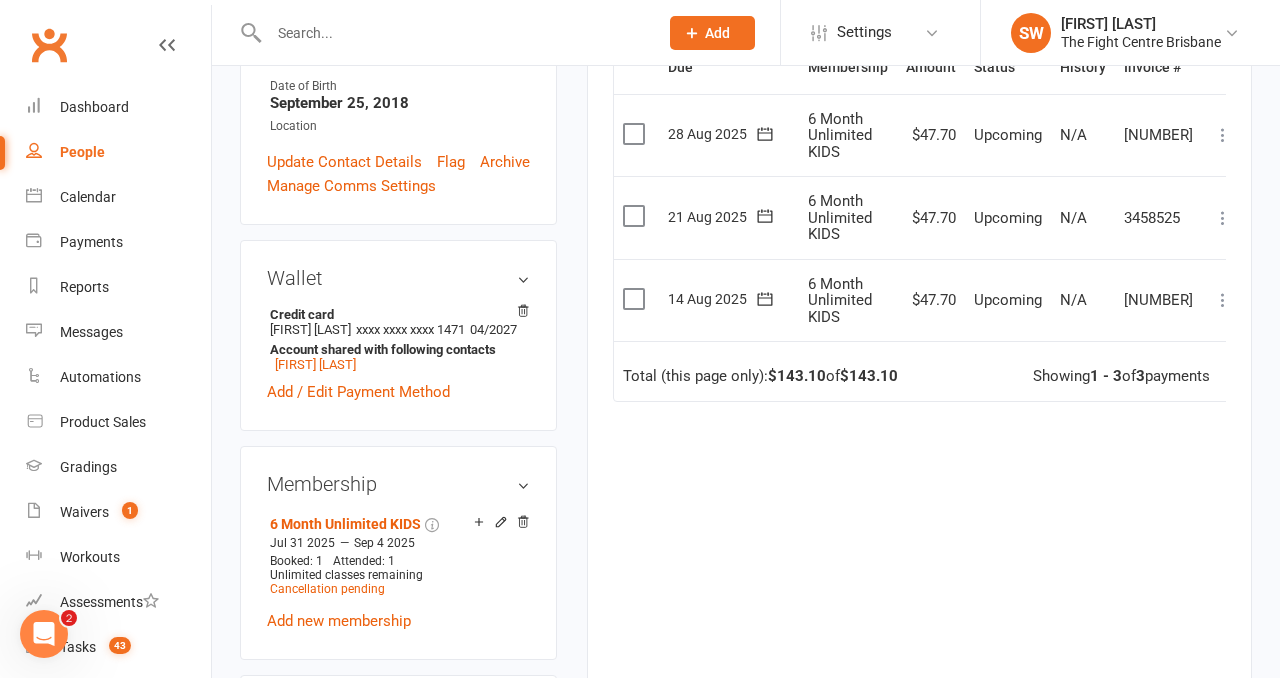 click on "upload photo change photo Ranger Phillips Activated 31 July, 2025 Added 31 July, 2025   Active member 6 years old  Membership cancellation pending Contact information Owner   Email  ak1301@hotmail.com
Mobile Number  0401517570
Address  20 pidgeon blvd Crestmead Qld 4132
Member Number  -
Date of Birth  September 25, 2018
Location
Update Contact Details Flag Archive Manage Comms Settings
Wallet Credit card Amy klane  xxxx xxxx xxxx 1471  04/2027 Account shared with following contacts Nicholas Phillips
Add / Edit Payment Method
Membership      6 Month Unlimited KIDS Jul 31 2025 — Sep 4 2025 Booked: 1 Attended: 1 Unlimited classes remaining   Cancellation pending Add new membership
Family Members   Nicholas Phillips - Parent / Guardian Add link to existing contact  Add link to new contact
Suspensions  No active suspensions found. Add new suspension
Promotions  edit Fighters -
Kids / Teens members -
No more check in calls -
Online training check in -
First week message -
edit" at bounding box center [398, 941] 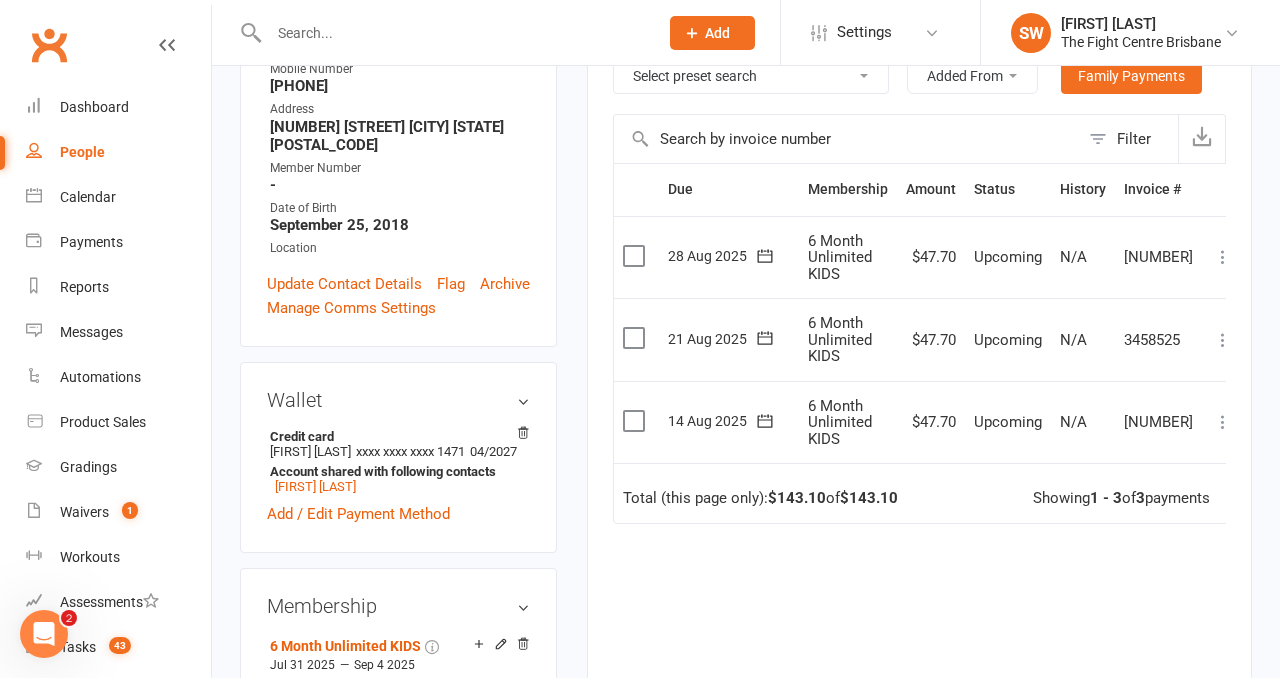 scroll, scrollTop: 403, scrollLeft: 0, axis: vertical 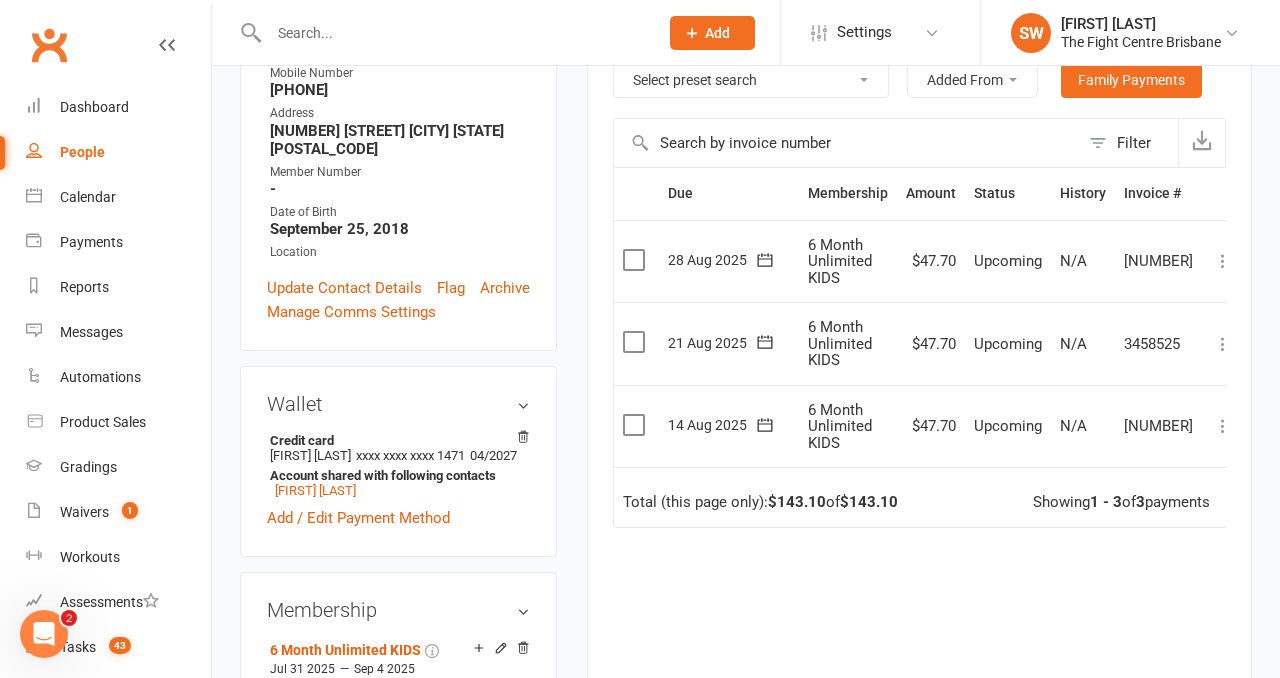 click on "Due  Contact  Membership Amount  Status History Invoice # Select this 28 Aug 2025
Ranger Phillips
6 Month Unlimited KIDS $47.70 Upcoming N/A 4889058 Mark as Paid (Cash)  Mark as Paid (POS)  Mark as Paid (Other)  Skip  Change amount  Apply credit  Bulk reschedule from this date  Process now More Info Send message Select this 21 Aug 2025
Ranger Phillips
6 Month Unlimited KIDS $47.70 Upcoming N/A 3458525 Mark as Paid (Cash)  Mark as Paid (POS)  Mark as Paid (Other)  Skip  Change amount  Apply credit  Bulk reschedule from this date  Process now More Info Send message Select this 14 Aug 2025
Ranger Phillips
6 Month Unlimited KIDS $47.70 Upcoming N/A 1274715 Mark as Paid (Cash)  Mark as Paid (POS)  Mark as Paid (Other)  Skip  Change amount  Apply credit  Bulk reschedule from this date  Process now More Info Send message Total (this page only):  $143.10  of  $143.10 Showing  1 - 3  of  3  payments" at bounding box center [919, 476] 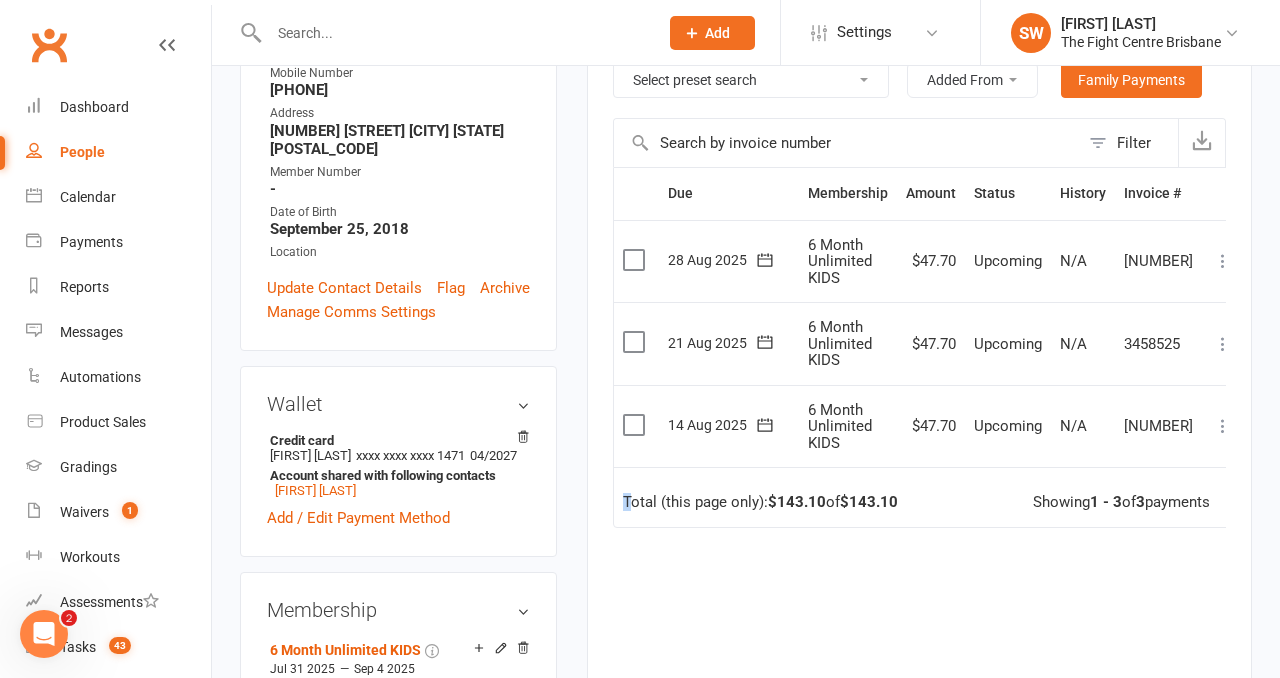 drag, startPoint x: 950, startPoint y: 510, endPoint x: 629, endPoint y: 507, distance: 321.014 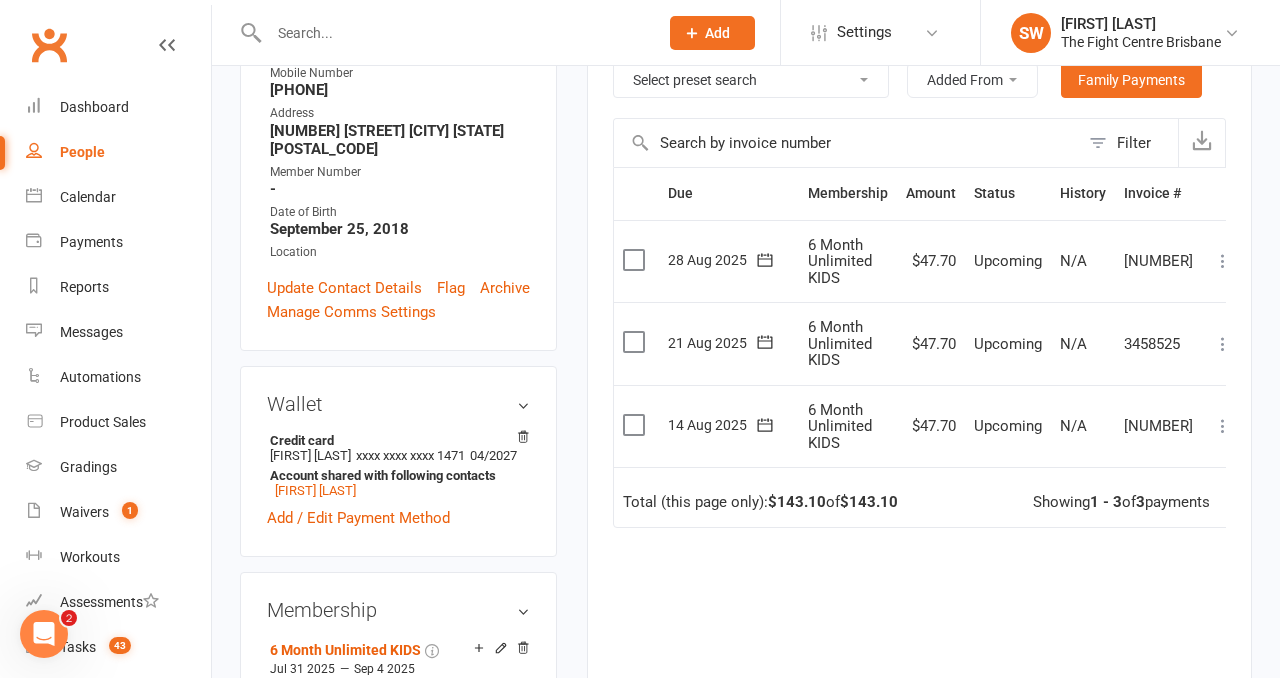 click on "Total (this page only):  $143.10  of  $143.10 Showing  1 - 3  of  3  payments" at bounding box center [929, 497] 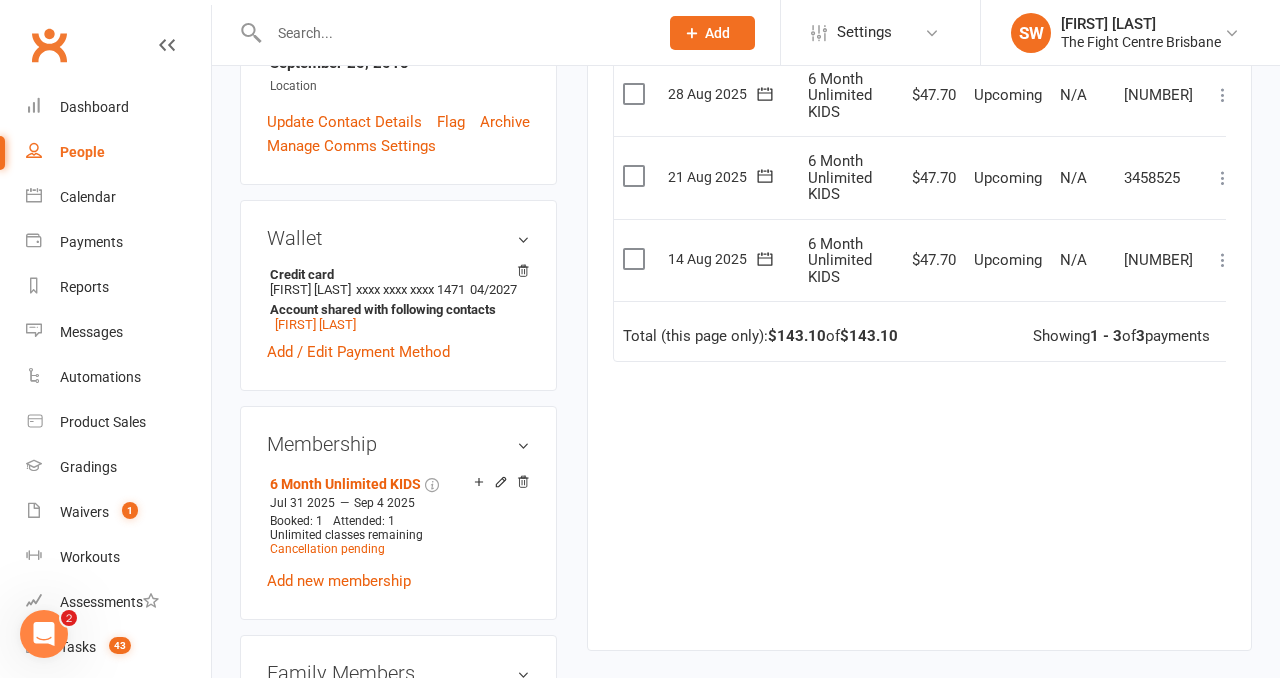 click on "upload photo change photo Ranger Phillips Activated 31 July, 2025 Added 31 July, 2025   Active member 6 years old  Membership cancellation pending Contact information Owner   Email  ak1301@hotmail.com
Mobile Number  0401517570
Address  20 pidgeon blvd Crestmead Qld 4132
Member Number  -
Date of Birth  September 25, 2018
Location
Update Contact Details Flag Archive Manage Comms Settings
Wallet Credit card Amy klane  xxxx xxxx xxxx 1471  04/2027 Account shared with following contacts Nicholas Phillips
Add / Edit Payment Method
Membership      6 Month Unlimited KIDS Jul 31 2025 — Sep 4 2025 Booked: 1 Attended: 1 Unlimited classes remaining   Cancellation pending Add new membership
Family Members   Nicholas Phillips - Parent / Guardian Add link to existing contact  Add link to new contact
Suspensions  No active suspensions found. Add new suspension
Promotions  edit Fighters -
Kids / Teens members -
No more check in calls -
Online training check in -
First week message -
edit" at bounding box center (398, 901) 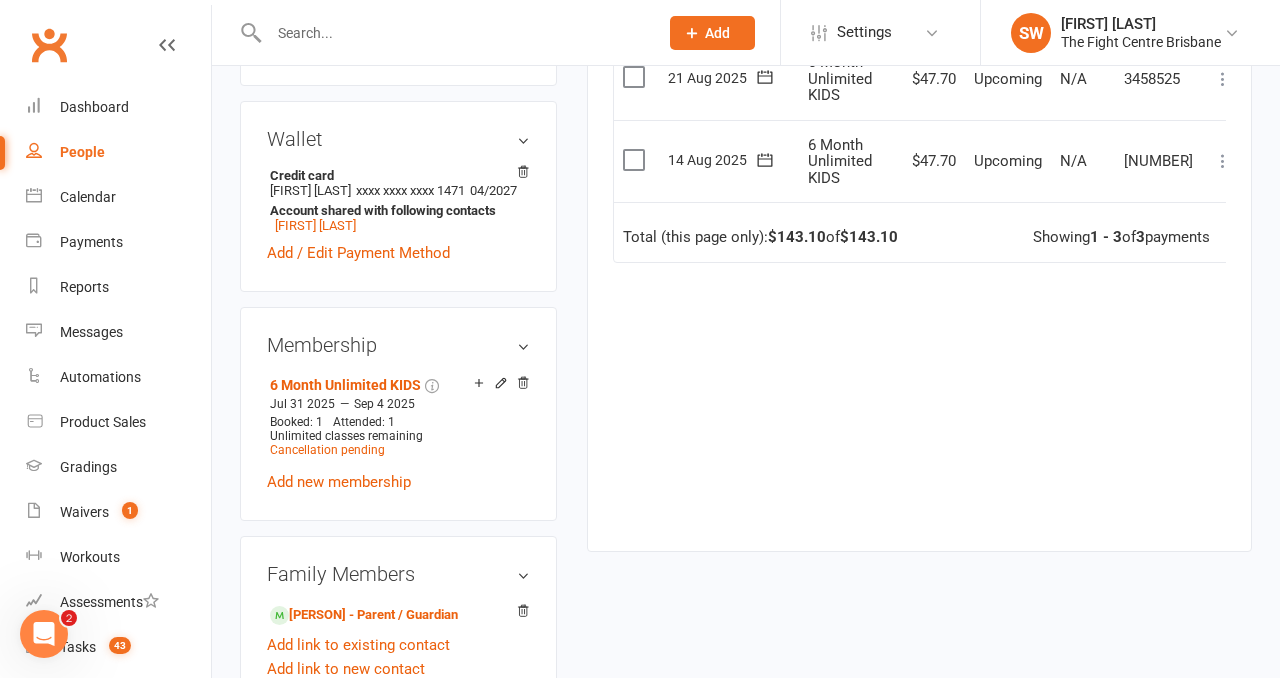 click on "upload photo change photo Ranger Phillips Activated 31 July, 2025 Added 31 July, 2025   Active member 6 years old  Membership cancellation pending Contact information Owner   Email  ak1301@hotmail.com
Mobile Number  0401517570
Address  20 pidgeon blvd Crestmead Qld 4132
Member Number  -
Date of Birth  September 25, 2018
Location
Update Contact Details Flag Archive Manage Comms Settings
Wallet Credit card Amy klane  xxxx xxxx xxxx 1471  04/2027 Account shared with following contacts Nicholas Phillips
Add / Edit Payment Method
Membership      6 Month Unlimited KIDS Jul 31 2025 — Sep 4 2025 Booked: 1 Attended: 1 Unlimited classes remaining   Cancellation pending Add new membership
Family Members   Nicholas Phillips - Parent / Guardian Add link to existing contact  Add link to new contact
Suspensions  No active suspensions found. Add new suspension
Promotions  edit Fighters -
Kids / Teens members -
No more check in calls -
Online training check in -
First week message -
edit" at bounding box center [398, 802] 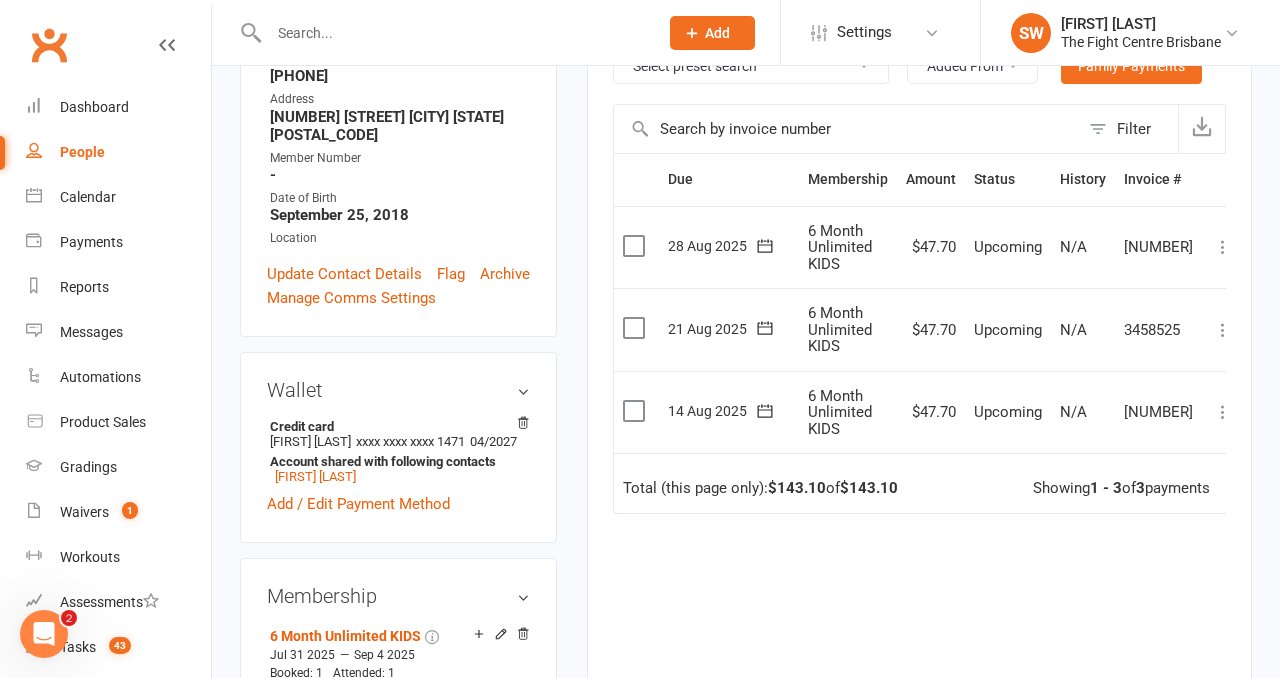 scroll, scrollTop: 419, scrollLeft: 0, axis: vertical 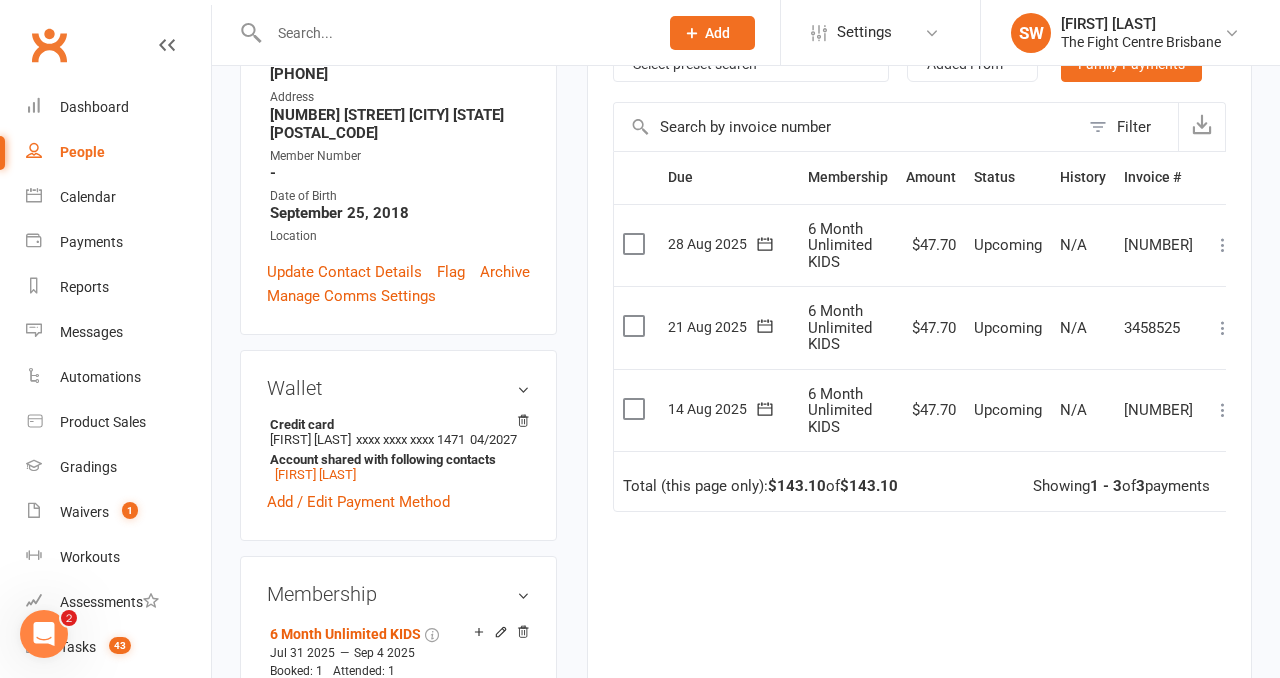 click on "upload photo change photo Ranger Phillips Activated 31 July, 2025 Added 31 July, 2025   Active member 6 years old  Membership cancellation pending Contact information Owner   Email  ak1301@hotmail.com
Mobile Number  0401517570
Address  20 pidgeon blvd Crestmead Qld 4132
Member Number  -
Date of Birth  September 25, 2018
Location
Update Contact Details Flag Archive Manage Comms Settings
Wallet Credit card Amy klane  xxxx xxxx xxxx 1471  04/2027 Account shared with following contacts Nicholas Phillips
Add / Edit Payment Method
Membership      6 Month Unlimited KIDS Jul 31 2025 — Sep 4 2025 Booked: 1 Attended: 1 Unlimited classes remaining   Cancellation pending Add new membership
Family Members   Nicholas Phillips - Parent / Guardian Add link to existing contact  Add link to new contact
Suspensions  No active suspensions found. Add new suspension
Promotions  edit Fighters -
Kids / Teens members -
No more check in calls -
Online training check in -
First week message -
edit" at bounding box center (398, 1051) 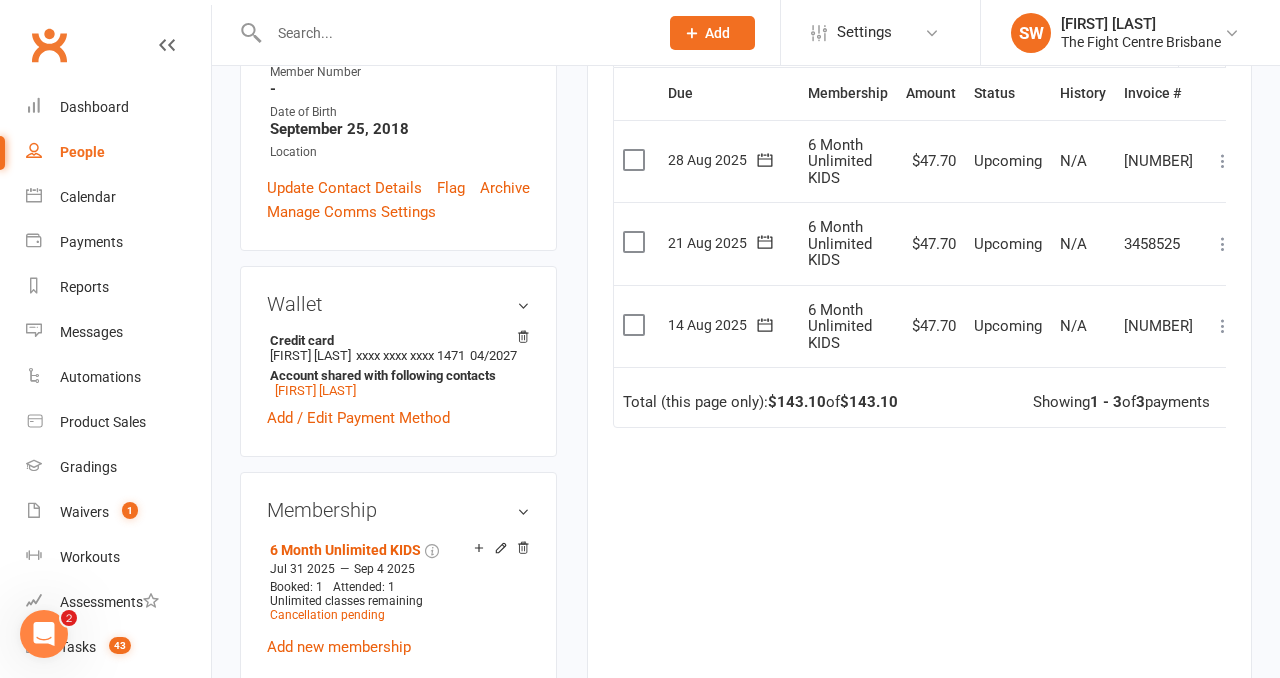 scroll, scrollTop: 501, scrollLeft: 0, axis: vertical 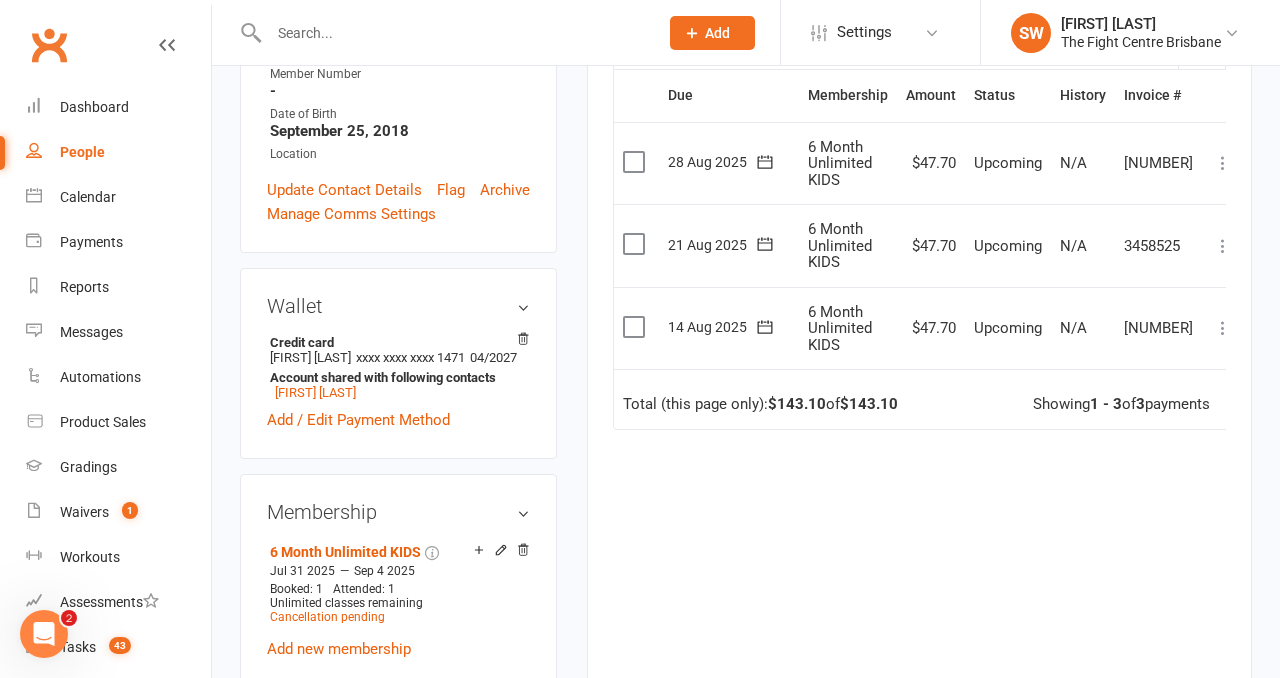 click on "upload photo change photo Ranger Phillips Activated 31 July, 2025 Added 31 July, 2025   Active member 6 years old  Membership cancellation pending Contact information Owner   Email  ak1301@hotmail.com
Mobile Number  0401517570
Address  20 pidgeon blvd Crestmead Qld 4132
Member Number  -
Date of Birth  September 25, 2018
Location
Update Contact Details Flag Archive Manage Comms Settings
Wallet Credit card Amy klane  xxxx xxxx xxxx 1471  04/2027 Account shared with following contacts Nicholas Phillips
Add / Edit Payment Method
Membership      6 Month Unlimited KIDS Jul 31 2025 — Sep 4 2025 Booked: 1 Attended: 1 Unlimited classes remaining   Cancellation pending Add new membership
Family Members   Nicholas Phillips - Parent / Guardian Add link to existing contact  Add link to new contact
Suspensions  No active suspensions found. Add new suspension
Promotions  edit Fighters -
Kids / Teens members -
No more check in calls -
Online training check in -
First week message -
edit" at bounding box center [398, 969] 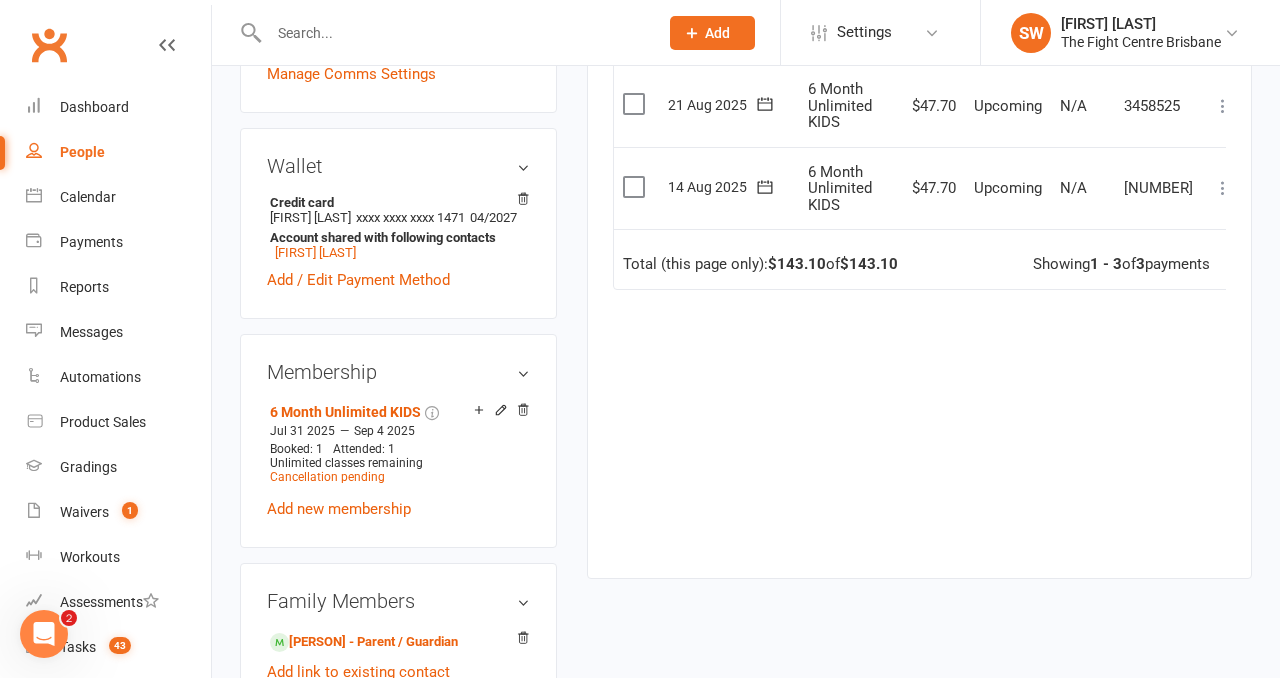 click on "upload photo change photo Ranger Phillips Activated 31 July, 2025 Added 31 July, 2025   Active member 6 years old  Membership cancellation pending Contact information Owner   Email  ak1301@hotmail.com
Mobile Number  0401517570
Address  20 pidgeon blvd Crestmead Qld 4132
Member Number  -
Date of Birth  September 25, 2018
Location
Update Contact Details Flag Archive Manage Comms Settings
Wallet Credit card Amy klane  xxxx xxxx xxxx 1471  04/2027 Account shared with following contacts Nicholas Phillips
Add / Edit Payment Method
Membership      6 Month Unlimited KIDS Jul 31 2025 — Sep 4 2025 Booked: 1 Attended: 1 Unlimited classes remaining   Cancellation pending Add new membership
Family Members   Nicholas Phillips - Parent / Guardian Add link to existing contact  Add link to new contact
Suspensions  No active suspensions found. Add new suspension
Promotions  edit Fighters -
Kids / Teens members -
No more check in calls -
Online training check in -
First week message -
edit" at bounding box center [398, 829] 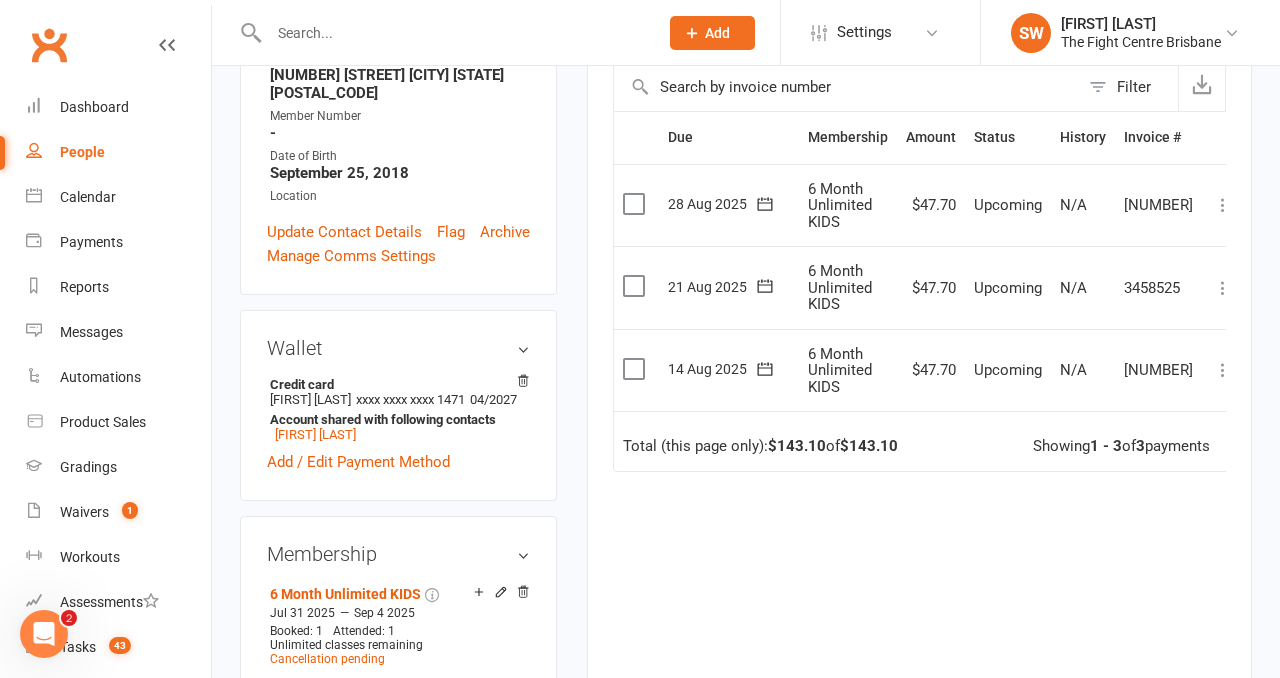 scroll, scrollTop: 460, scrollLeft: 0, axis: vertical 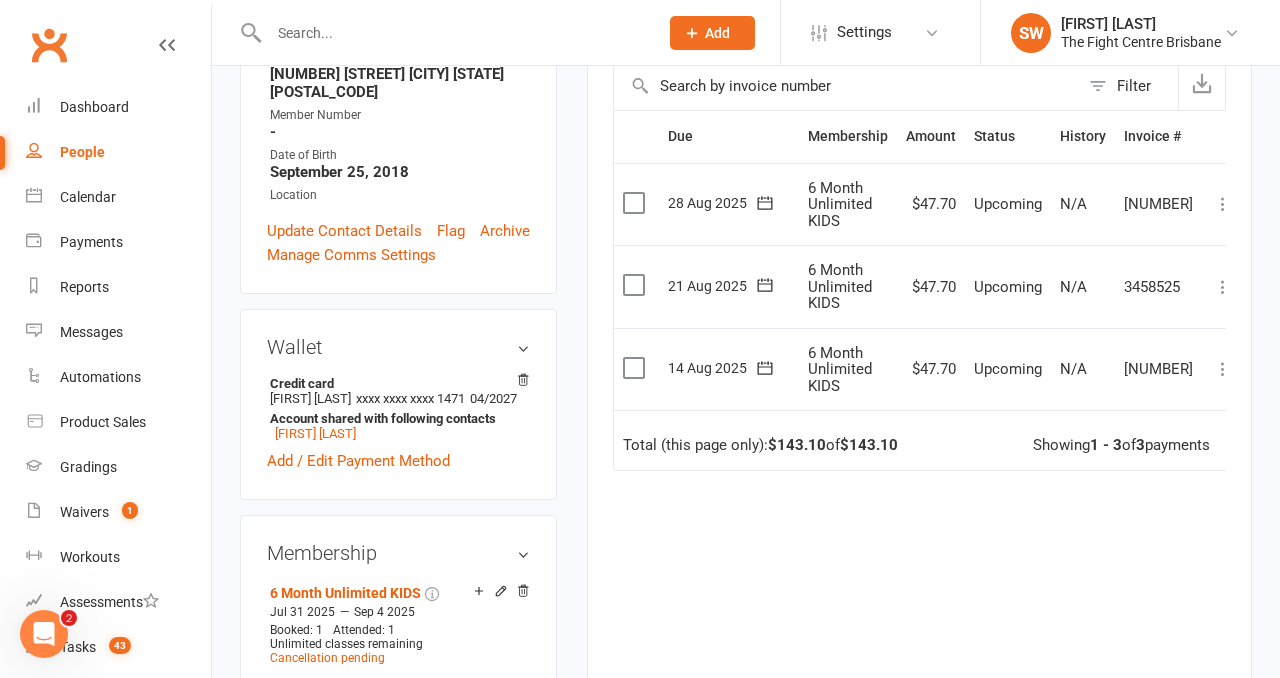 click on "upload photo change photo Ranger Phillips Activated 31 July, 2025 Added 31 July, 2025   Active member 6 years old  Membership cancellation pending Contact information Owner   Email  ak1301@hotmail.com
Mobile Number  0401517570
Address  20 pidgeon blvd Crestmead Qld 4132
Member Number  -
Date of Birth  September 25, 2018
Location
Update Contact Details Flag Archive Manage Comms Settings
Wallet Credit card Amy klane  xxxx xxxx xxxx 1471  04/2027 Account shared with following contacts Nicholas Phillips
Add / Edit Payment Method
Membership      6 Month Unlimited KIDS Jul 31 2025 — Sep 4 2025 Booked: 1 Attended: 1 Unlimited classes remaining   Cancellation pending Add new membership
Family Members   Nicholas Phillips - Parent / Guardian Add link to existing contact  Add link to new contact
Suspensions  No active suspensions found. Add new suspension
Promotions  edit Fighters -
Kids / Teens members -
No more check in calls -
Online training check in -
First week message -
edit" at bounding box center (398, 1010) 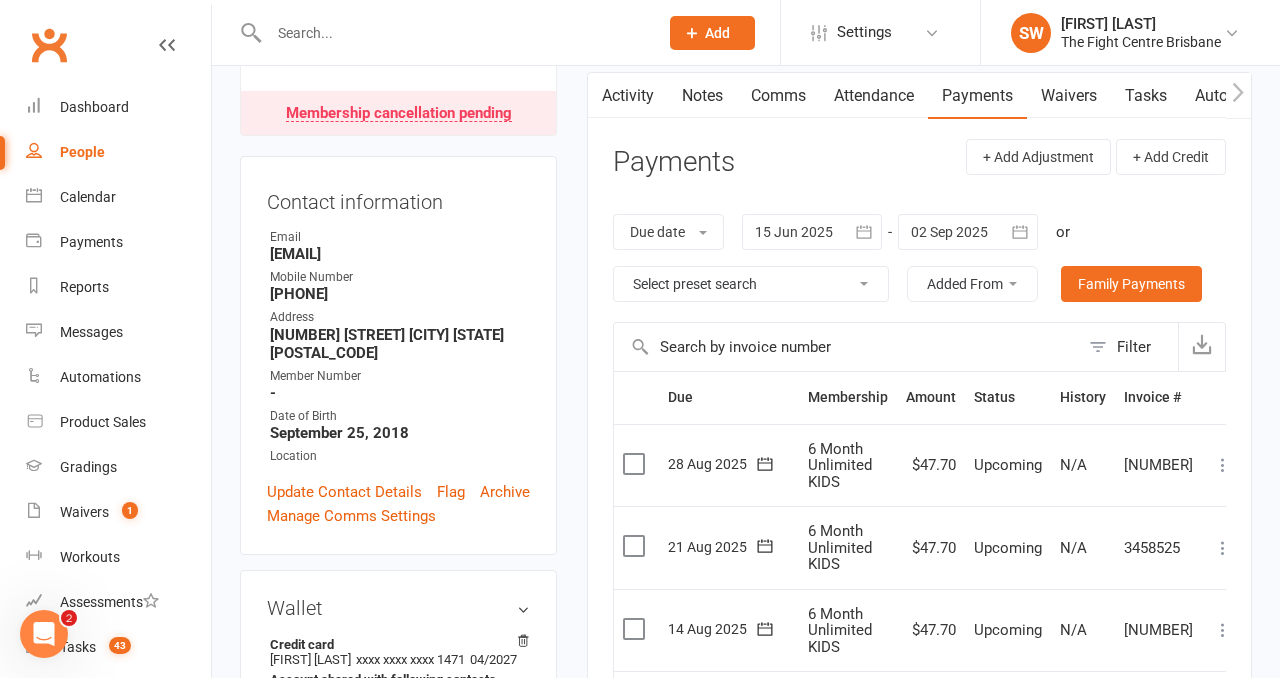 click on "upload photo change photo Ranger Phillips Activated 31 July, 2025 Added 31 July, 2025   Active member 6 years old  Membership cancellation pending Contact information Owner   Email  ak1301@hotmail.com
Mobile Number  0401517570
Address  20 pidgeon blvd Crestmead Qld 4132
Member Number  -
Date of Birth  September 25, 2018
Location
Update Contact Details Flag Archive Manage Comms Settings
Wallet Credit card Amy klane  xxxx xxxx xxxx 1471  04/2027 Account shared with following contacts Nicholas Phillips
Add / Edit Payment Method
Membership      6 Month Unlimited KIDS Jul 31 2025 — Sep 4 2025 Booked: 1 Attended: 1 Unlimited classes remaining   Cancellation pending Add new membership
Family Members   Nicholas Phillips - Parent / Guardian Add link to existing contact  Add link to new contact
Suspensions  No active suspensions found. Add new suspension
Promotions  edit Fighters -
Kids / Teens members -
No more check in calls -
Online training check in -
First week message -
edit" at bounding box center (398, 1271) 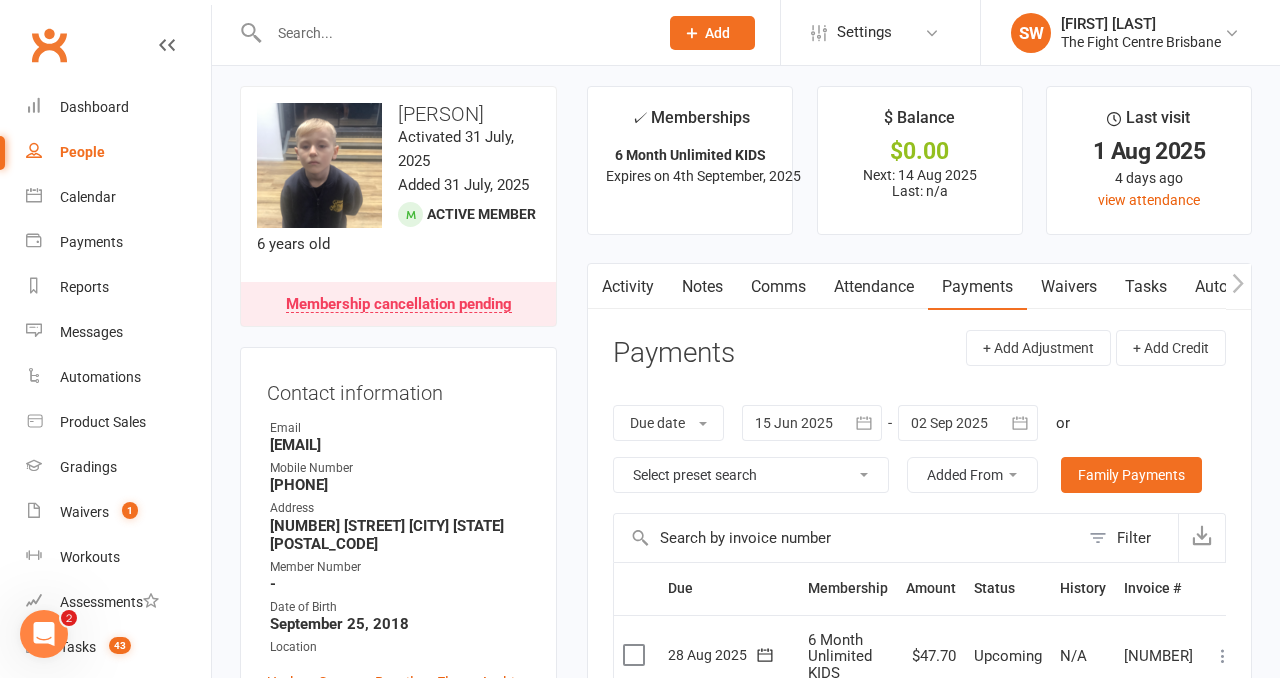 scroll, scrollTop: 9, scrollLeft: 0, axis: vertical 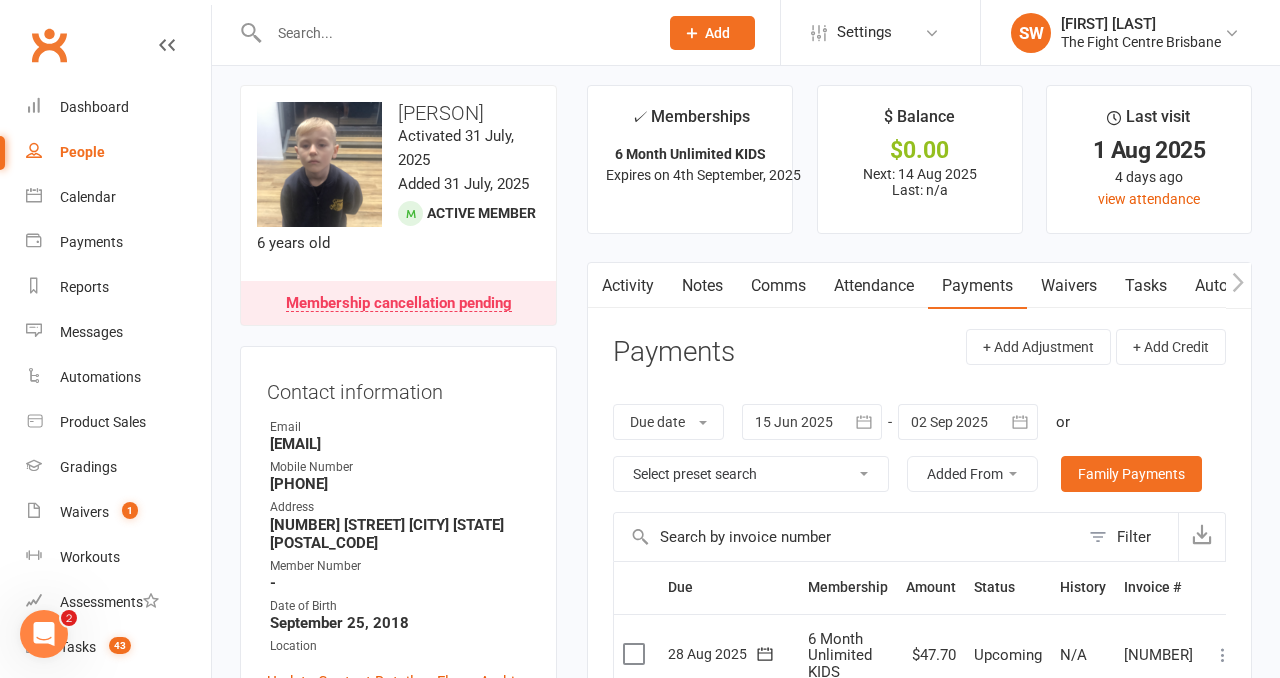 click on "upload photo change photo Ranger Phillips Activated 31 July, 2025 Added 31 July, 2025   Active member 6 years old  Membership cancellation pending Contact information Owner   Email  ak1301@hotmail.com
Mobile Number  0401517570
Address  20 pidgeon blvd Crestmead Qld 4132
Member Number  -
Date of Birth  September 25, 2018
Location
Update Contact Details Flag Archive Manage Comms Settings
Wallet Credit card Amy klane  xxxx xxxx xxxx 1471  04/2027 Account shared with following contacts Nicholas Phillips
Add / Edit Payment Method
Membership      6 Month Unlimited KIDS Jul 31 2025 — Sep 4 2025 Booked: 1 Attended: 1 Unlimited classes remaining   Cancellation pending Add new membership
Family Members   Nicholas Phillips - Parent / Guardian Add link to existing contact  Add link to new contact
Suspensions  No active suspensions found. Add new suspension
Promotions  edit Fighters -
Kids / Teens members -
No more check in calls -
Online training check in -
First week message -
edit" at bounding box center (398, 1461) 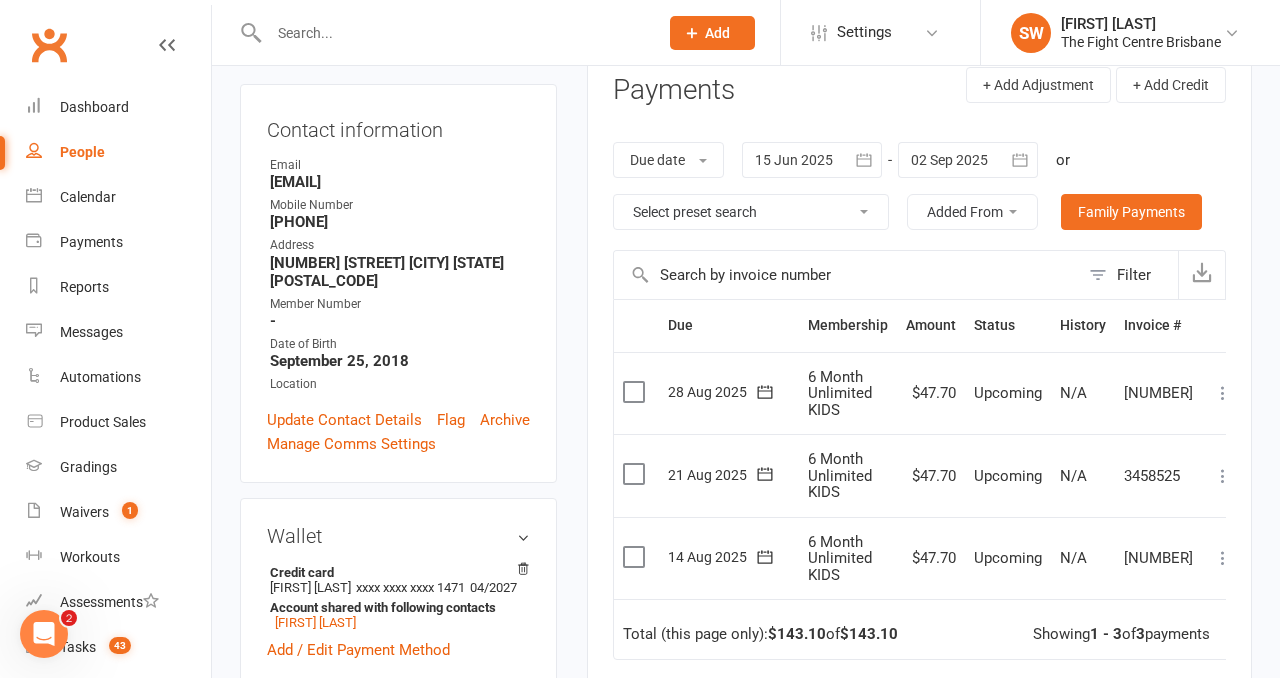 scroll, scrollTop: 309, scrollLeft: 0, axis: vertical 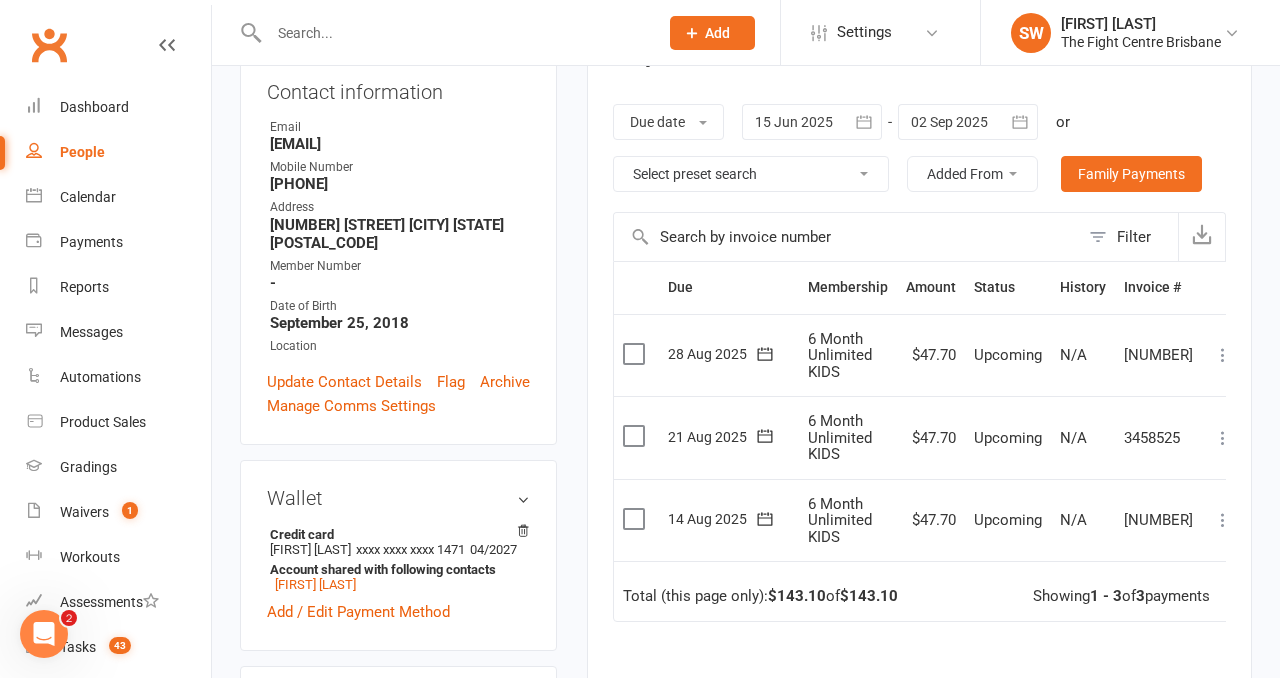 click on "upload photo change photo Ranger Phillips Activated 31 July, 2025 Added 31 July, 2025   Active member 6 years old  Membership cancellation pending Contact information Owner   Email  ak1301@hotmail.com
Mobile Number  0401517570
Address  20 pidgeon blvd Crestmead Qld 4132
Member Number  -
Date of Birth  September 25, 2018
Location
Update Contact Details Flag Archive Manage Comms Settings
Wallet Credit card Amy klane  xxxx xxxx xxxx 1471  04/2027 Account shared with following contacts Nicholas Phillips
Add / Edit Payment Method
Membership      6 Month Unlimited KIDS Jul 31 2025 — Sep 4 2025 Booked: 1 Attended: 1 Unlimited classes remaining   Cancellation pending Add new membership
Family Members   Nicholas Phillips - Parent / Guardian Add link to existing contact  Add link to new contact
Suspensions  No active suspensions found. Add new suspension
Promotions  edit Fighters -
Kids / Teens members -
No more check in calls -
Online training check in -
First week message -
edit" at bounding box center (398, 1161) 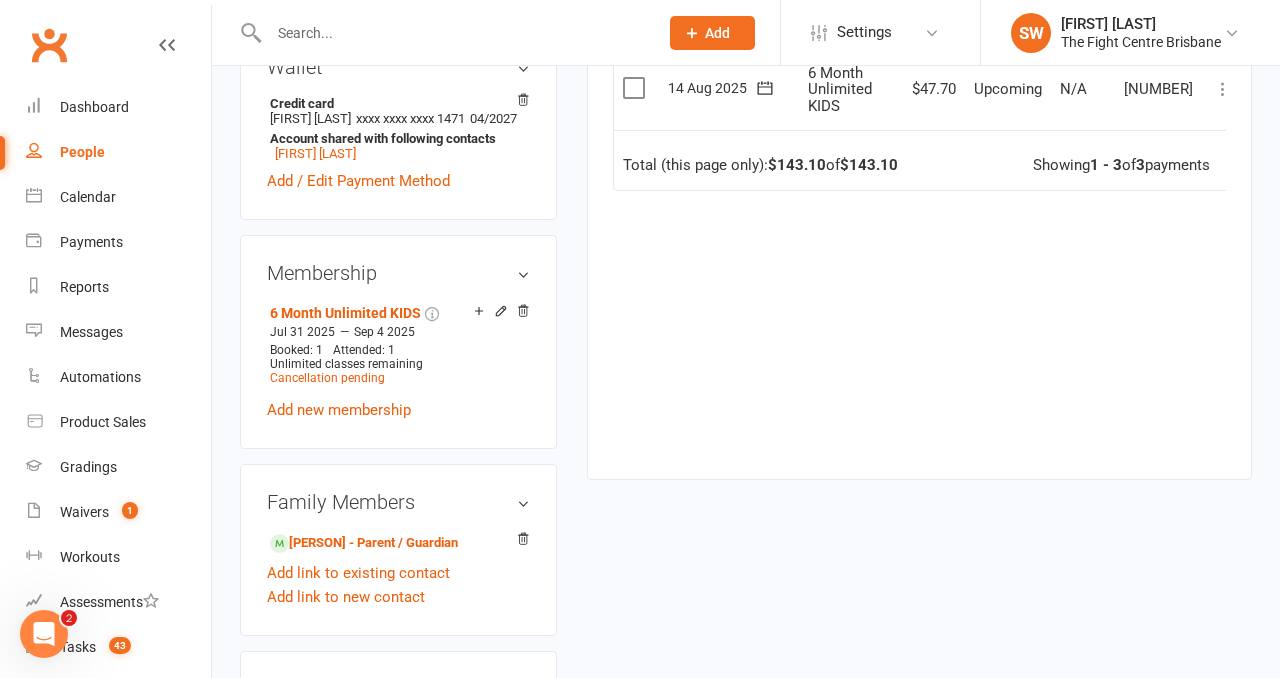 click on "✓ Memberships 6 Month Unlimited KIDS Expires on 4th September, 2025 $ Balance $0.00 Next: 14 Aug 2025 Last: n/a Last visit 1 Aug 2025 4 days ago view attendance
Activity Notes Comms Attendance Payments Waivers Tasks Automations Workouts Gradings / Promotions Mobile App Credit balance
Payments + Add Adjustment + Add Credit Due date  Due date Date paid Date failed Date settled 15 Jun 2025
June 2025
Sun Mon Tue Wed Thu Fri Sat
23
01
02
03
04
05
06
07
24
08
09
10
11
12
13
14
25
15
16
17
18
19
20
21" at bounding box center [919, -73] 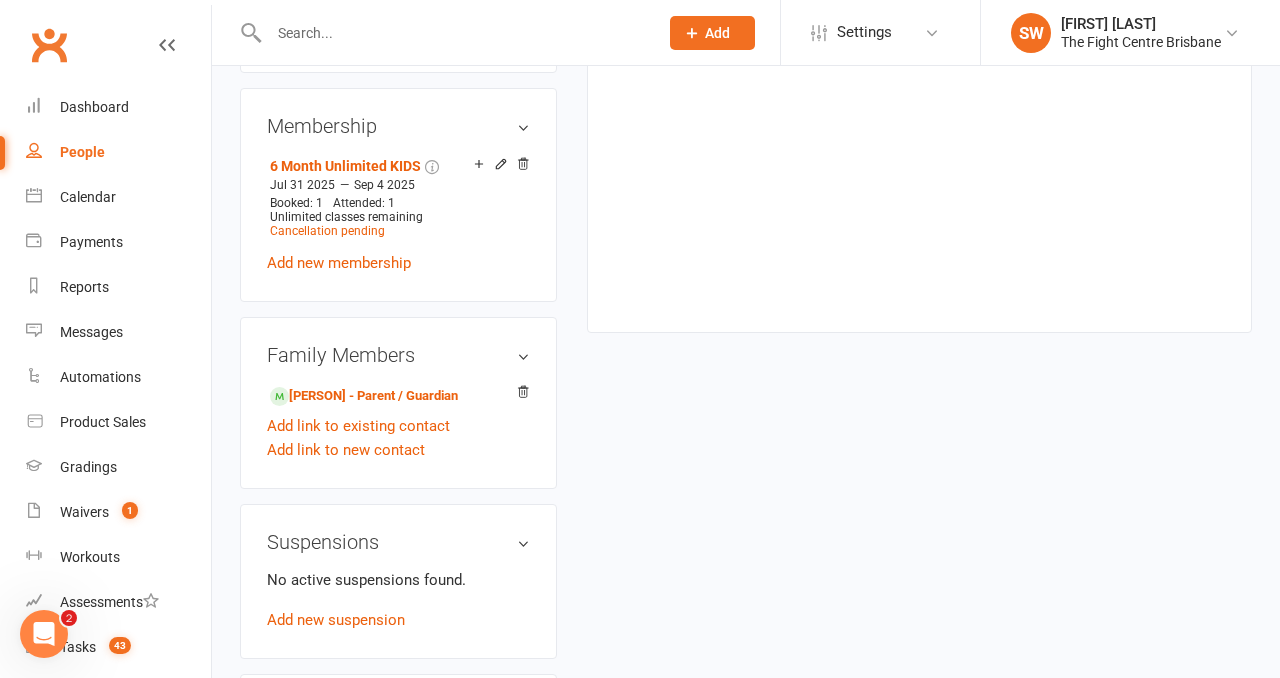 scroll, scrollTop: 908, scrollLeft: 0, axis: vertical 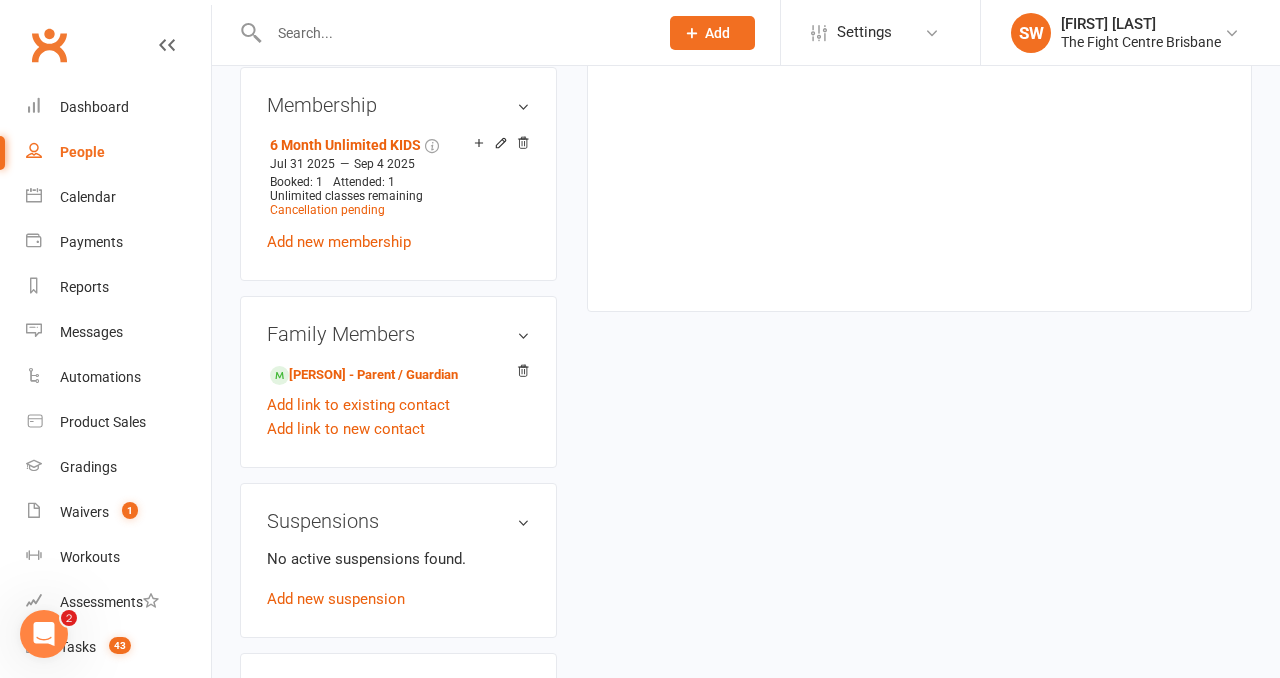 click on "upload photo change photo Ranger Phillips Activated 31 July, 2025 Added 31 July, 2025   Active member 6 years old  Membership cancellation pending Contact information Owner   Email  ak1301@hotmail.com
Mobile Number  0401517570
Address  20 pidgeon blvd Crestmead Qld 4132
Member Number  -
Date of Birth  September 25, 2018
Location
Update Contact Details Flag Archive Manage Comms Settings
Wallet Credit card Amy klane  xxxx xxxx xxxx 1471  04/2027 Account shared with following contacts Nicholas Phillips
Add / Edit Payment Method
Membership      6 Month Unlimited KIDS Jul 31 2025 — Sep 4 2025 Booked: 1 Attended: 1 Unlimited classes remaining   Cancellation pending Add new membership
Family Members   Nicholas Phillips - Parent / Guardian Add link to existing contact  Add link to new contact
Suspensions  No active suspensions found. Add new suspension
Promotions  edit Fighters -
Kids / Teens members -
No more check in calls -
Online training check in -
First week message -
edit" at bounding box center (746, 562) 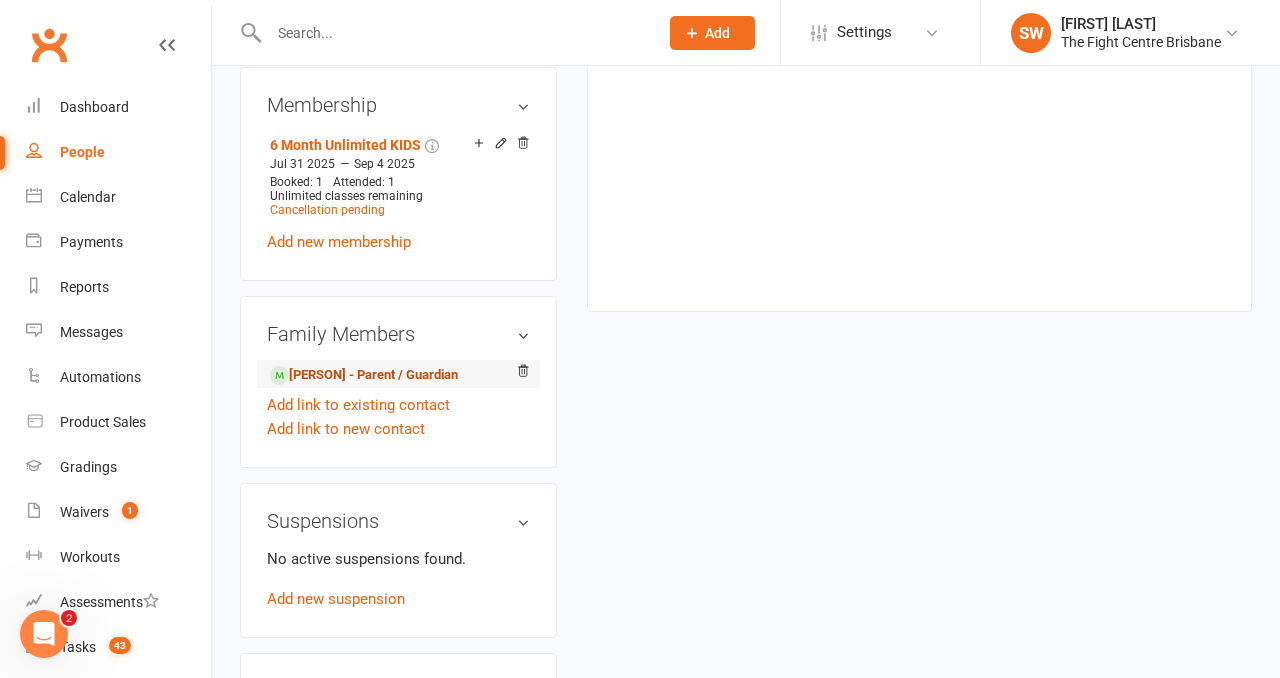 click on "Nicholas Phillips - Parent / Guardian" at bounding box center (364, 375) 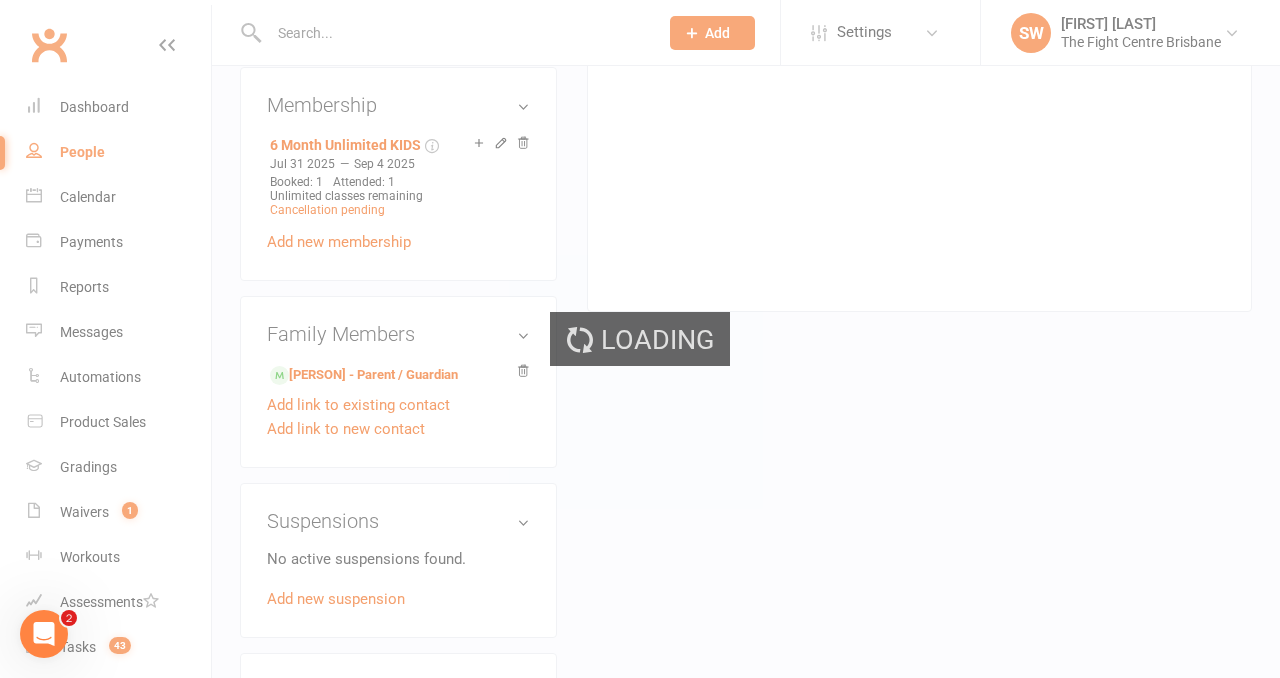 scroll, scrollTop: 0, scrollLeft: 0, axis: both 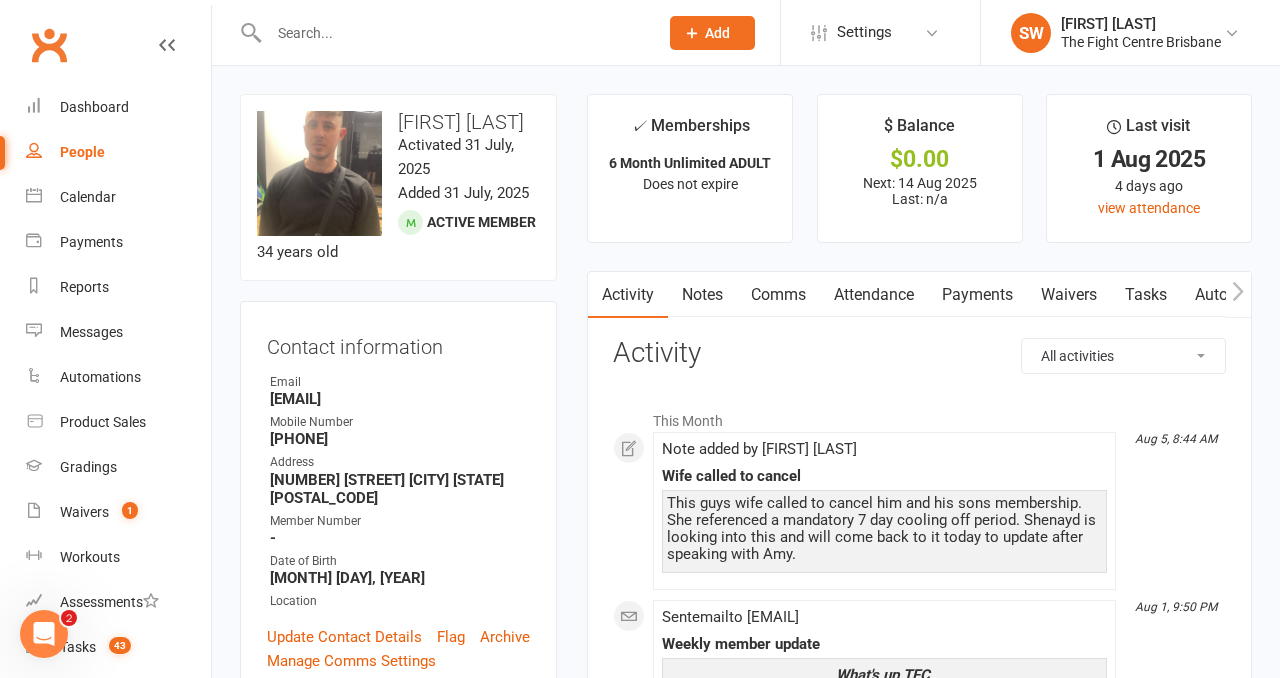 click on "✓ Memberships 6 Month Unlimited ADULT Does not expire $ Balance $0.00 Next: 14 Aug 2025 Last: n/a Last visit 1 Aug 2025 4 days ago view attendance
Activity Notes Comms Attendance Payments Waivers Tasks Automations Workouts Gradings / Promotions Mobile App Credit balance
All activities Bookings / Attendances Communications Notes Failed SMSes Gradings Members Memberships Mobile App POS Sales Payments Credit Vouchers Prospects Reports Automations Tasks Waivers Workouts Kiosk Mode Consent Assessments Contact Flags Family Relationships Activity This Month Aug 5, 8:44 AM Note added by Lorina Thompson   Wife called to cancel This guys wife called to cancel him and his sons membership.  She referenced a mandatory 7 day cooling off period.  Shenayd is looking into this and will come back to it today to update after speaking with Amy. Aug 1, 9:50 PM   Sent  email  to   ak1301@hotmail.com   Weekly member update What's up TFC,     As many of you will be aware      OSS! ~ Team TFC.         show  more Opened" at bounding box center [919, 1814] 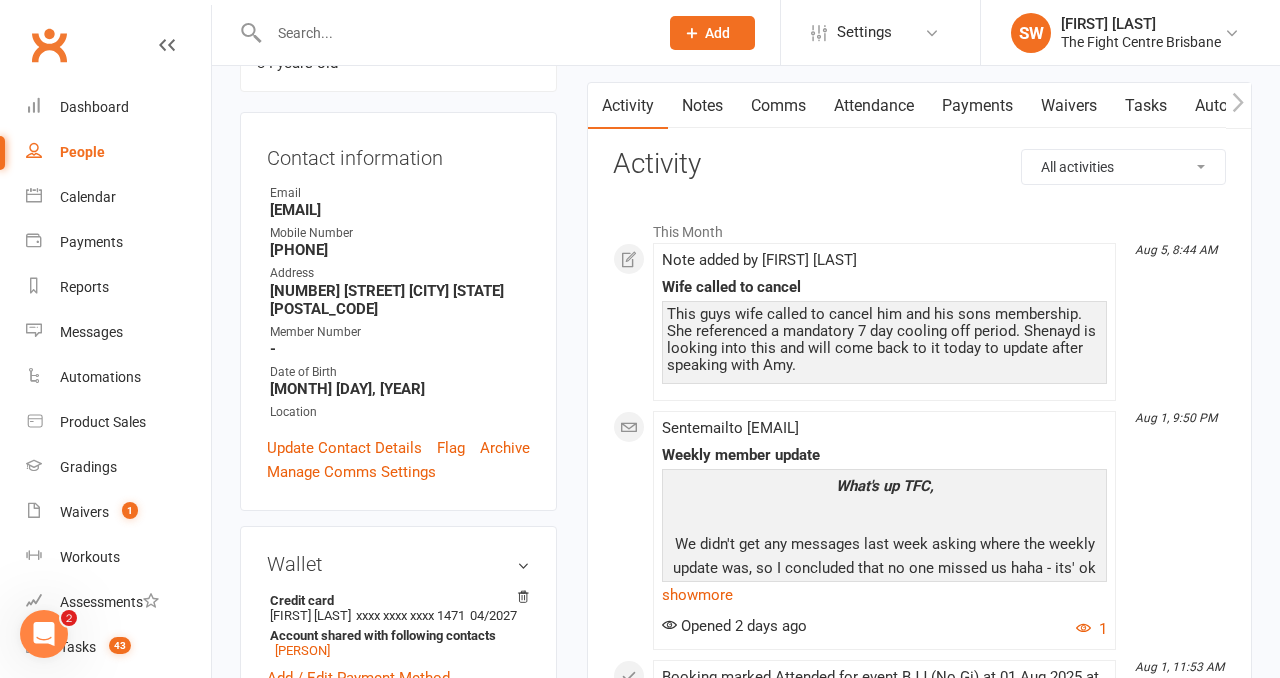 click on "✓ Memberships 6 Month Unlimited ADULT Does not expire $ Balance $0.00 Next: 14 Aug 2025 Last: n/a Last visit 1 Aug 2025 4 days ago view attendance
Activity Notes Comms Attendance Payments Waivers Tasks Automations Workouts Gradings / Promotions Mobile App Credit balance
All activities Bookings / Attendances Communications Notes Failed SMSes Gradings Members Memberships Mobile App POS Sales Payments Credit Vouchers Prospects Reports Automations Tasks Waivers Workouts Kiosk Mode Consent Assessments Contact Flags Family Relationships Activity This Month Aug 5, 8:44 AM Note added by Lorina Thompson   Wife called to cancel This guys wife called to cancel him and his sons membership.  She referenced a mandatory 7 day cooling off period.  Shenayd is looking into this and will come back to it today to update after speaking with Amy. Aug 1, 9:50 PM   Sent  email  to   ak1301@hotmail.com   Weekly member update What's up TFC,     As many of you will be aware      OSS! ~ Team TFC.         show  more Opened" at bounding box center (919, 1625) 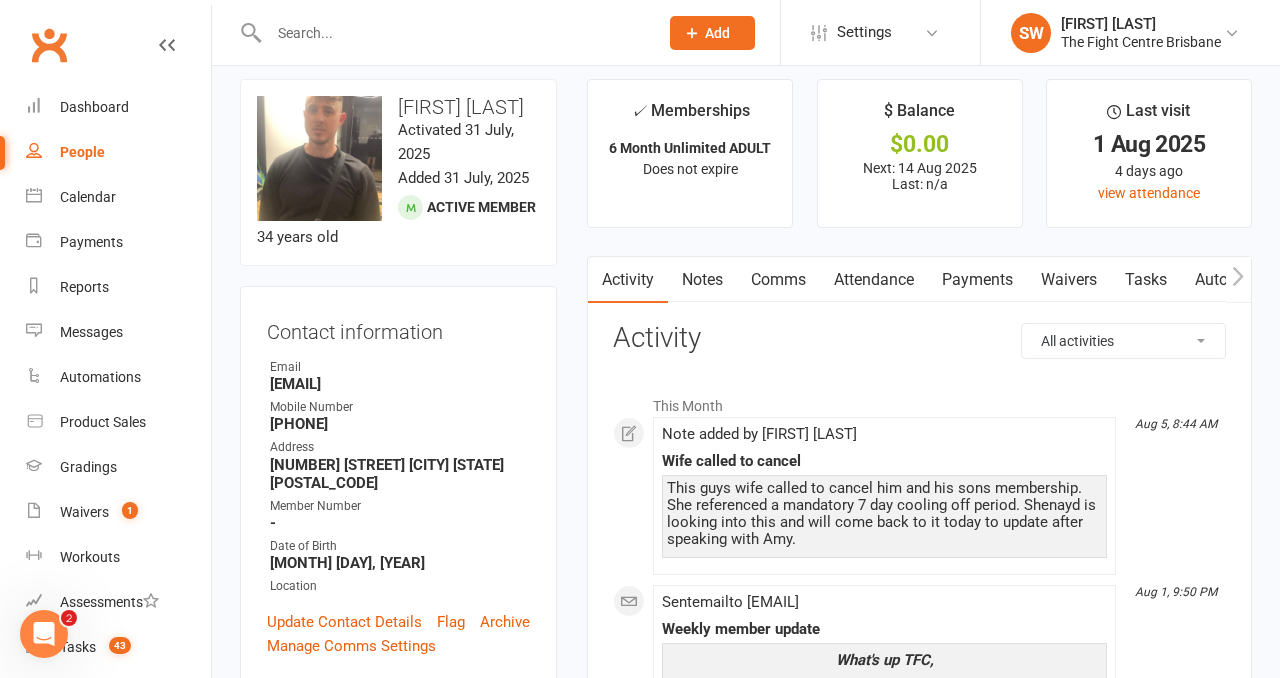 scroll, scrollTop: 0, scrollLeft: 0, axis: both 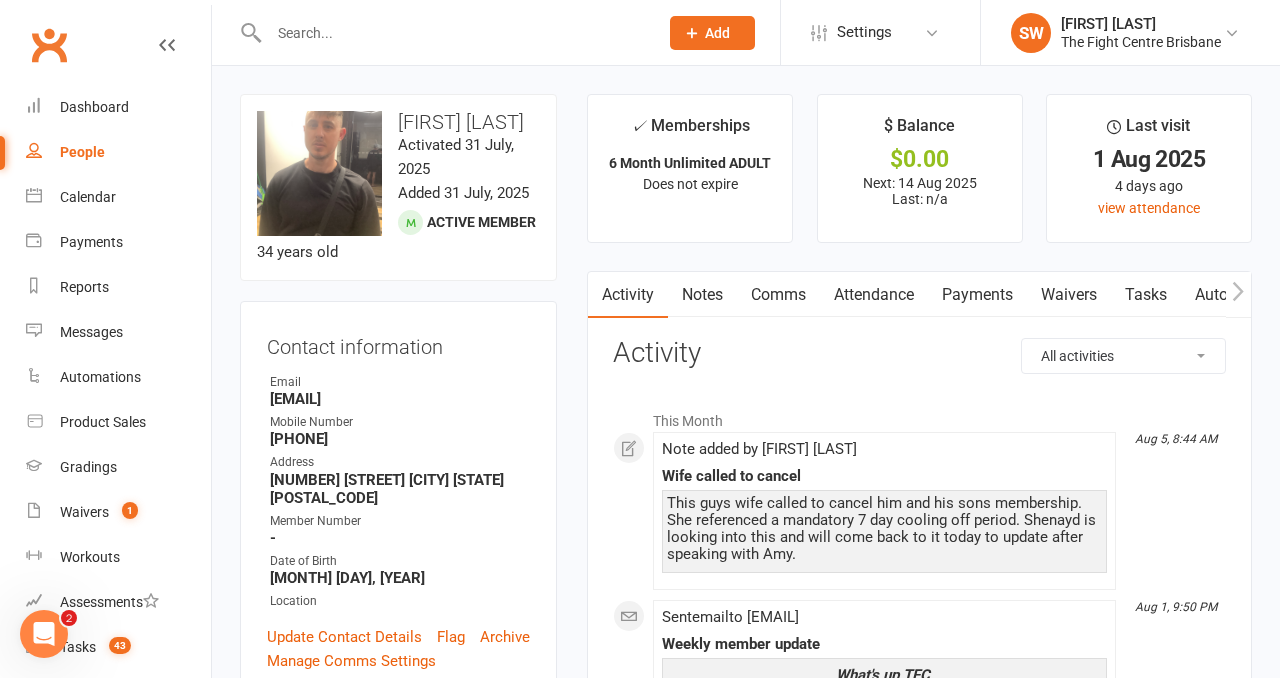 click on "✓ Memberships 6 Month Unlimited ADULT Does not expire $ Balance $0.00 Next: 14 Aug 2025 Last: n/a Last visit 1 Aug 2025 4 days ago view attendance
Activity Notes Comms Attendance Payments Waivers Tasks Automations Workouts Gradings / Promotions Mobile App Credit balance
All activities Bookings / Attendances Communications Notes Failed SMSes Gradings Members Memberships Mobile App POS Sales Payments Credit Vouchers Prospects Reports Automations Tasks Waivers Workouts Kiosk Mode Consent Assessments Contact Flags Family Relationships Activity This Month Aug 5, 8:44 AM Note added by Lorina Thompson   Wife called to cancel This guys wife called to cancel him and his sons membership.  She referenced a mandatory 7 day cooling off period.  Shenayd is looking into this and will come back to it today to update after speaking with Amy. Aug 1, 9:50 PM   Sent  email  to   ak1301@hotmail.com   Weekly member update What's up TFC,     As many of you will be aware      OSS! ~ Team TFC.         show  more Opened" at bounding box center (919, 1814) 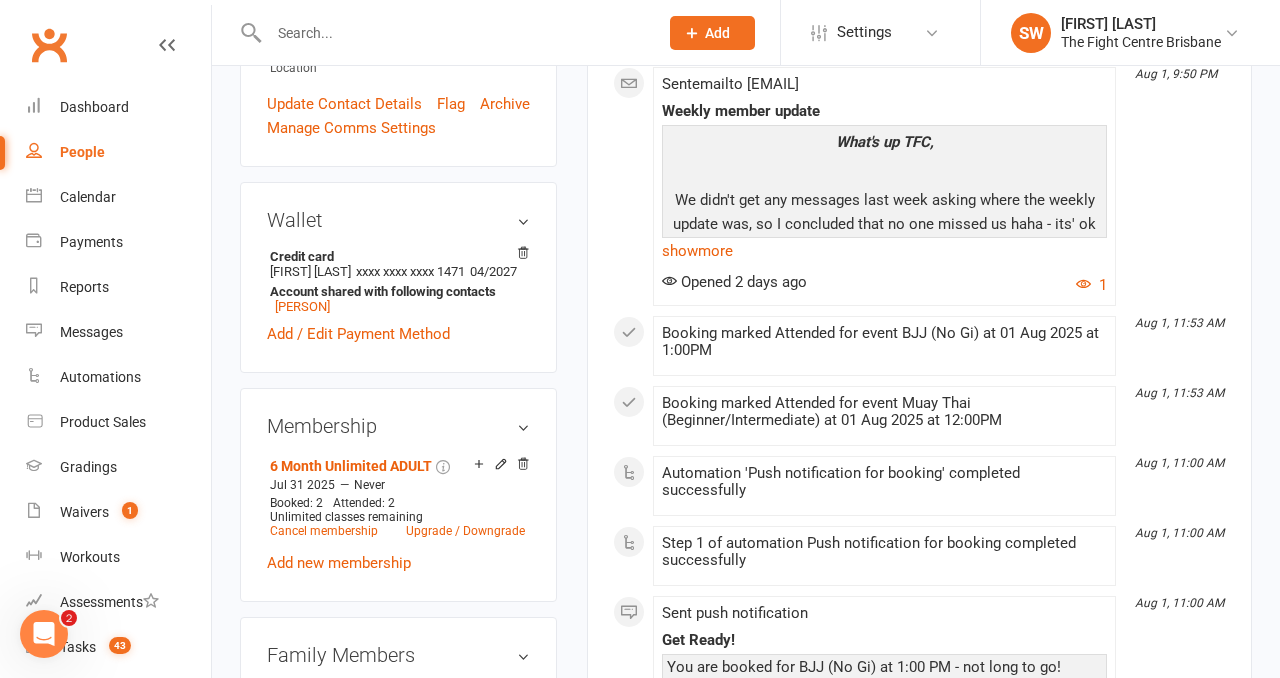 click on "upload photo change photo Nicholas Phillips Activated 31 July, 2025 Added 31 July, 2025   Active member 34 years old  Contact information Owner   Email  ak1301@hotmail.com
Mobile Number  0401517570
Address  20 pidgeon blvd Crestmead Qld 4132
Member Number  -
Date of Birth  August 13, 1990
Location
Update Contact Details Flag Archive Manage Comms Settings
Wallet Credit card Amy klane  xxxx xxxx xxxx 1471  04/2027 Account shared with following contacts Ranger Phillips
Add / Edit Payment Method
Membership      6 Month Unlimited ADULT Jul 31 2025 — Never Booked: 2 Attended: 2 Unlimited classes remaining   Cancel membership Upgrade / Downgrade Add new membership
Family Members   Ranger Phillips - Child Add link to existing contact  Add link to new contact
Suspensions  No active suspensions found. Add new suspension
Promotions  edit Fighters -
Kids / Teens members -
No more check in calls -
Online training check in -
First week message -
Email / SMS Subscriptions  edit edit" at bounding box center (398, 910) 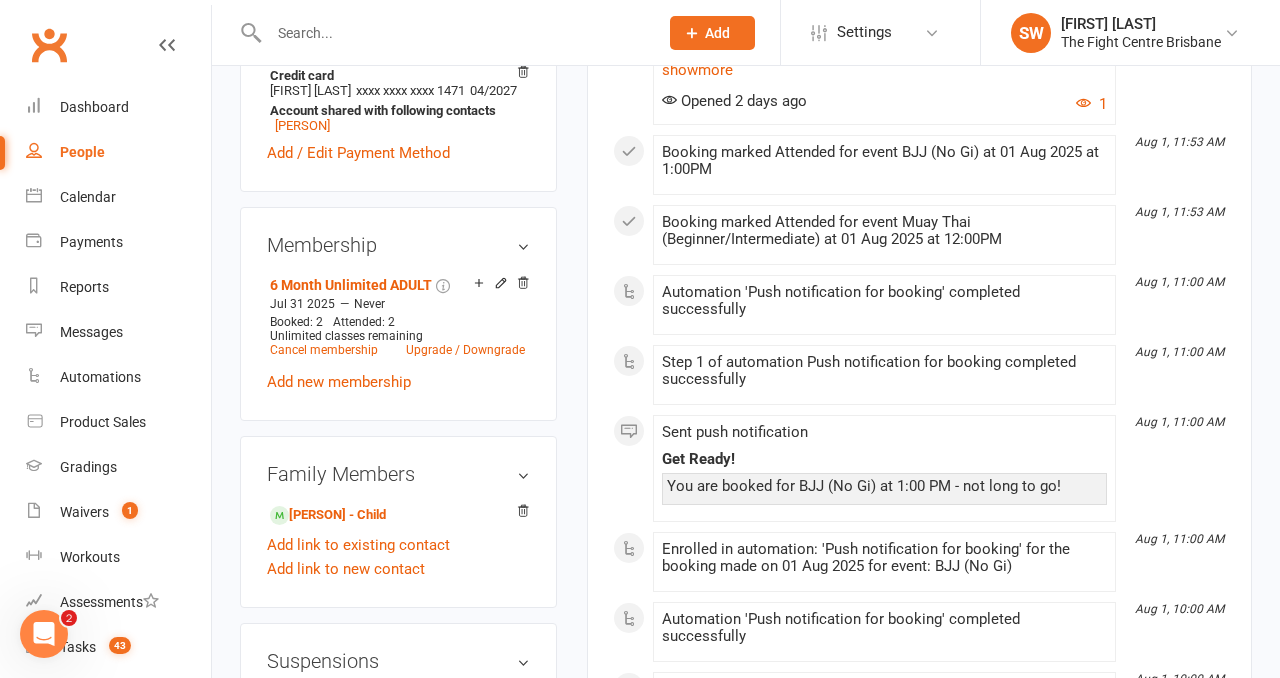 click on "upload photo change photo Nicholas Phillips Activated 31 July, 2025 Added 31 July, 2025   Active member 34 years old  Contact information Owner   Email  ak1301@hotmail.com
Mobile Number  0401517570
Address  20 pidgeon blvd Crestmead Qld 4132
Member Number  -
Date of Birth  August 13, 1990
Location
Update Contact Details Flag Archive Manage Comms Settings
Wallet Credit card Amy klane  xxxx xxxx xxxx 1471  04/2027 Account shared with following contacts Ranger Phillips
Add / Edit Payment Method
Membership      6 Month Unlimited ADULT Jul 31 2025 — Never Booked: 2 Attended: 2 Unlimited classes remaining   Cancel membership Upgrade / Downgrade Add new membership
Family Members   Ranger Phillips - Child Add link to existing contact  Add link to new contact
Suspensions  No active suspensions found. Add new suspension
Promotions  edit Fighters -
Kids / Teens members -
No more check in calls -
Online training check in -
First week message -
Email / SMS Subscriptions  edit edit" at bounding box center (398, 729) 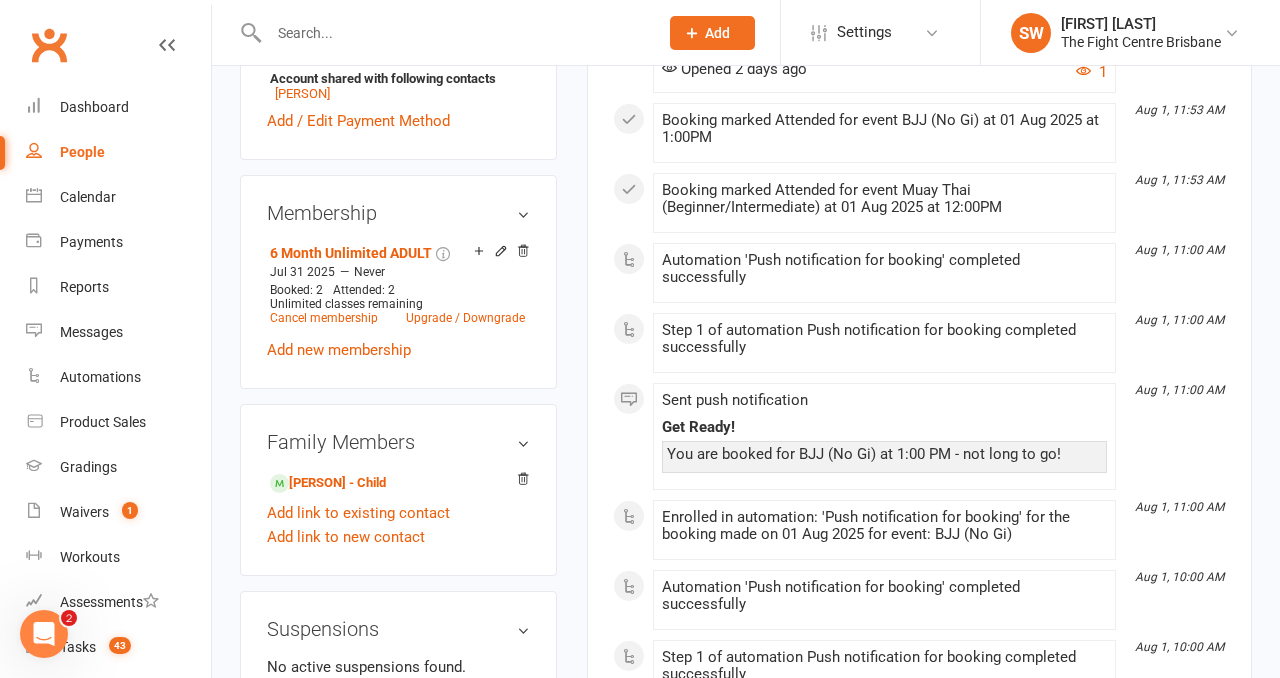 scroll, scrollTop: 748, scrollLeft: 0, axis: vertical 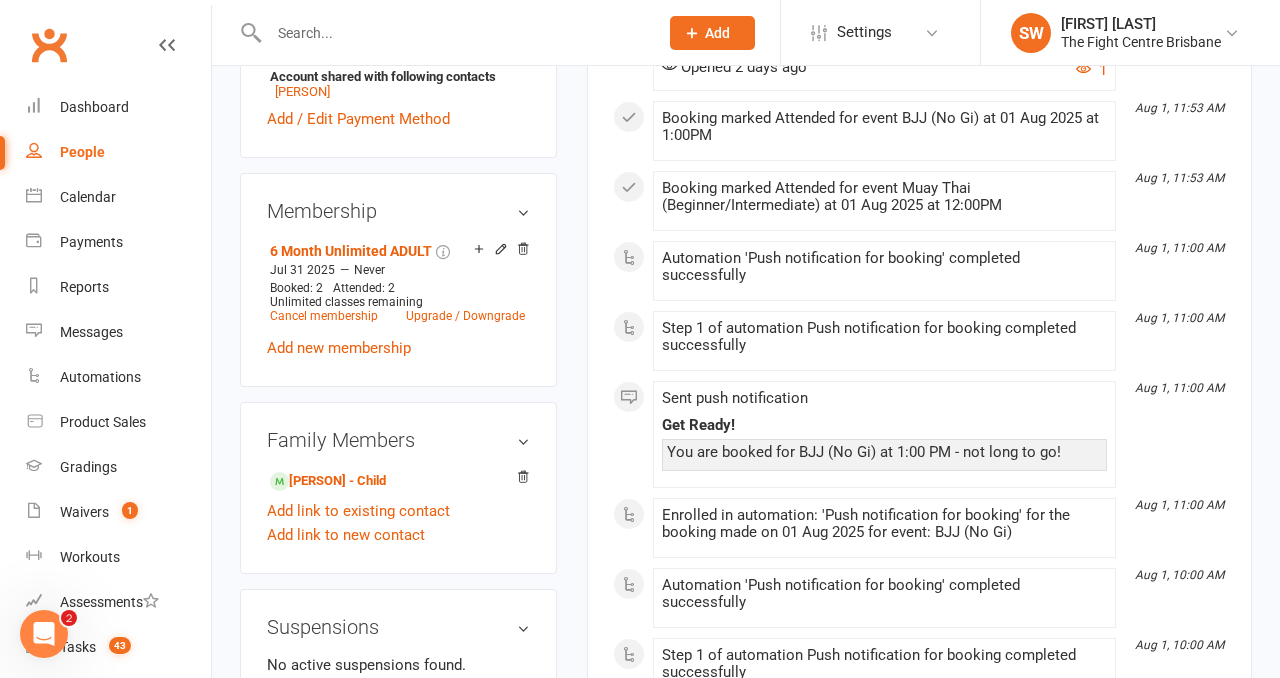 click on "✓ Memberships 6 Month Unlimited ADULT Does not expire $ Balance $0.00 Next: 14 Aug 2025 Last: n/a Last visit 1 Aug 2025 4 days ago view attendance
Activity Notes Comms Attendance Payments Waivers Tasks Automations Workouts Gradings / Promotions Mobile App Credit balance
All activities Bookings / Attendances Communications Notes Failed SMSes Gradings Members Memberships Mobile App POS Sales Payments Credit Vouchers Prospects Reports Automations Tasks Waivers Workouts Kiosk Mode Consent Assessments Contact Flags Family Relationships Activity This Month Aug 5, 8:44 AM Note added by Lorina Thompson   Wife called to cancel This guys wife called to cancel him and his sons membership.  She referenced a mandatory 7 day cooling off period.  Shenayd is looking into this and will come back to it today to update after speaking with Amy. Aug 1, 9:50 PM   Sent  email  to   ak1301@hotmail.com   Weekly member update What's up TFC,     As many of you will be aware      OSS! ~ Team TFC.         show  more Opened" at bounding box center [919, 1066] 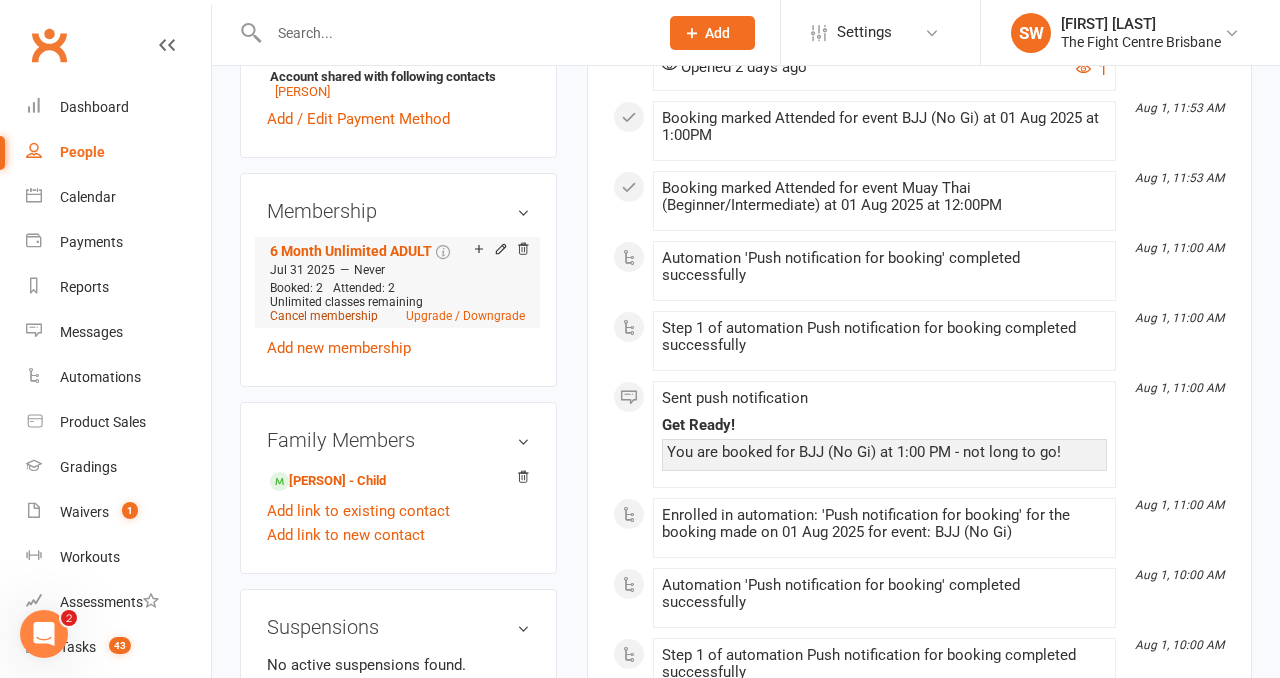 click on "Cancel membership" at bounding box center (324, 316) 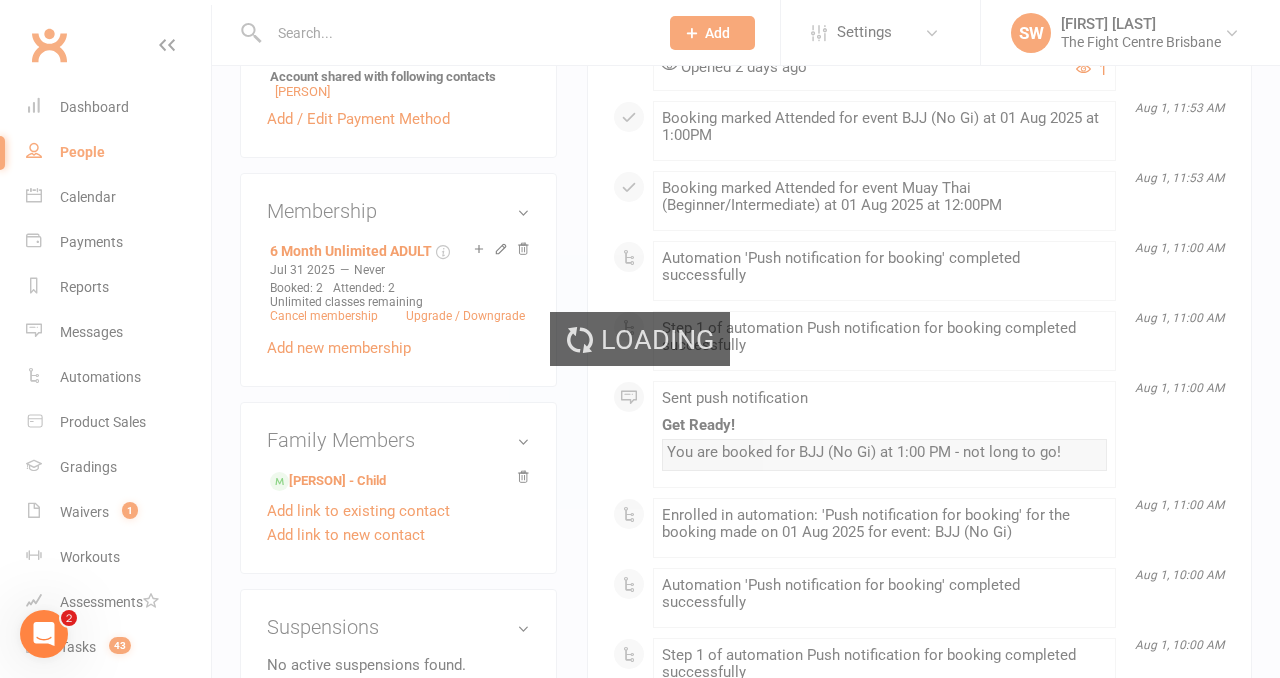 scroll, scrollTop: 0, scrollLeft: 0, axis: both 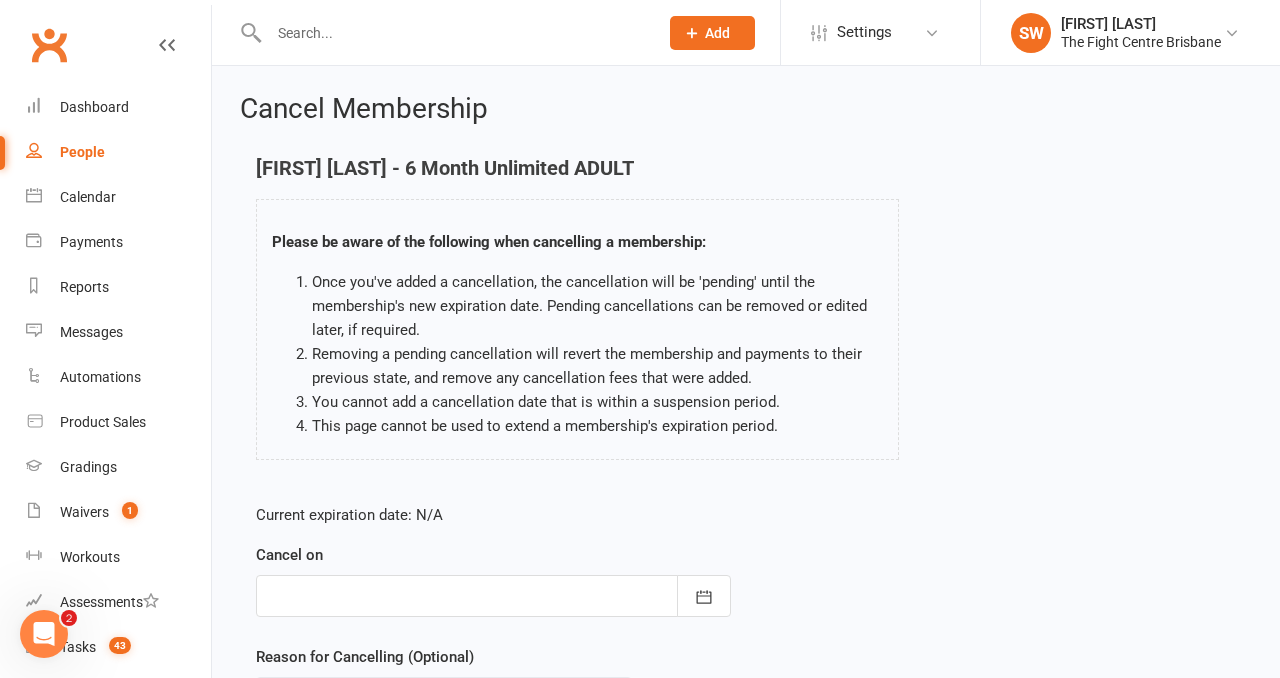 click at bounding box center [493, 596] 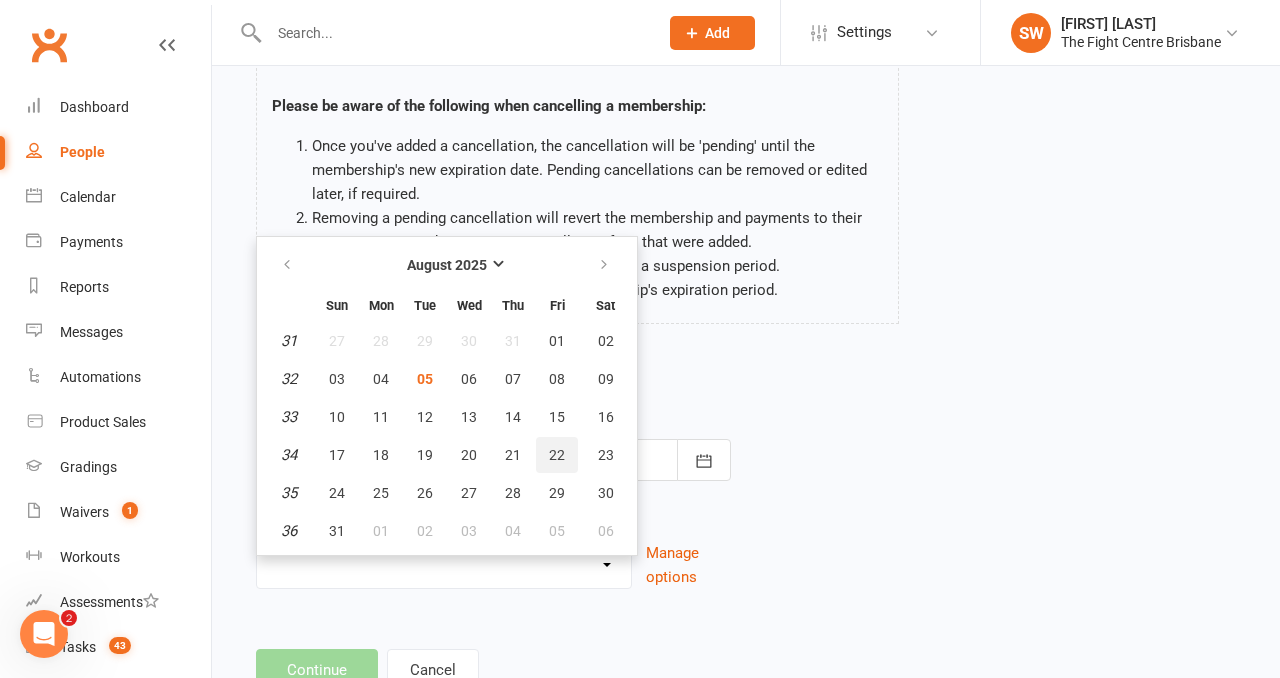 scroll, scrollTop: 161, scrollLeft: 0, axis: vertical 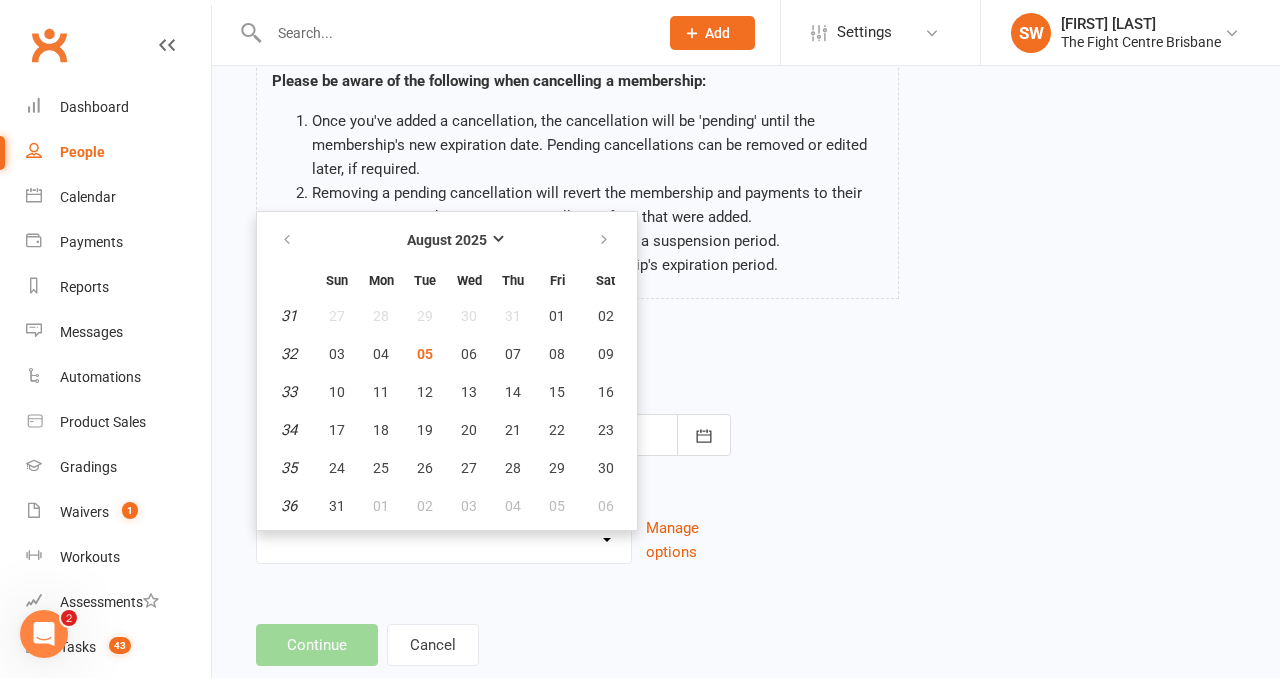 click on "Current expiration date: N/A Cancel on
August 2025
Sun Mon Tue Wed Thu Fri Sat
31
27
28
29
30
31
01
02
32
03
04
05
06
07
08
09
33
10
11
12
13
14
15
16
34
17
18
19
20
21
22
23
35
24
25
26
27
28
29
30
36" at bounding box center (746, 459) 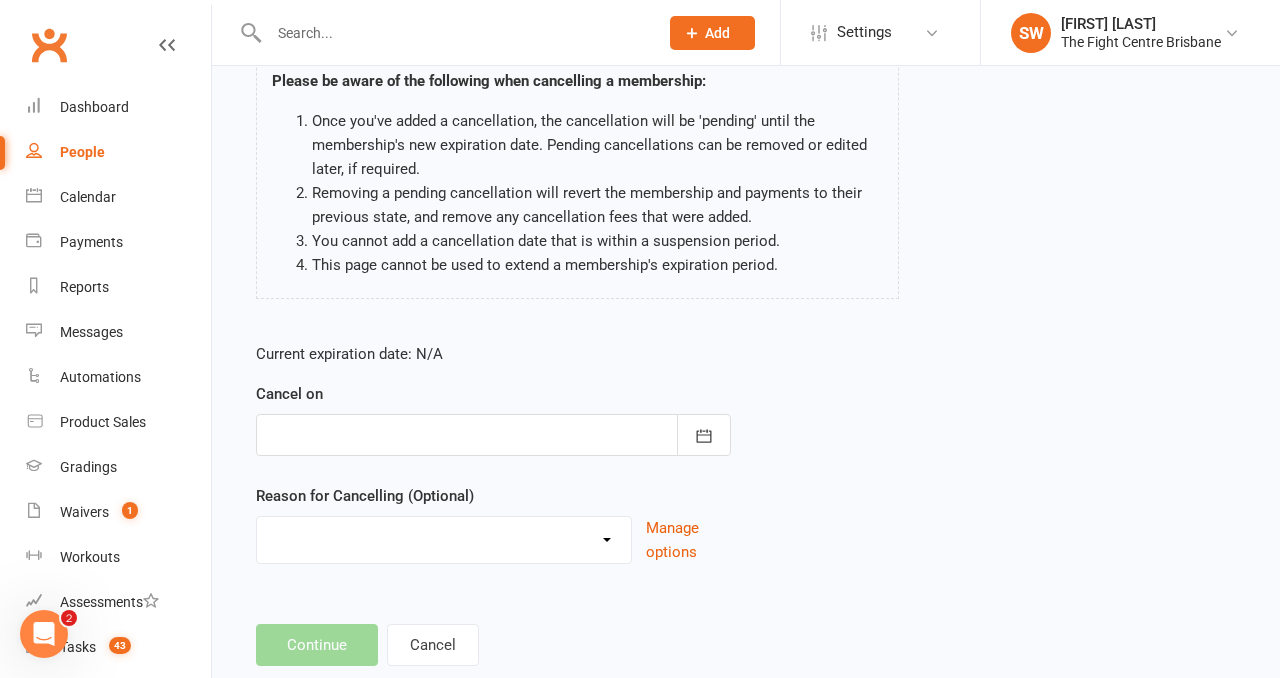 scroll, scrollTop: 210, scrollLeft: 0, axis: vertical 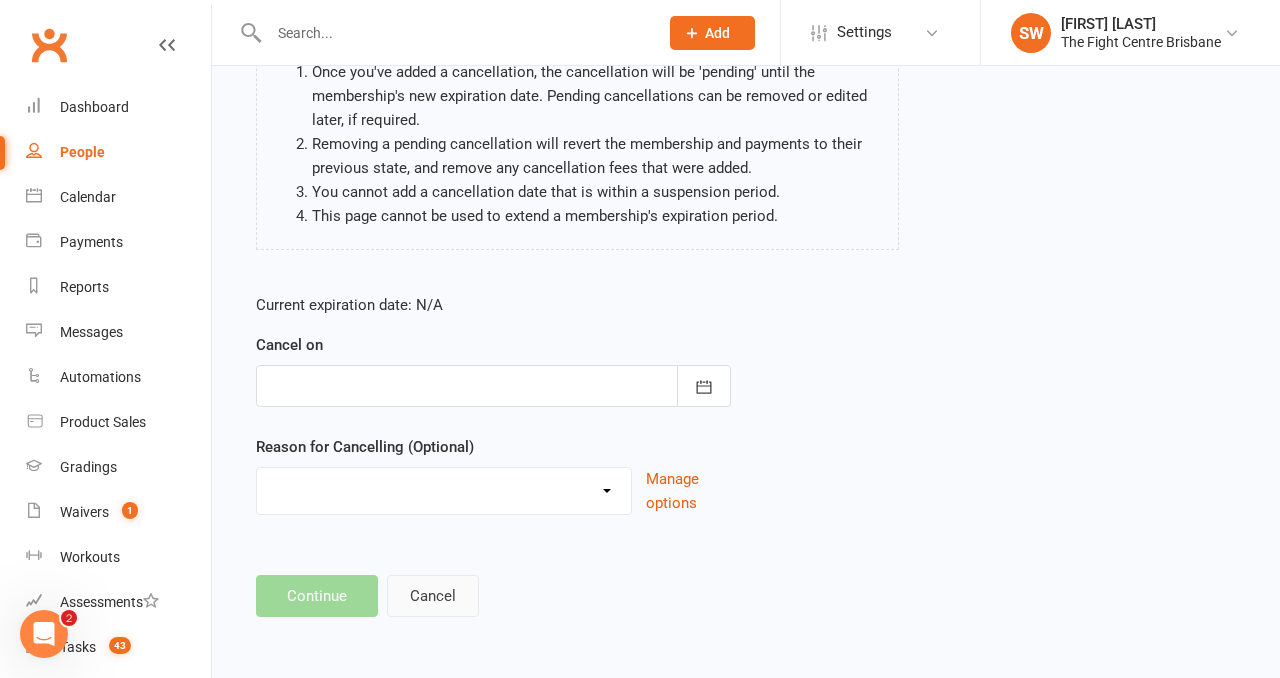 click on "Cancel" at bounding box center [433, 596] 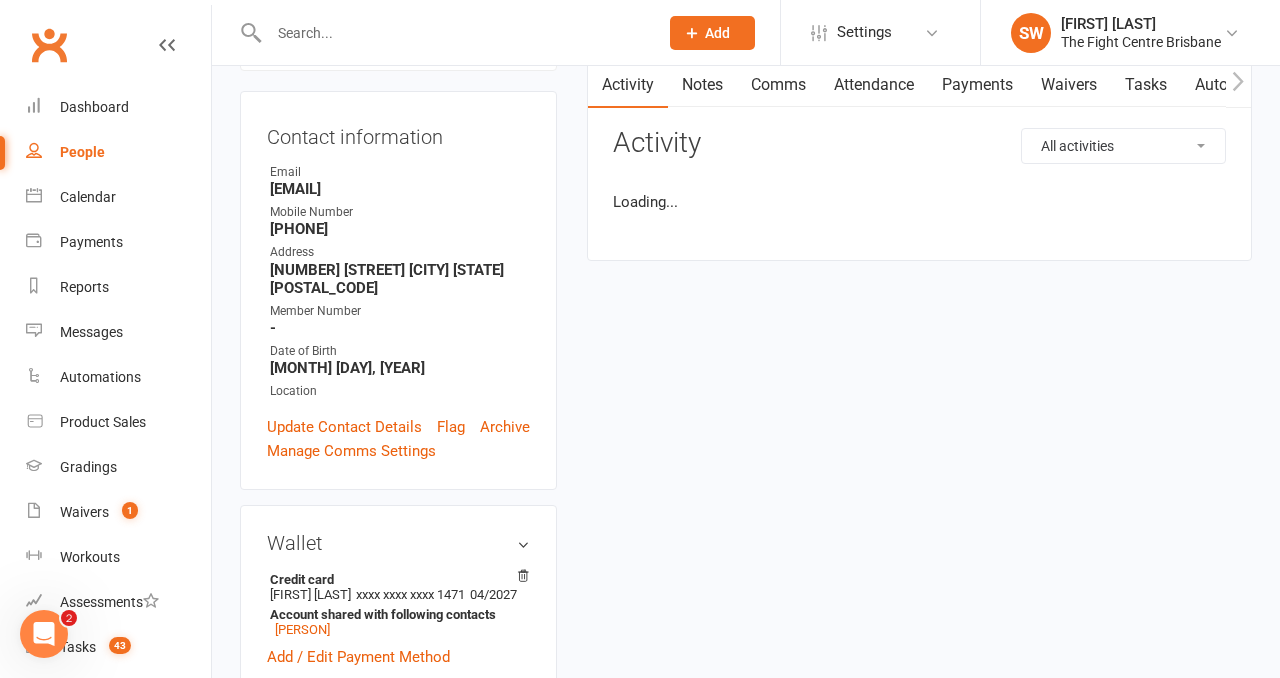 scroll, scrollTop: 0, scrollLeft: 0, axis: both 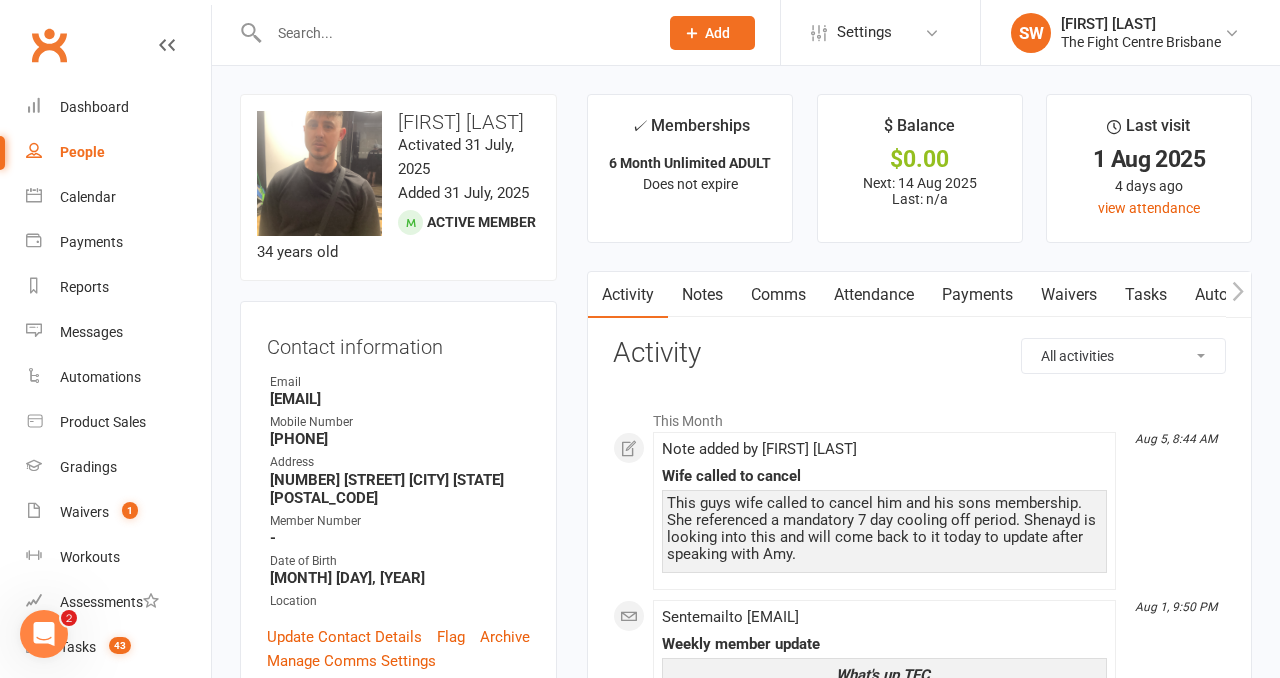 click on "✓ Memberships 6 Month Unlimited ADULT Does not expire $ Balance $0.00 Next: 14 Aug 2025 Last: n/a Last visit 1 Aug 2025 4 days ago view attendance
Activity Notes Comms Attendance Payments Waivers Tasks Automations Workouts Gradings / Promotions Mobile App Credit balance
All activities Bookings / Attendances Communications Notes Failed SMSes Gradings Members Memberships Mobile App POS Sales Payments Credit Vouchers Prospects Reports Automations Tasks Waivers Workouts Kiosk Mode Consent Assessments Contact Flags Family Relationships Activity This Month Aug 5, 8:44 AM Note added by Lorina Thompson   Wife called to cancel This guys wife called to cancel him and his sons membership.  She referenced a mandatory 7 day cooling off period.  Shenayd is looking into this and will come back to it today to update after speaking with Amy. Aug 1, 9:50 PM   Sent  email  to   ak1301@hotmail.com   Weekly member update What's up TFC,     As many of you will be aware      OSS! ~ Team TFC.         show  more Opened" at bounding box center [919, 1814] 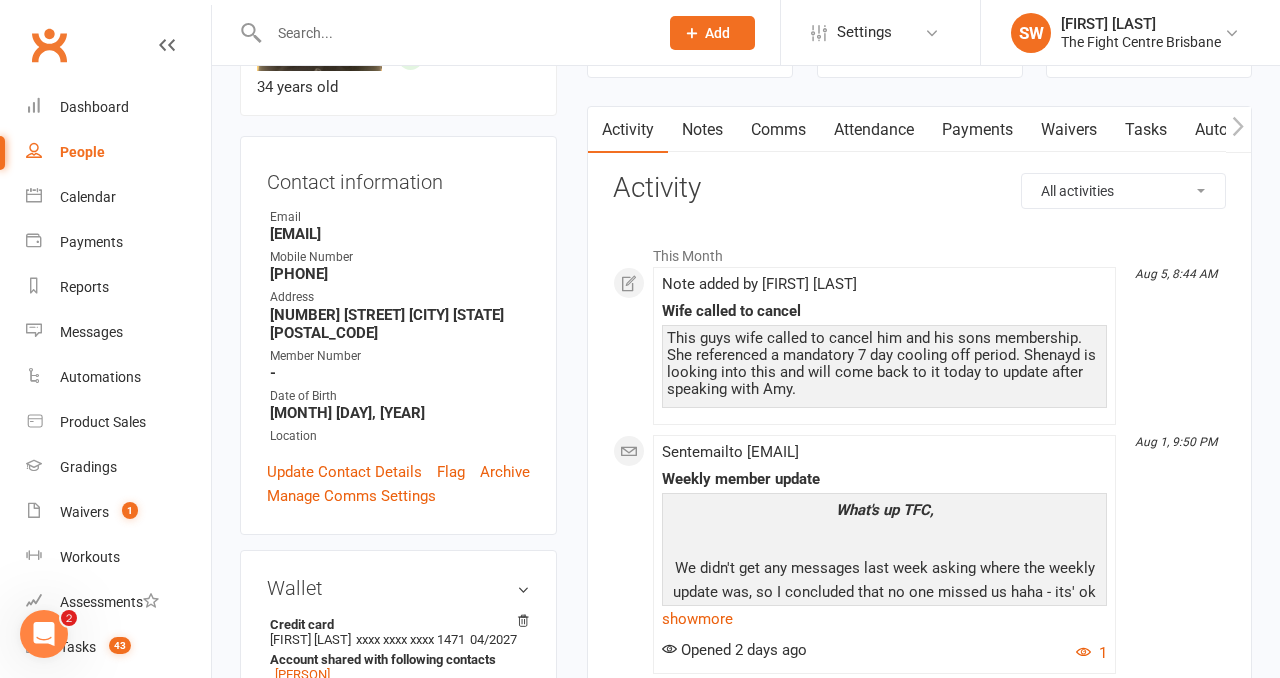 click on "✓ Memberships 6 Month Unlimited ADULT Does not expire $ Balance $0.00 Next: 14 Aug 2025 Last: n/a Last visit 1 Aug 2025 4 days ago view attendance
Activity Notes Comms Attendance Payments Waivers Tasks Automations Workouts Gradings / Promotions Mobile App Credit balance
All activities Bookings / Attendances Communications Notes Failed SMSes Gradings Members Memberships Mobile App POS Sales Payments Credit Vouchers Prospects Reports Automations Tasks Waivers Workouts Kiosk Mode Consent Assessments Contact Flags Family Relationships Activity This Month Aug 5, 8:44 AM Note added by Lorina Thompson   Wife called to cancel This guys wife called to cancel him and his sons membership.  She referenced a mandatory 7 day cooling off period.  Shenayd is looking into this and will come back to it today to update after speaking with Amy. Aug 1, 9:50 PM   Sent  email  to   ak1301@hotmail.com   Weekly member update What's up TFC,     As many of you will be aware      OSS! ~ Team TFC.         show  more Opened" at bounding box center [919, 1649] 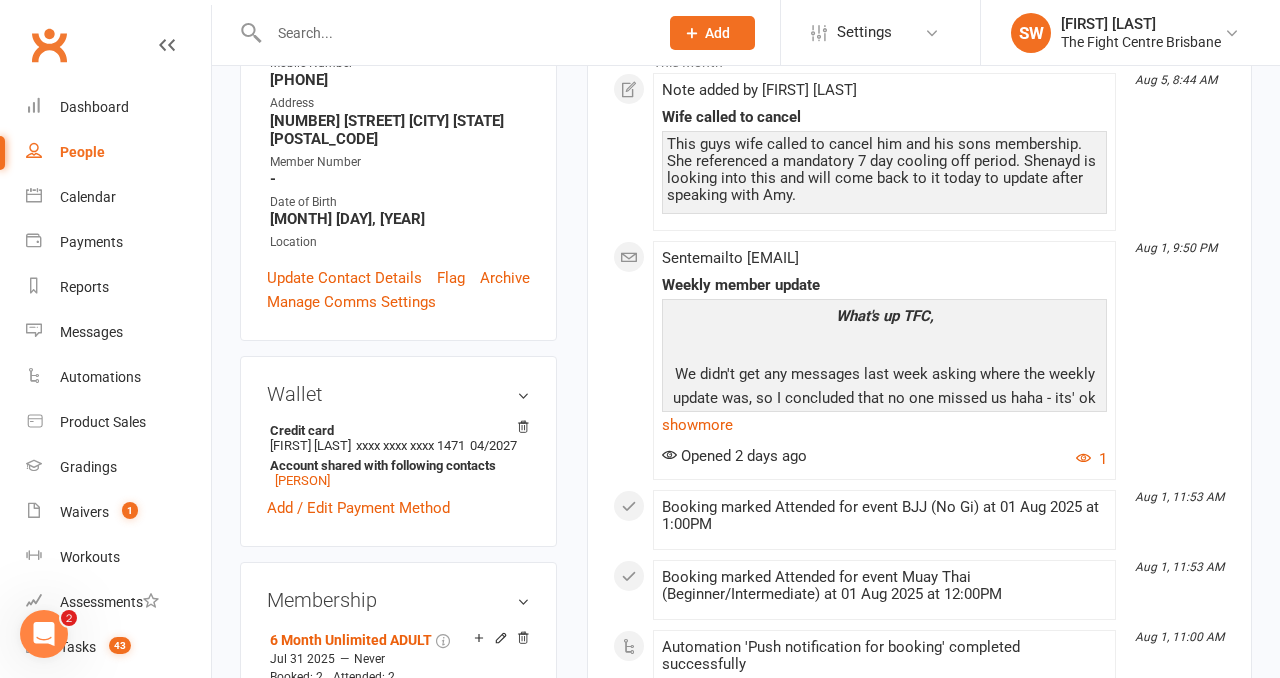 click on "✓ Memberships 6 Month Unlimited ADULT Does not expire $ Balance $0.00 Next: 14 Aug 2025 Last: n/a Last visit 1 Aug 2025 4 days ago view attendance
Activity Notes Comms Attendance Payments Waivers Tasks Automations Workouts Gradings / Promotions Mobile App Credit balance
All activities Bookings / Attendances Communications Notes Failed SMSes Gradings Members Memberships Mobile App POS Sales Payments Credit Vouchers Prospects Reports Automations Tasks Waivers Workouts Kiosk Mode Consent Assessments Contact Flags Family Relationships Activity This Month Aug 5, 8:44 AM Note added by Lorina Thompson   Wife called to cancel This guys wife called to cancel him and his sons membership.  She referenced a mandatory 7 day cooling off period.  Shenayd is looking into this and will come back to it today to update after speaking with Amy. Aug 1, 9:50 PM   Sent  email  to   ak1301@hotmail.com   Weekly member update What's up TFC,     As many of you will be aware      OSS! ~ Team TFC.         show  more Opened" at bounding box center [919, 1455] 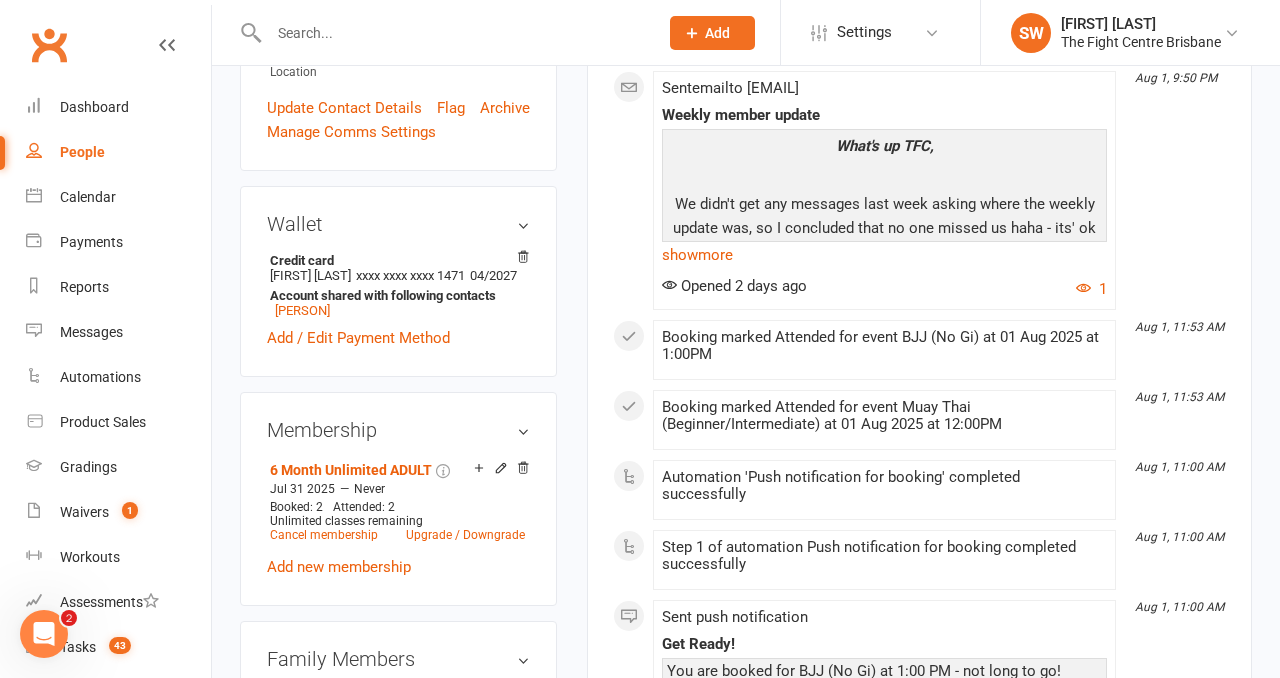 scroll, scrollTop: 539, scrollLeft: 0, axis: vertical 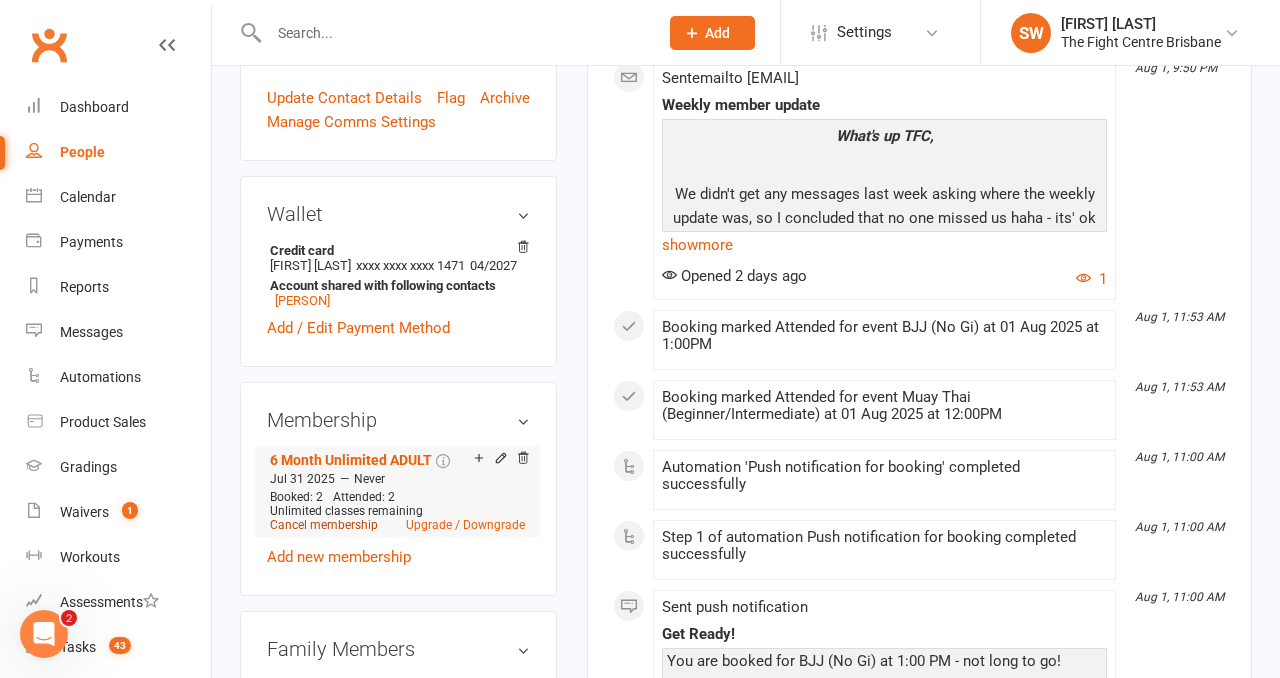 click on "Cancel membership" at bounding box center [324, 525] 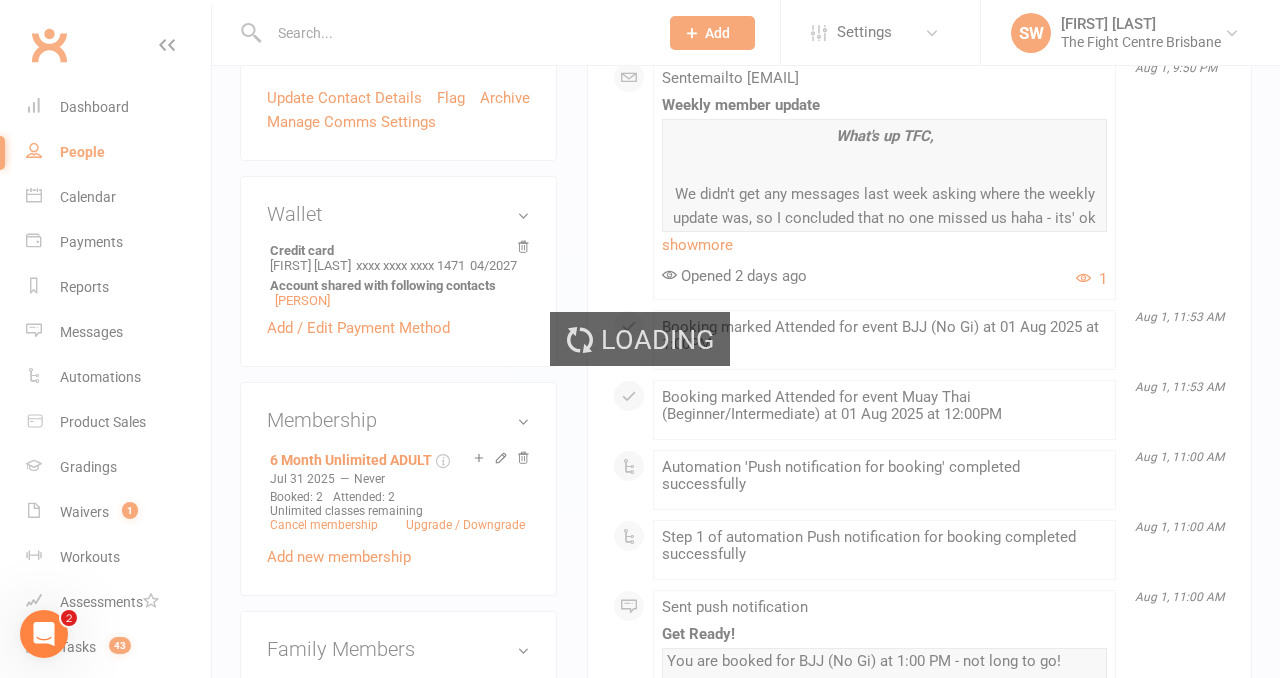 scroll, scrollTop: 0, scrollLeft: 0, axis: both 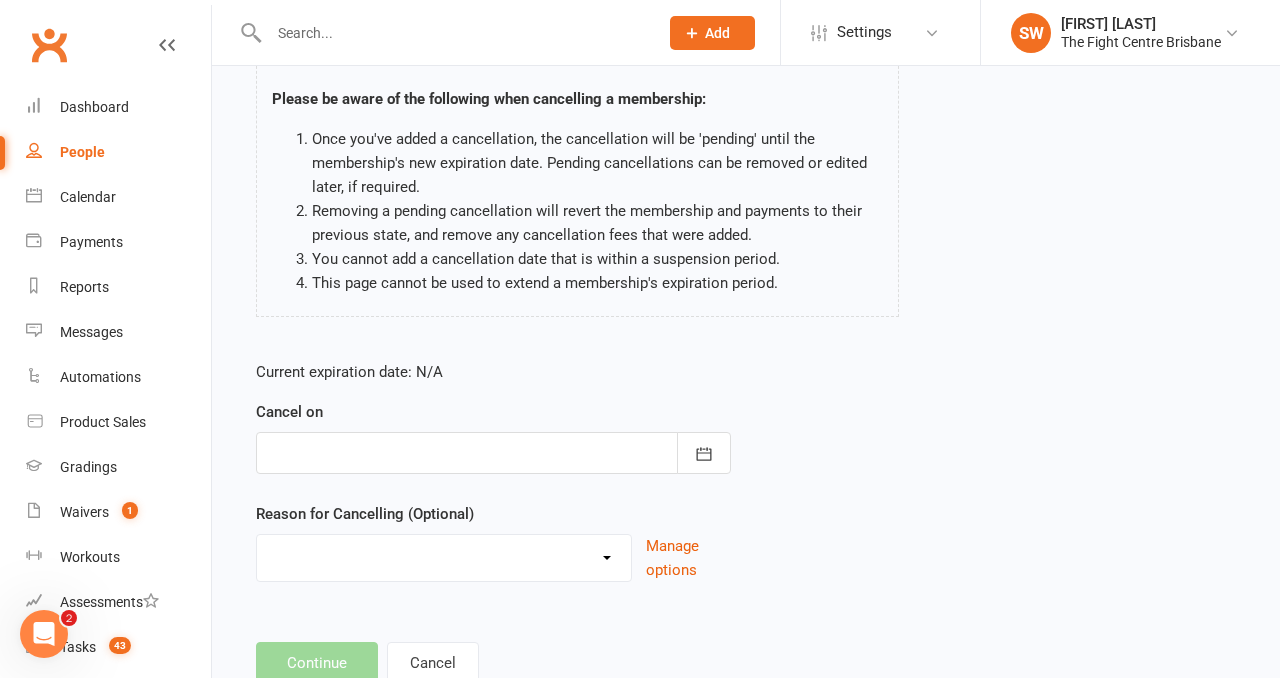 click at bounding box center [493, 453] 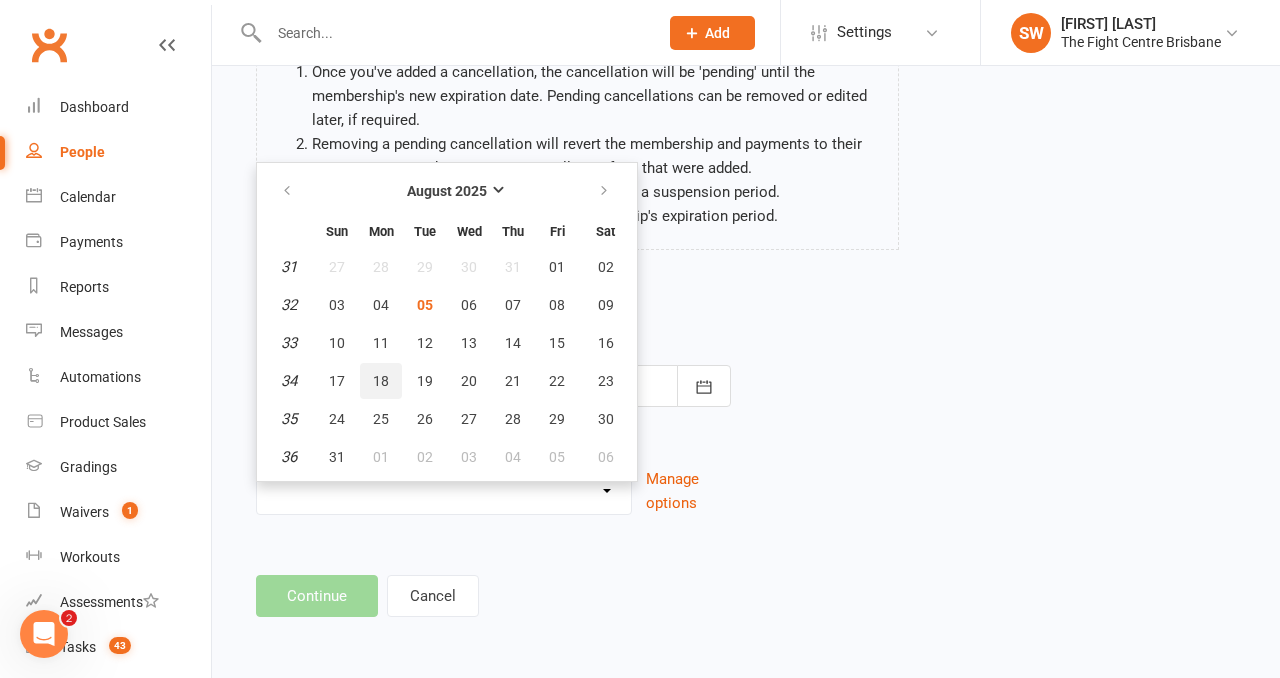 scroll, scrollTop: 207, scrollLeft: 0, axis: vertical 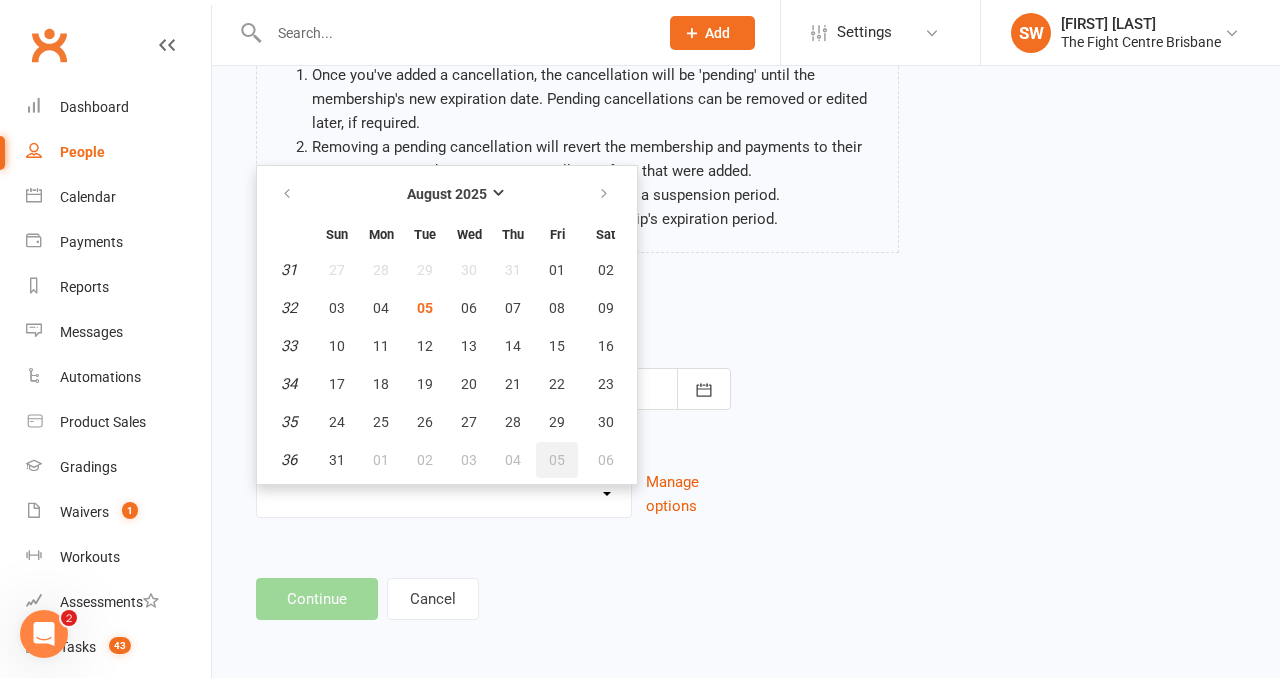 click on "05" at bounding box center [557, 460] 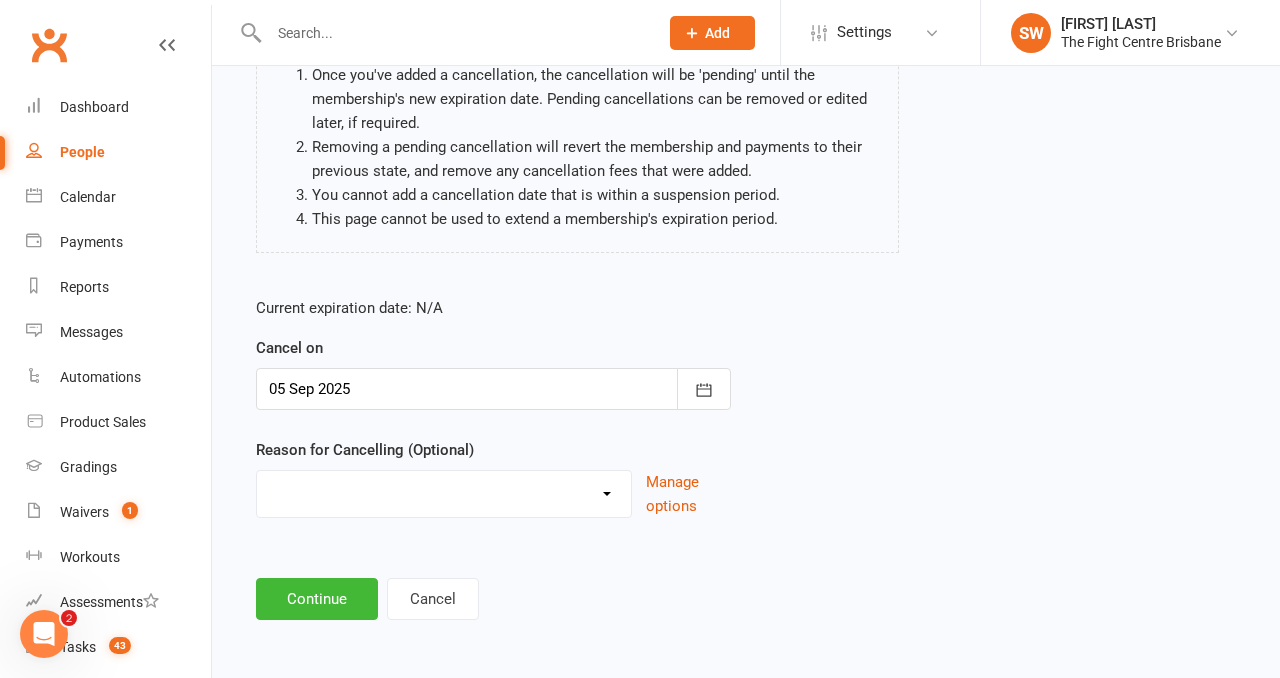 click on "Cancelled in contract- 30kms  Cancelled in contract - dispute Cancelled in contract- hardship  Cancelled in contract- medical/injury  Cancelled in contract- paid out  Cancelled in contract- transferred  Cooling off period Debt Collection Dispute Family issues  I can no longer afford this membership I'm too busy Injury and/or medical I've lost interest I've moved more than 30km from the gym Moved more than 30kms Upgrade / Downgrade Other reason" at bounding box center (444, 491) 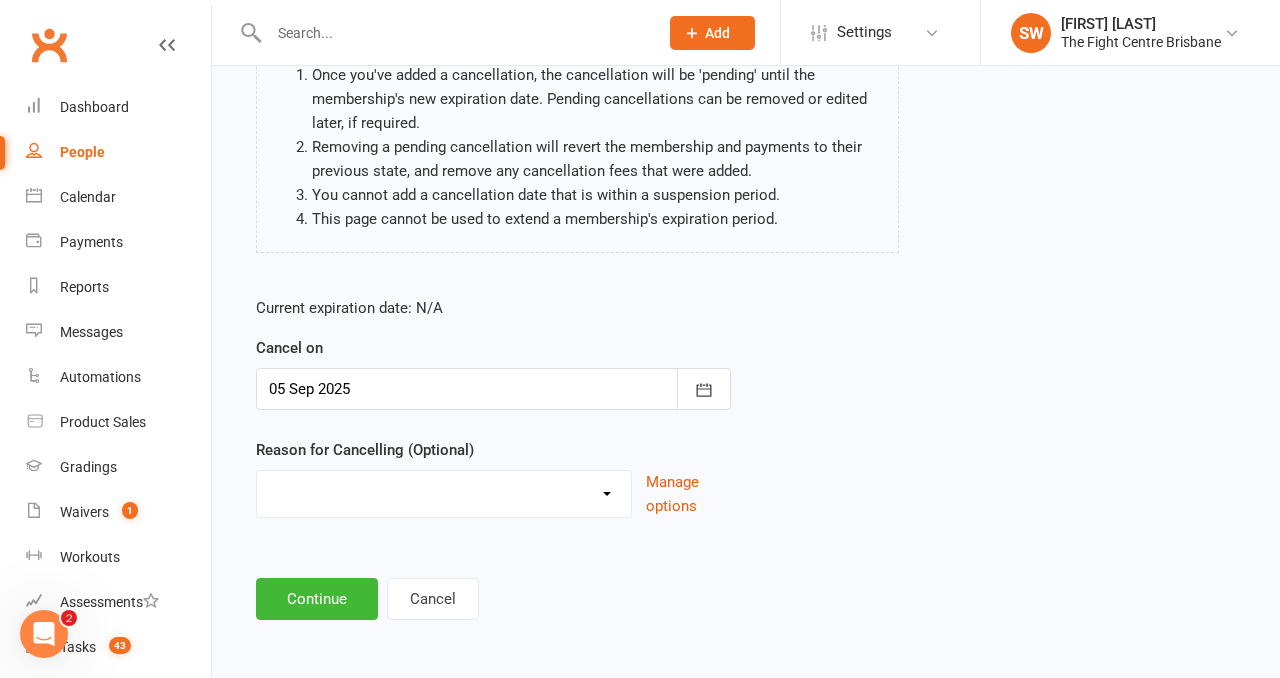 scroll, scrollTop: 210, scrollLeft: 0, axis: vertical 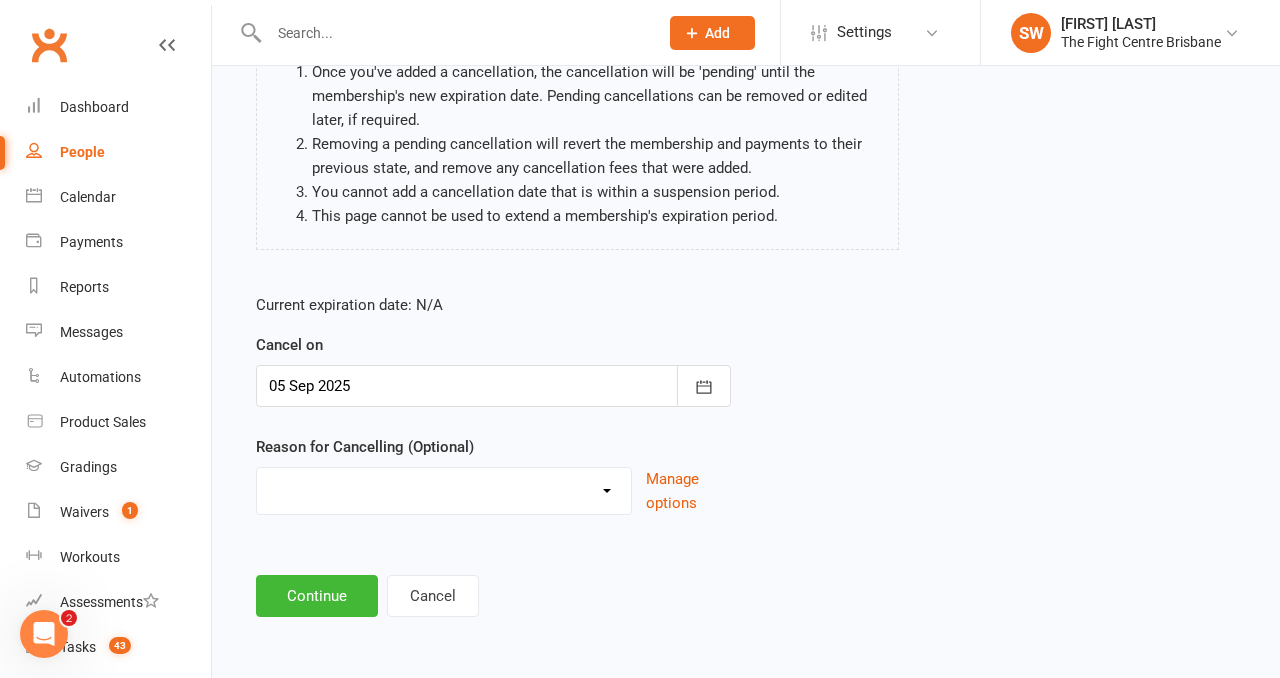 click on "Cancelled in contract- 30kms  Cancelled in contract - dispute Cancelled in contract- hardship  Cancelled in contract- medical/injury  Cancelled in contract- paid out  Cancelled in contract- transferred  Cooling off period Debt Collection Dispute Family issues  I can no longer afford this membership I'm too busy Injury and/or medical I've lost interest I've moved more than 30km from the gym Moved more than 30kms Upgrade / Downgrade Other reason" at bounding box center [444, 488] 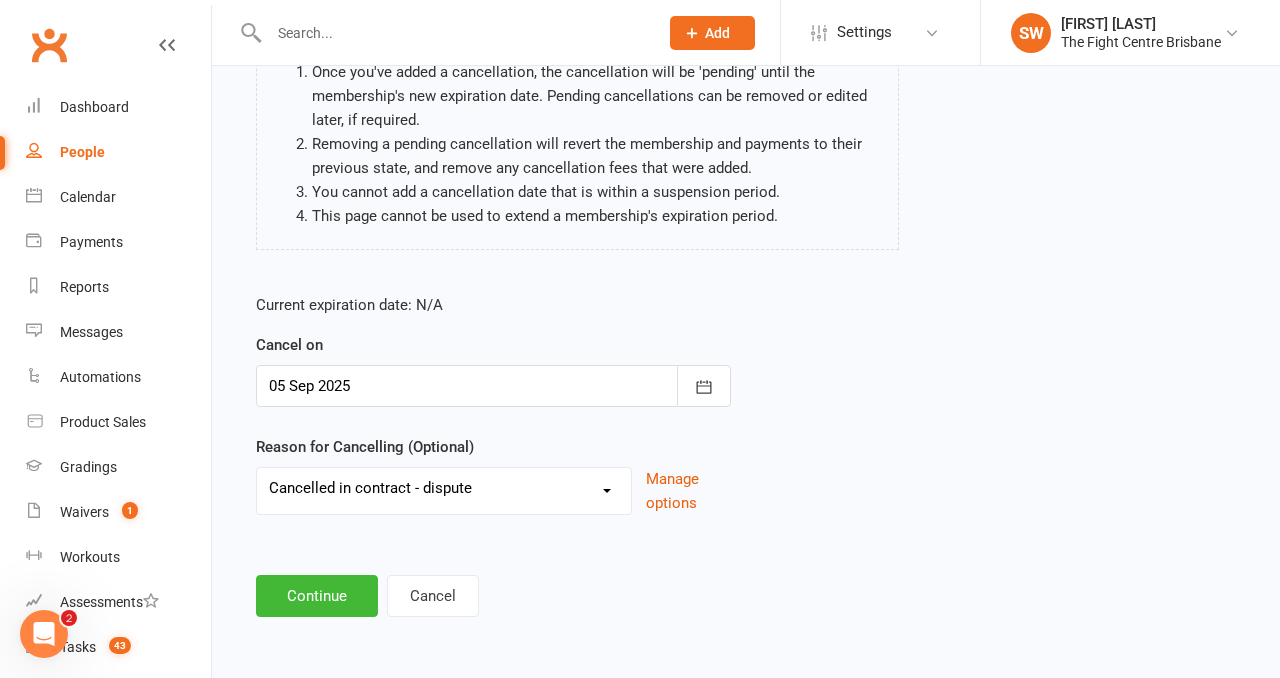 click on "Current expiration date: N/A" at bounding box center [493, 305] 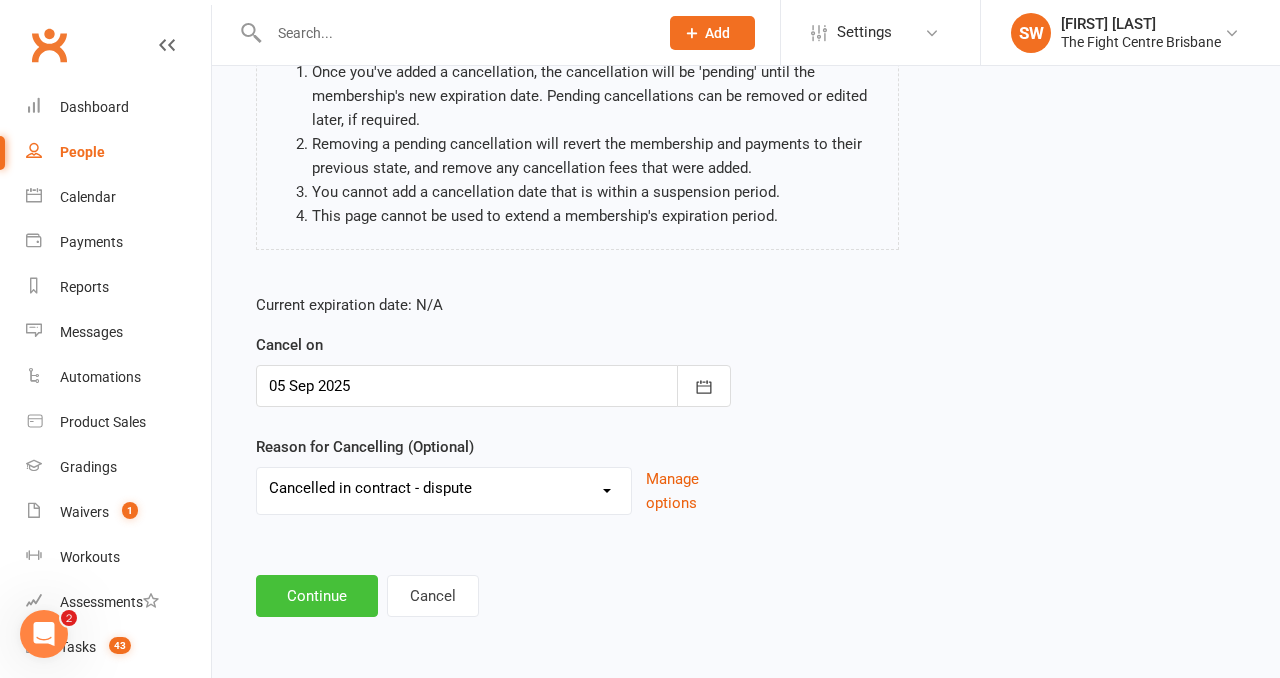 click on "Continue" at bounding box center [317, 596] 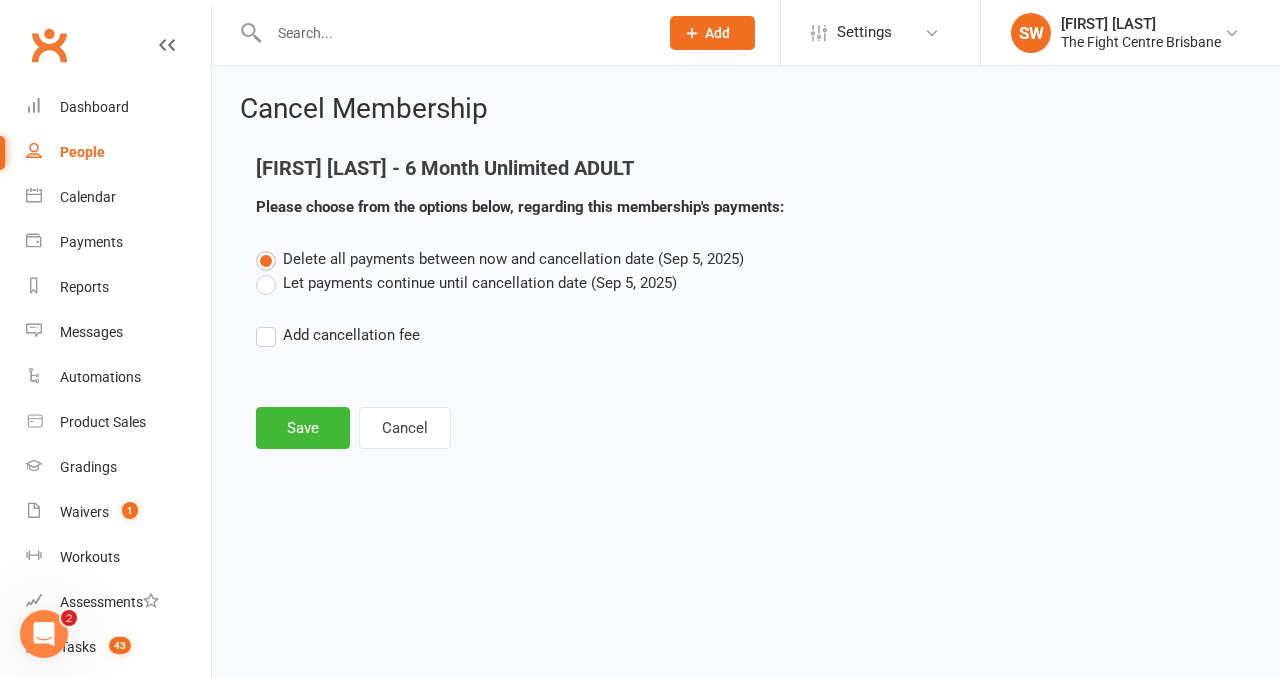 click on "Let payments continue until cancellation date (Sep 5, 2025)" at bounding box center [466, 283] 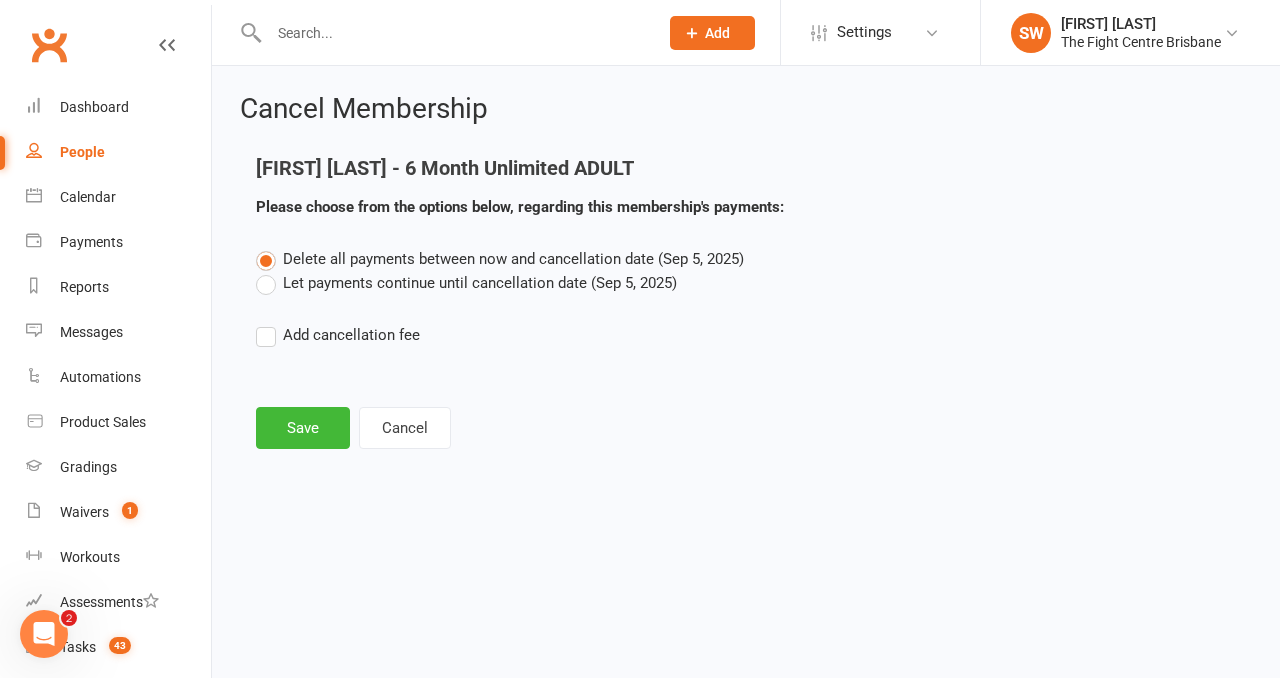 click on "Let payments continue until cancellation date (Sep 5, 2025)" at bounding box center (262, 271) 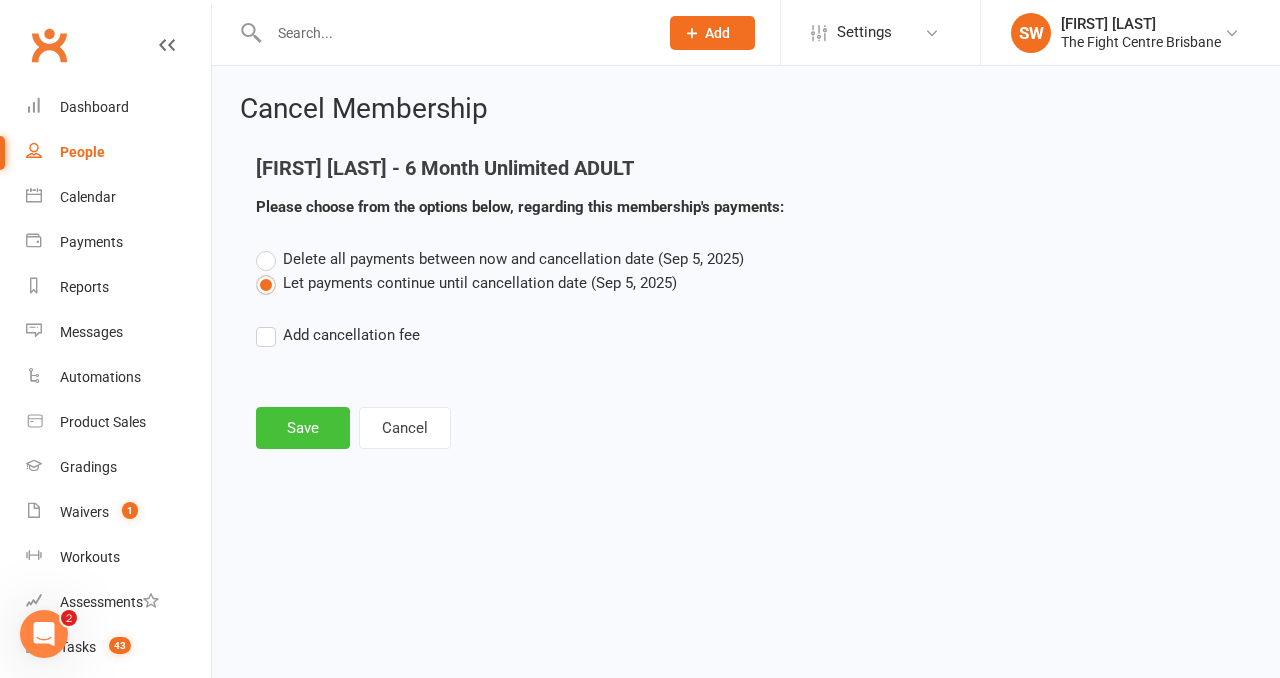 click on "Save" at bounding box center [303, 428] 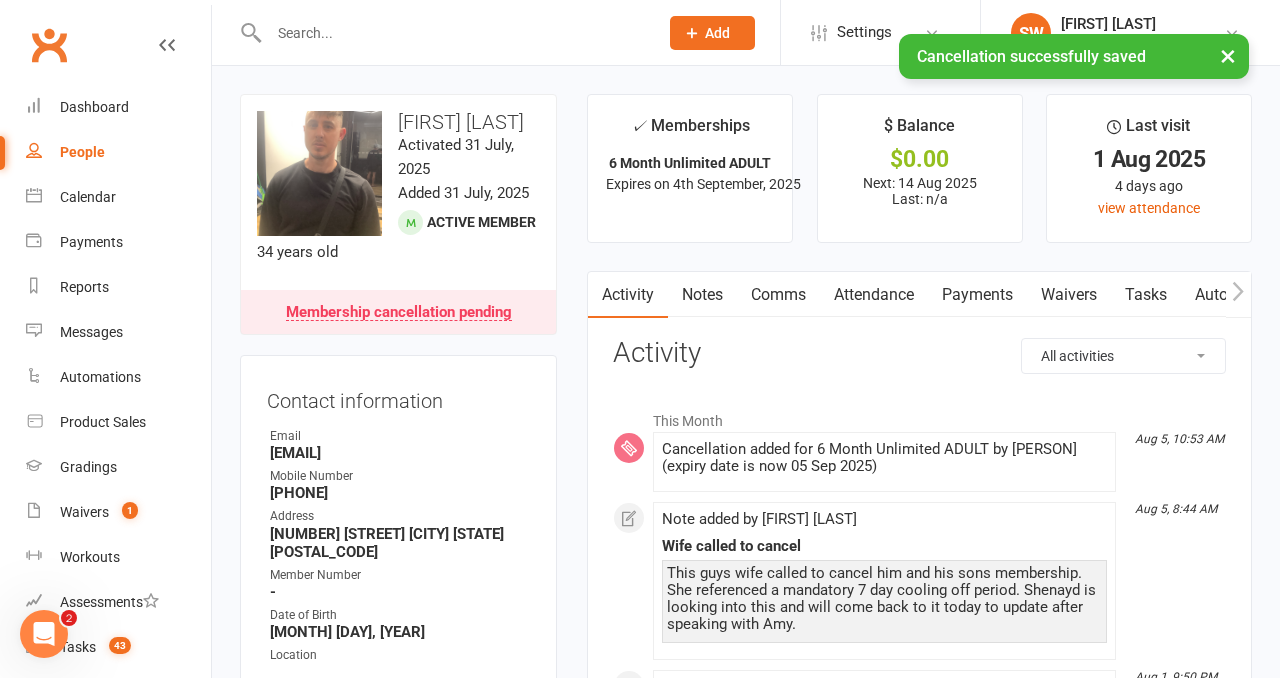 scroll, scrollTop: 92, scrollLeft: 0, axis: vertical 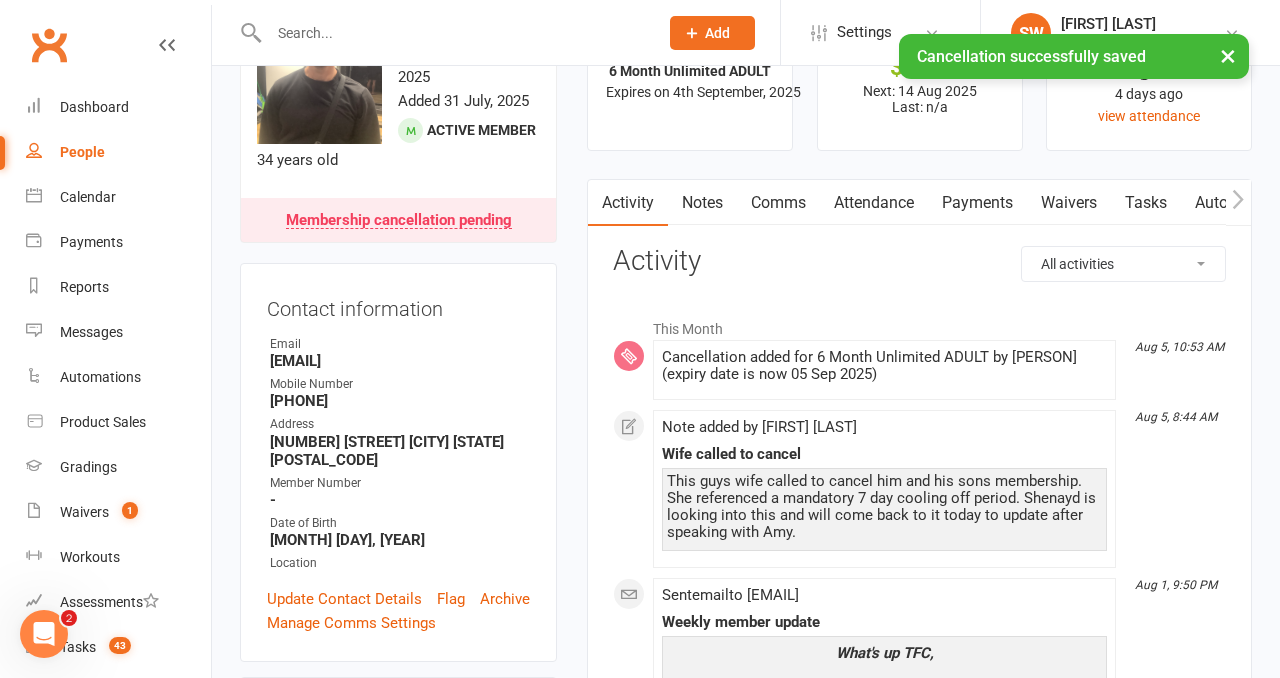 click on "Notes" at bounding box center (702, 203) 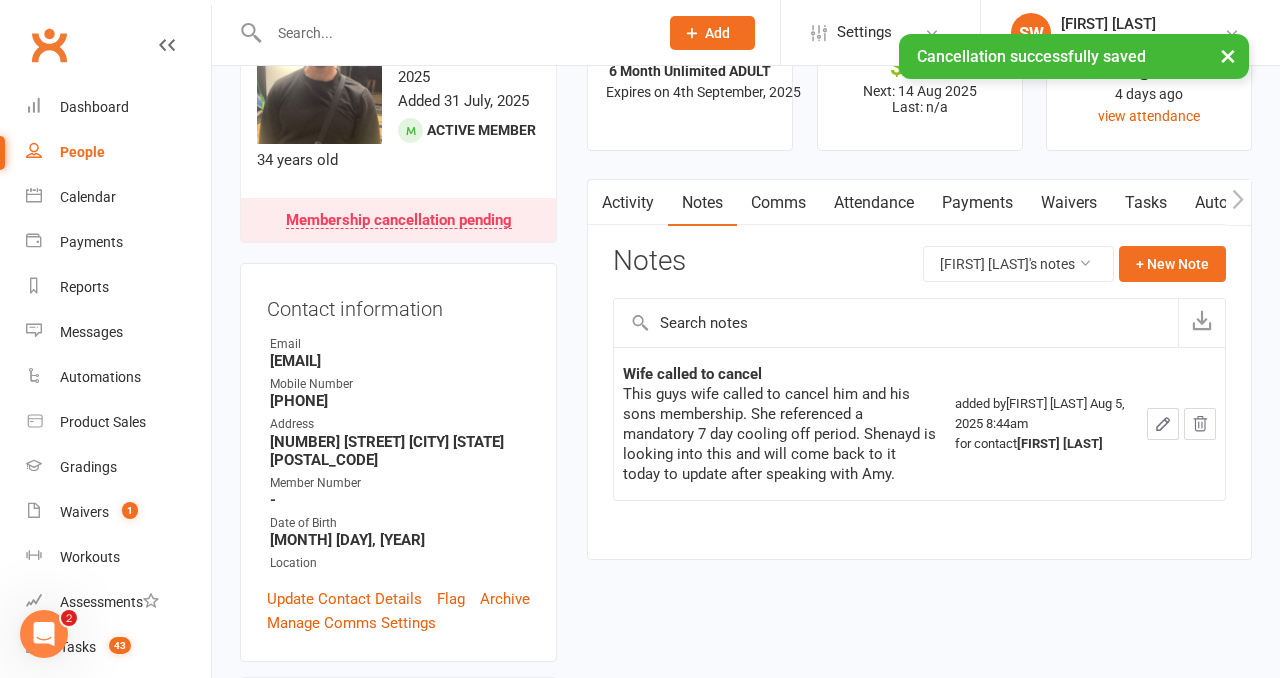 click on "Payments" at bounding box center (977, 203) 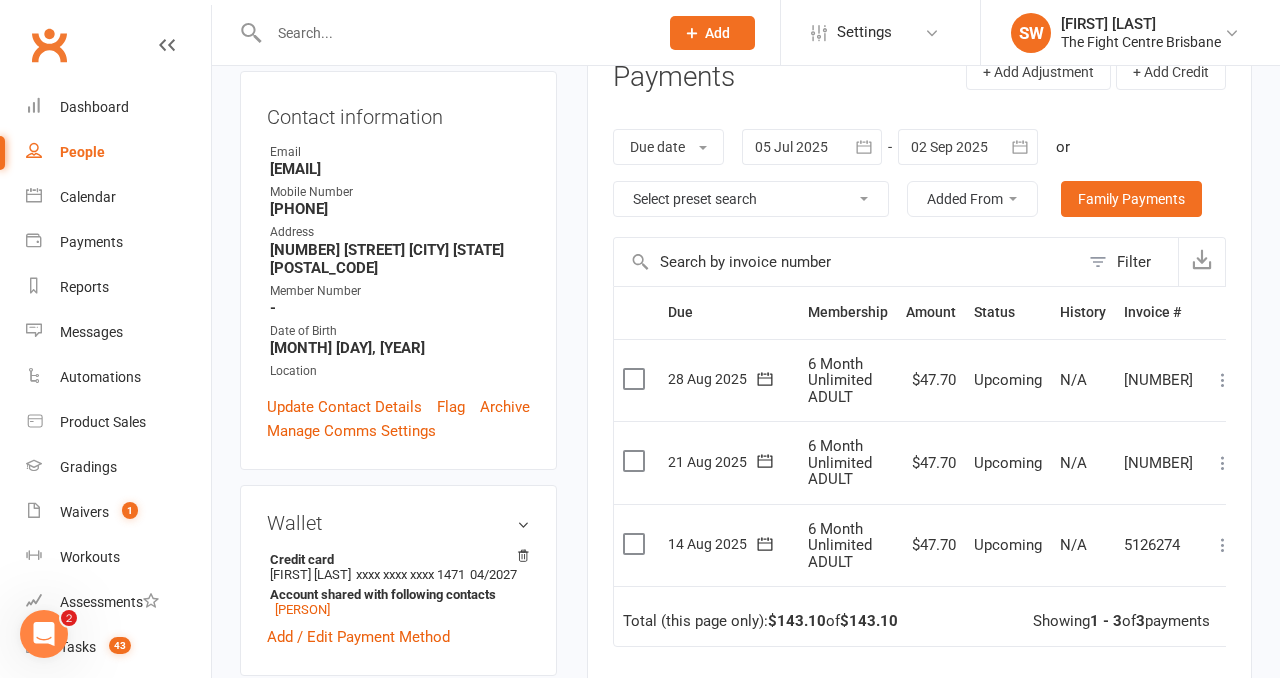 scroll, scrollTop: 57, scrollLeft: 0, axis: vertical 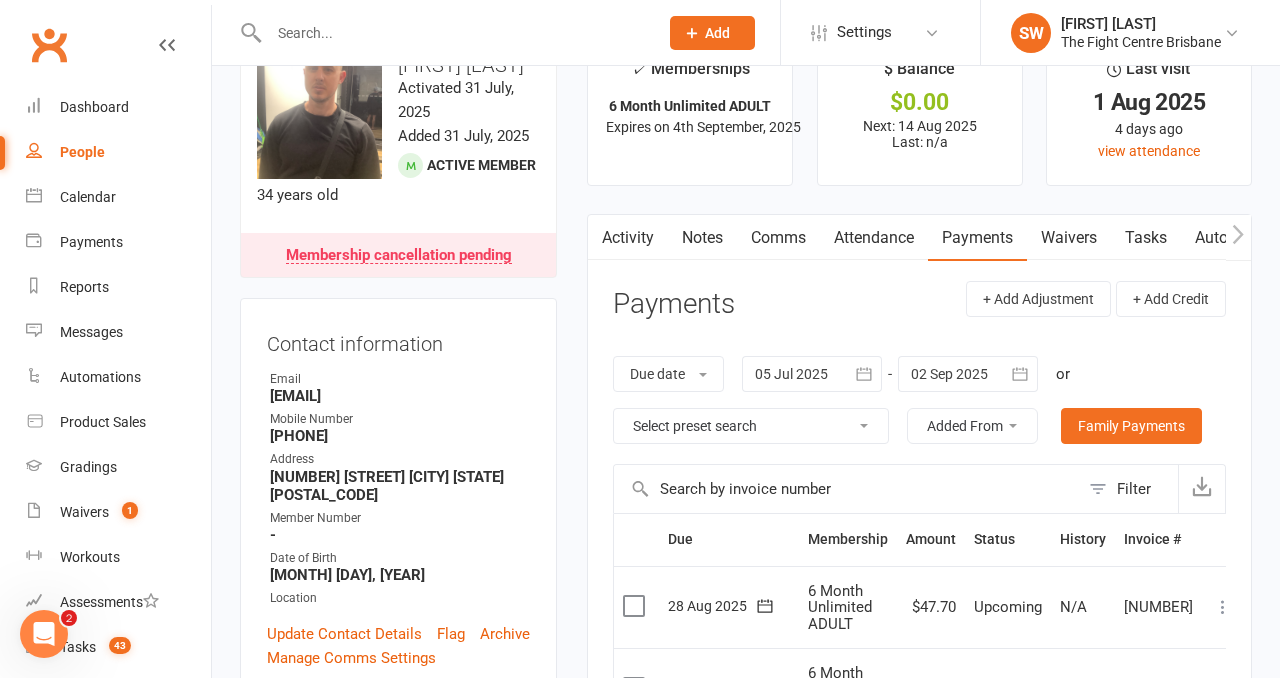 click on "Notes" at bounding box center [702, 238] 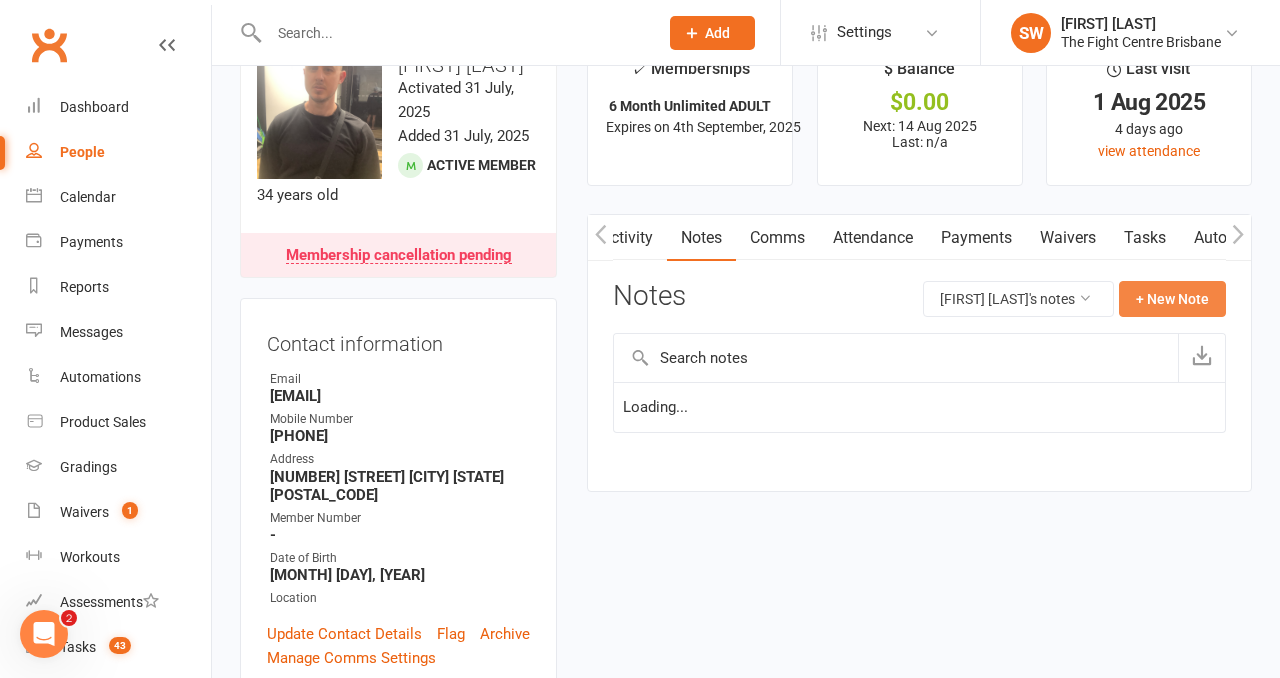 click on "+ New Note" 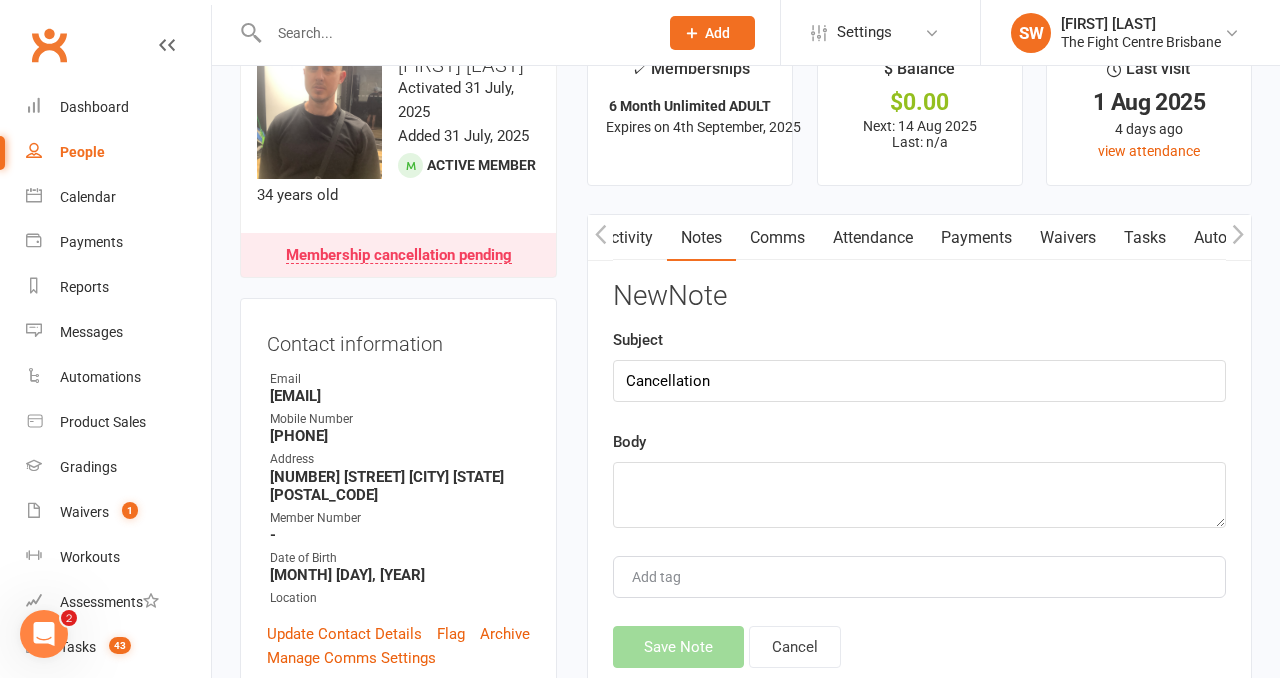type on "Cancellation" 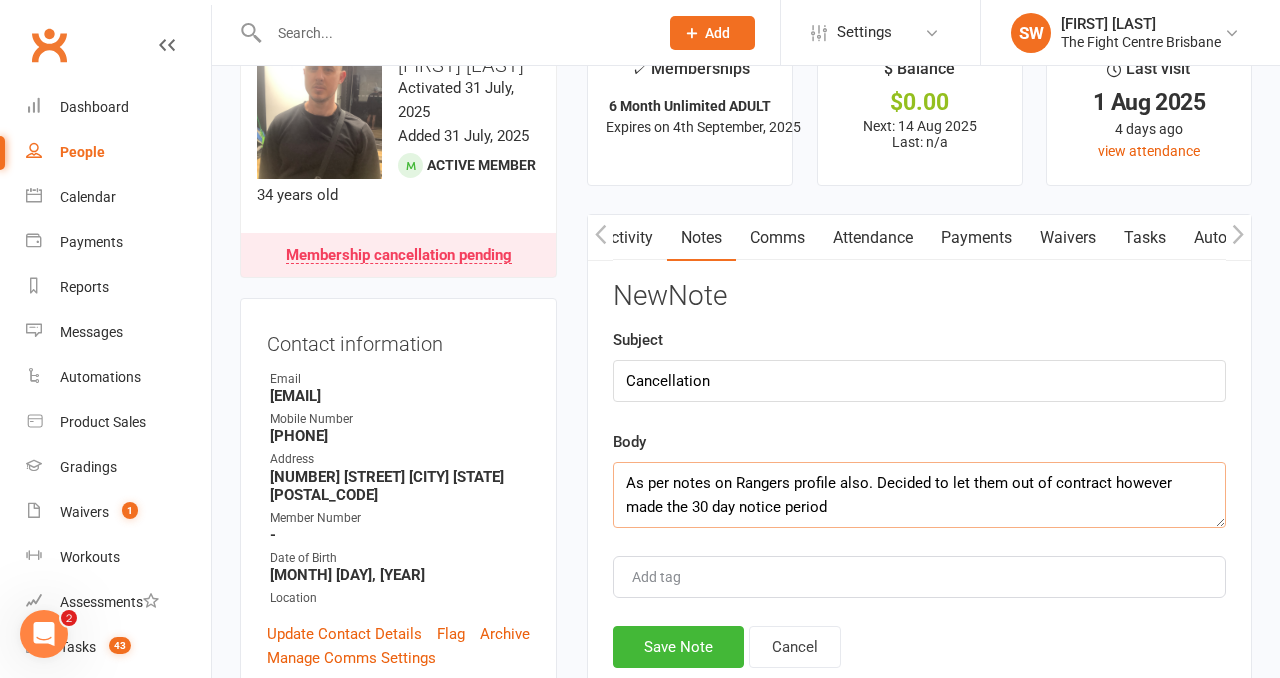 click on "As per notes on Rangers profile also. Decided to let them out of contract however made the 30 day notice period" 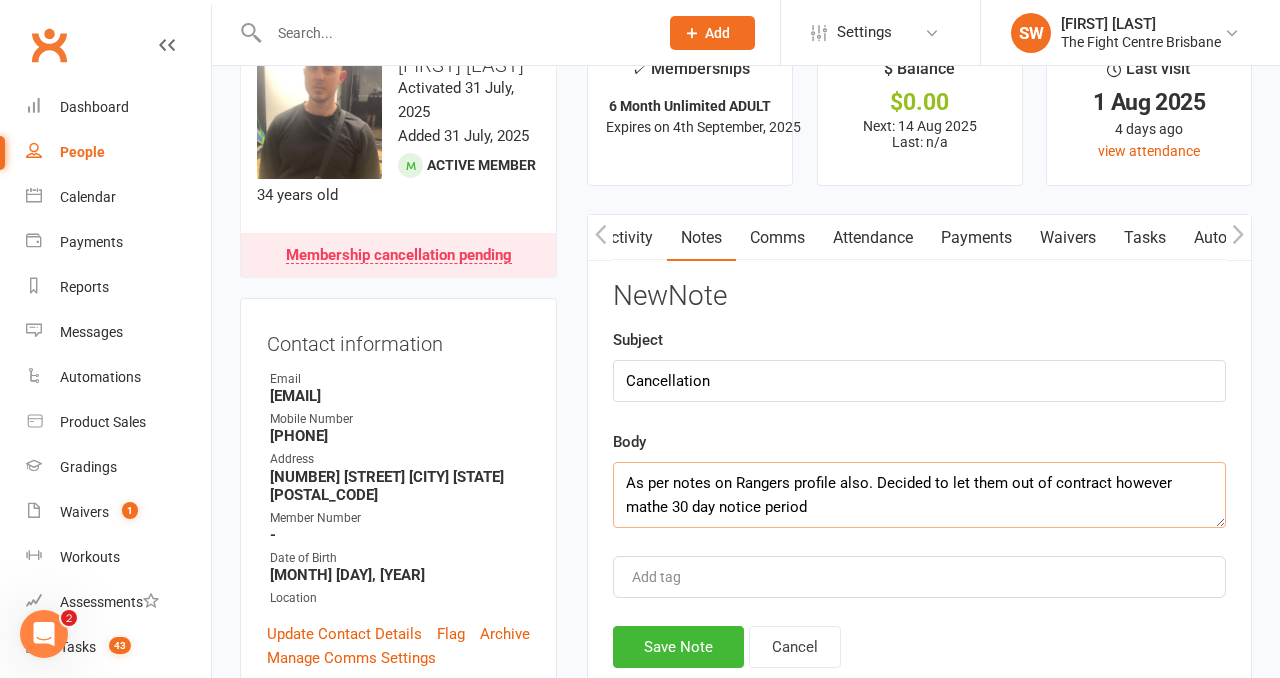 click on "As per notes on Rangers profile also. Decided to let them out of contract however mathe 30 day notice period" 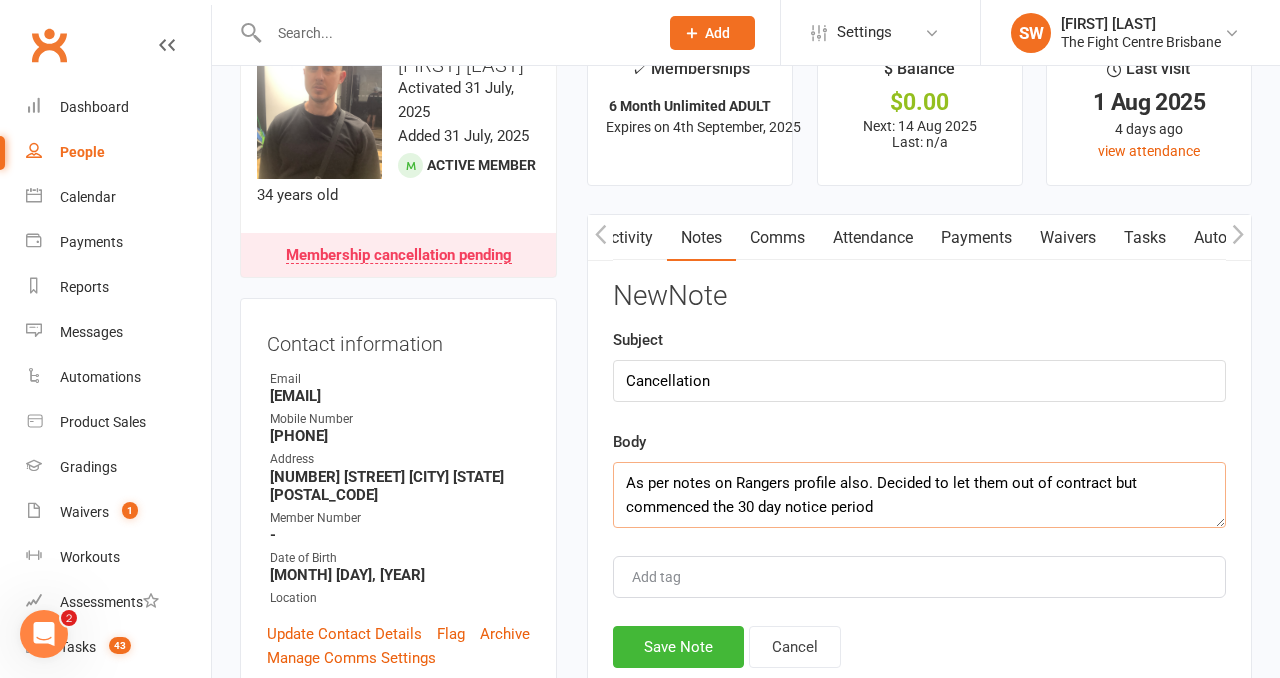 click on "As per notes on Rangers profile also. Decided to let them out of contract but commenced the 30 day notice period" 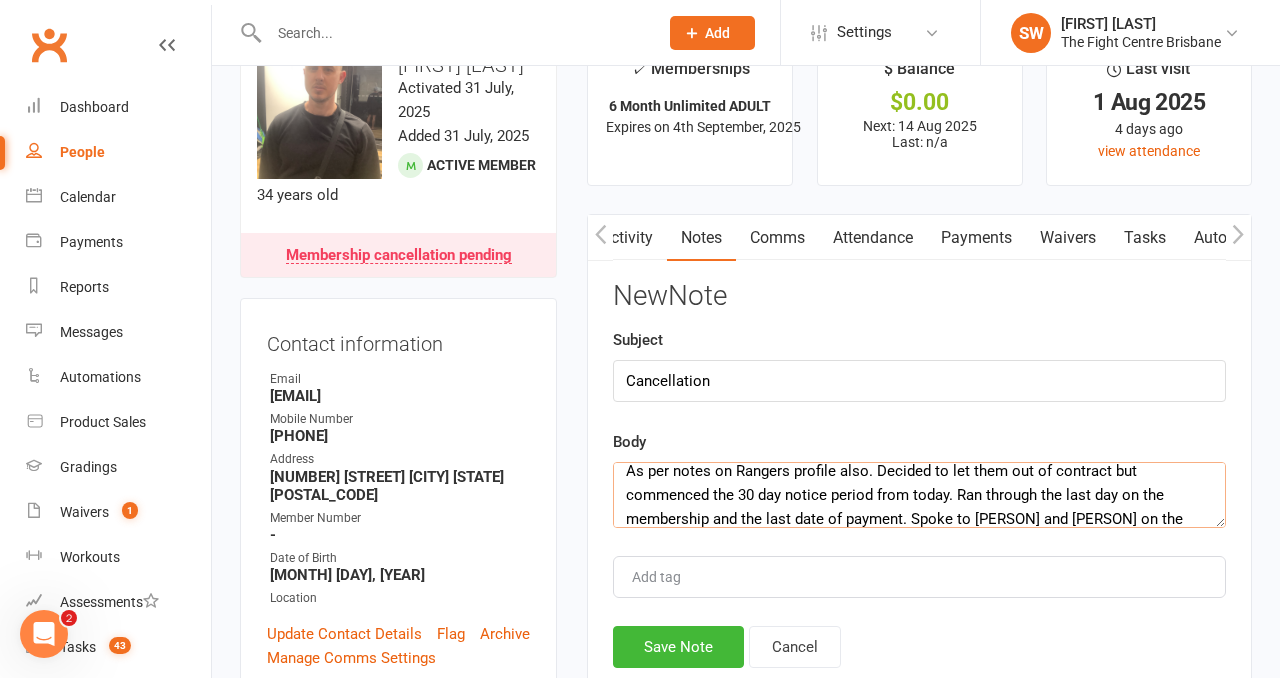 scroll, scrollTop: 36, scrollLeft: 0, axis: vertical 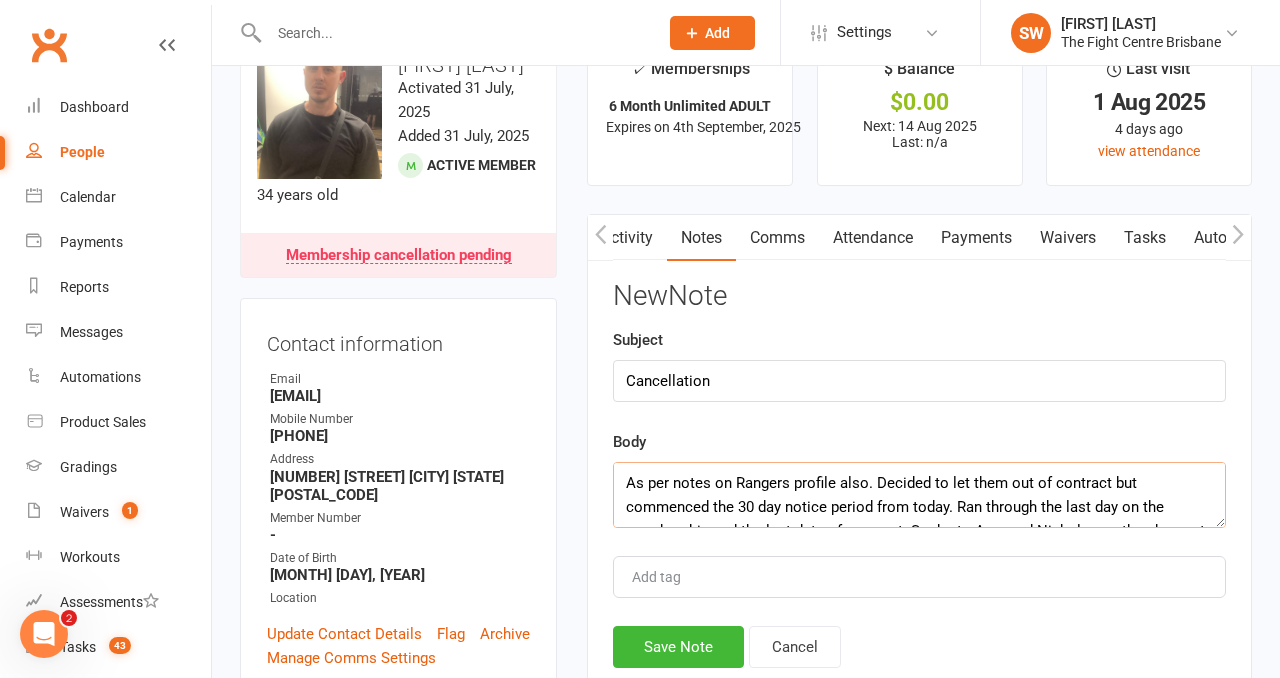 drag, startPoint x: 764, startPoint y: 524, endPoint x: 529, endPoint y: 374, distance: 278.79202 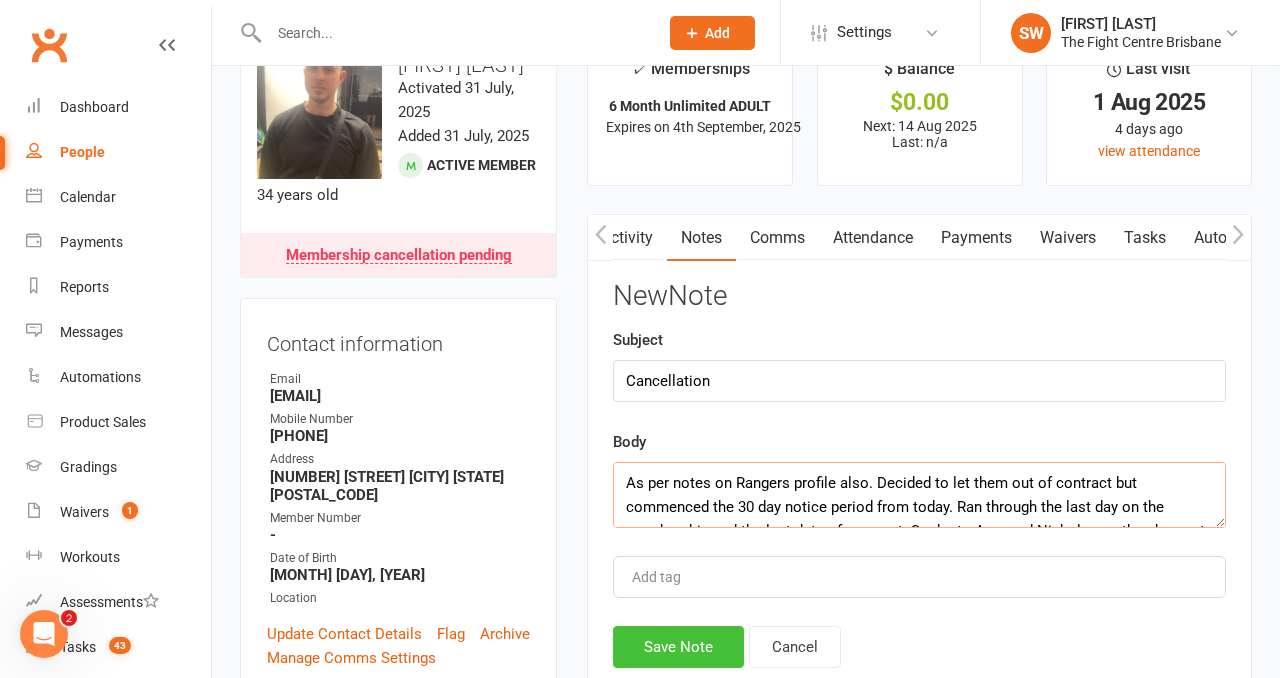 type on "As per notes on Rangers profile also. Decided to let them out of contract but commenced the 30 day notice period from today. Ran through the last day on the membership and the last date of payment. Spoke to Amy and Nicholas on the phone at the same time." 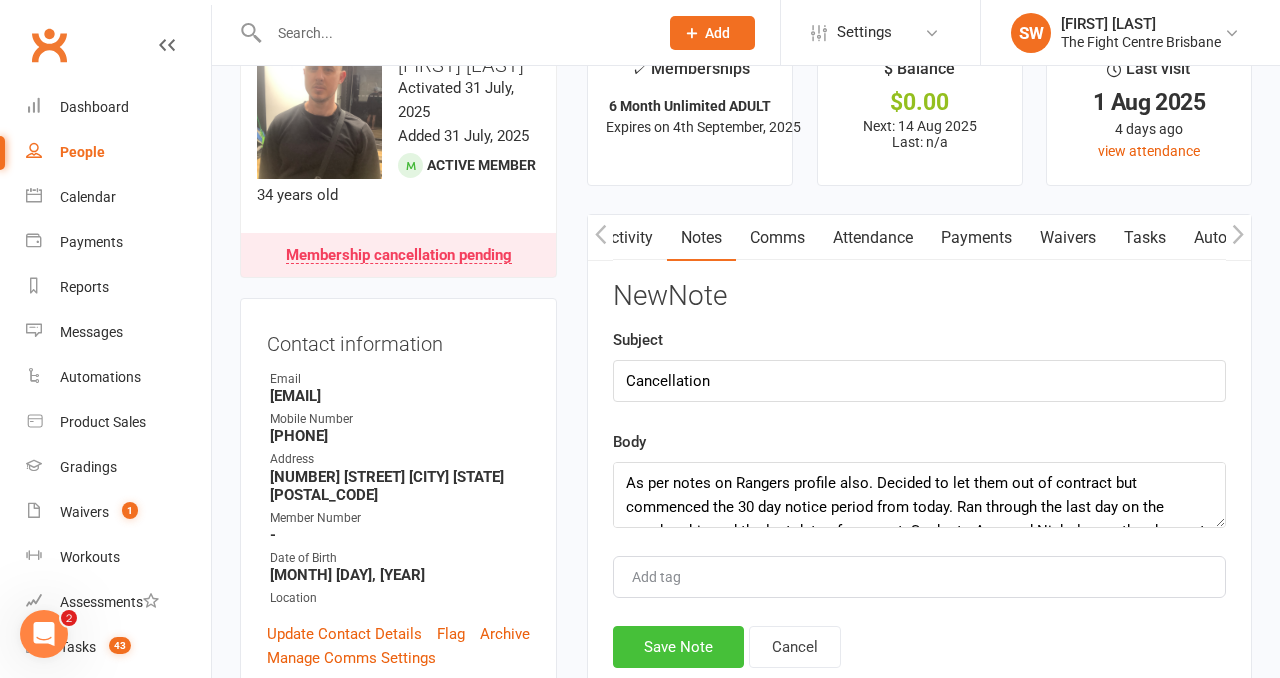 click on "Save Note" 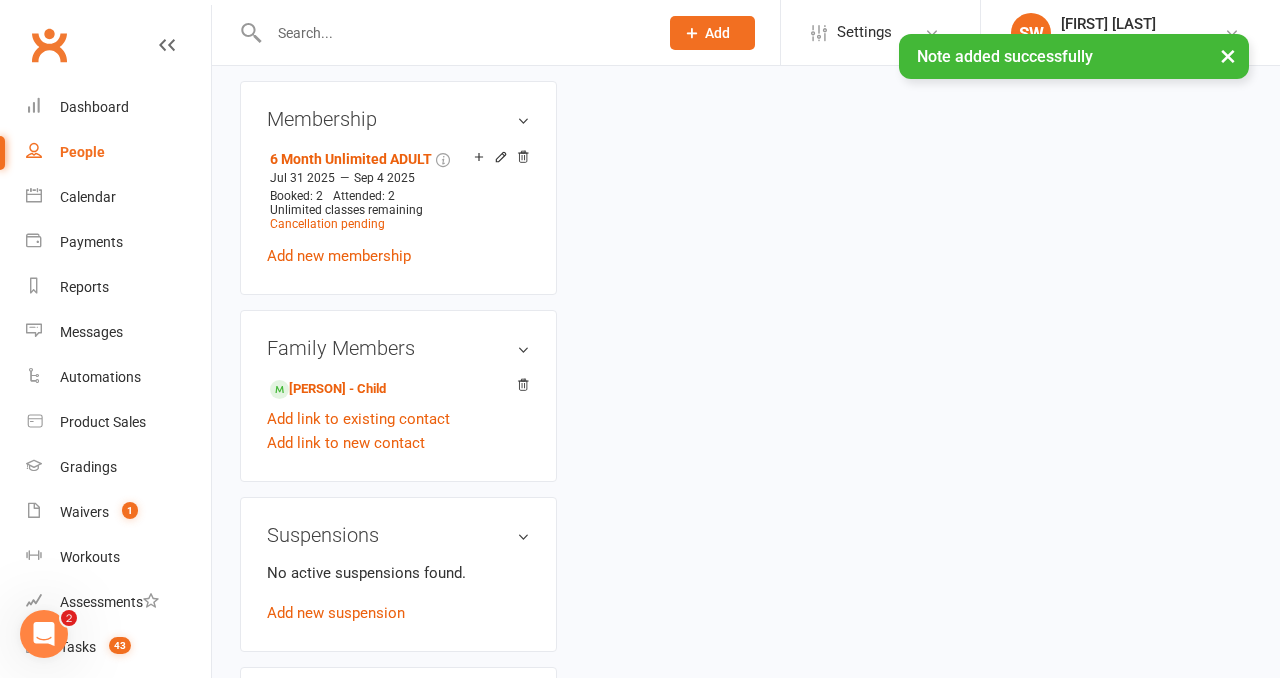 scroll, scrollTop: 893, scrollLeft: 0, axis: vertical 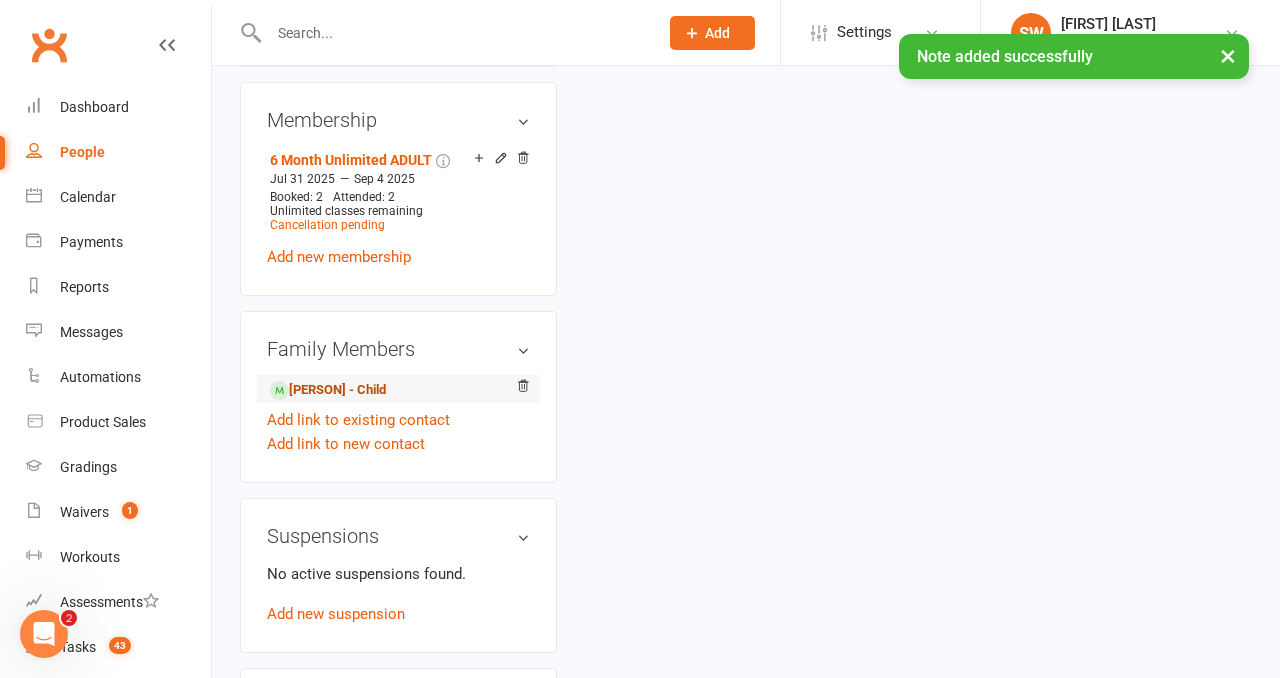 click on "Ranger Phillips - Child" at bounding box center [328, 390] 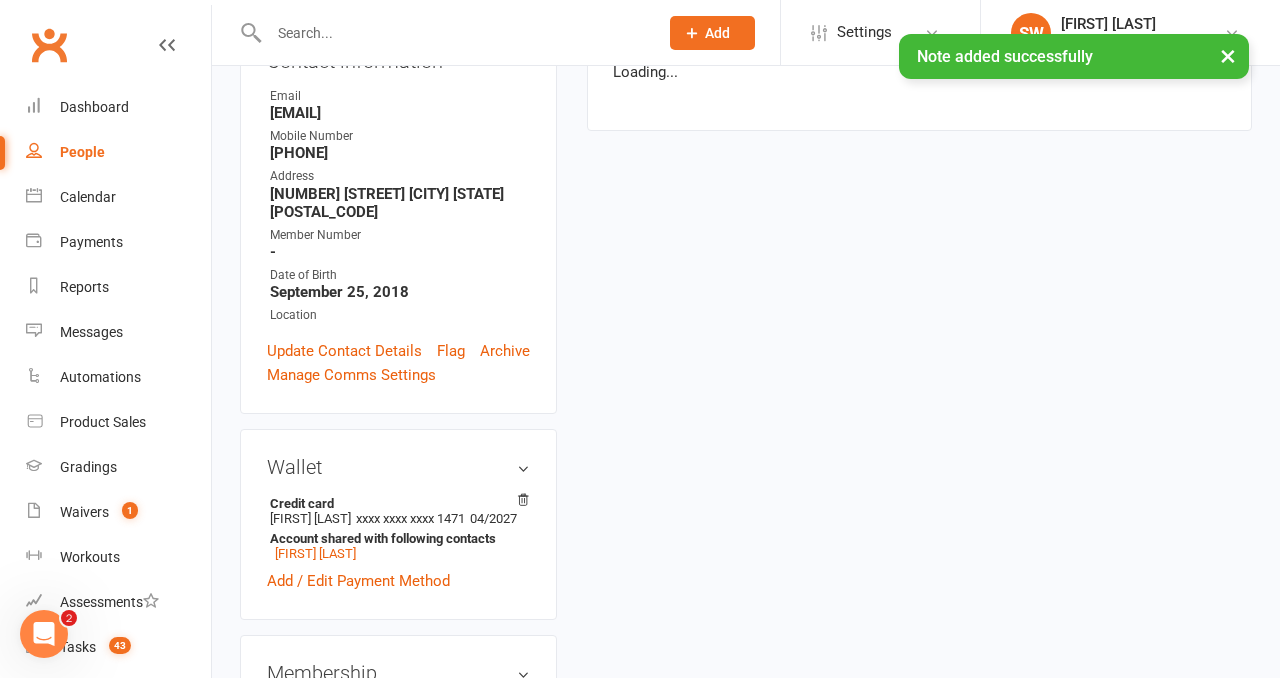 scroll, scrollTop: 45, scrollLeft: 0, axis: vertical 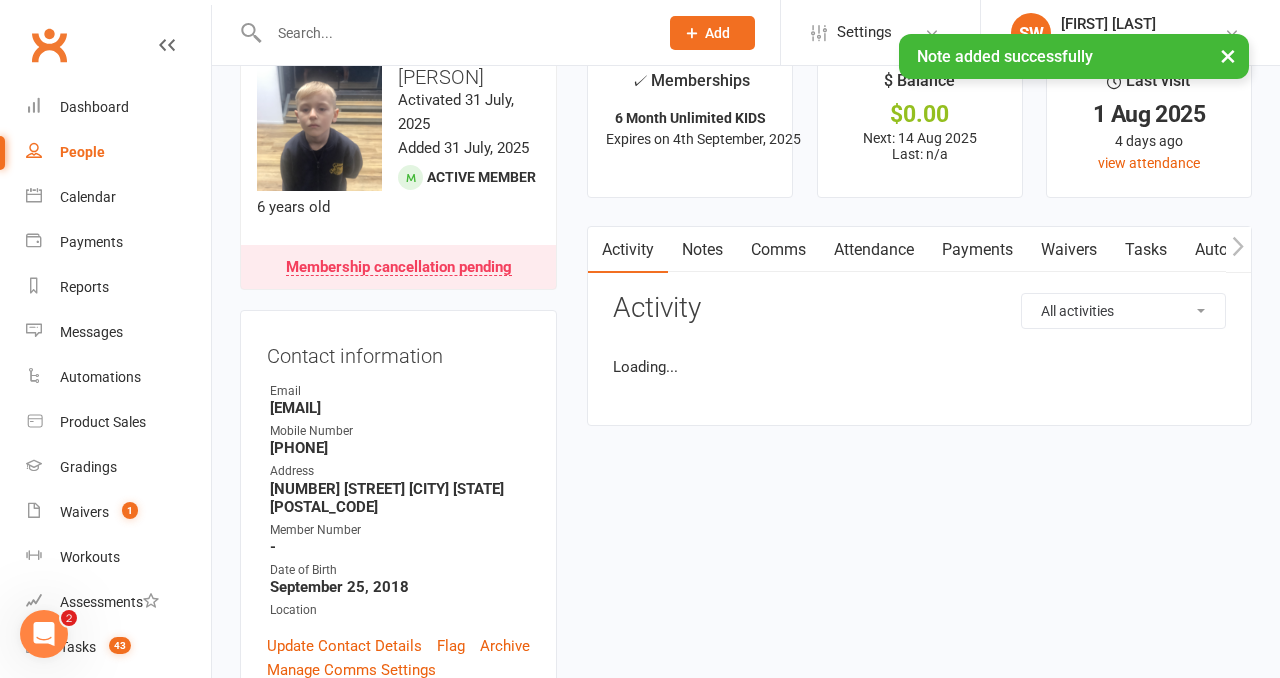 click on "Notes" at bounding box center [702, 250] 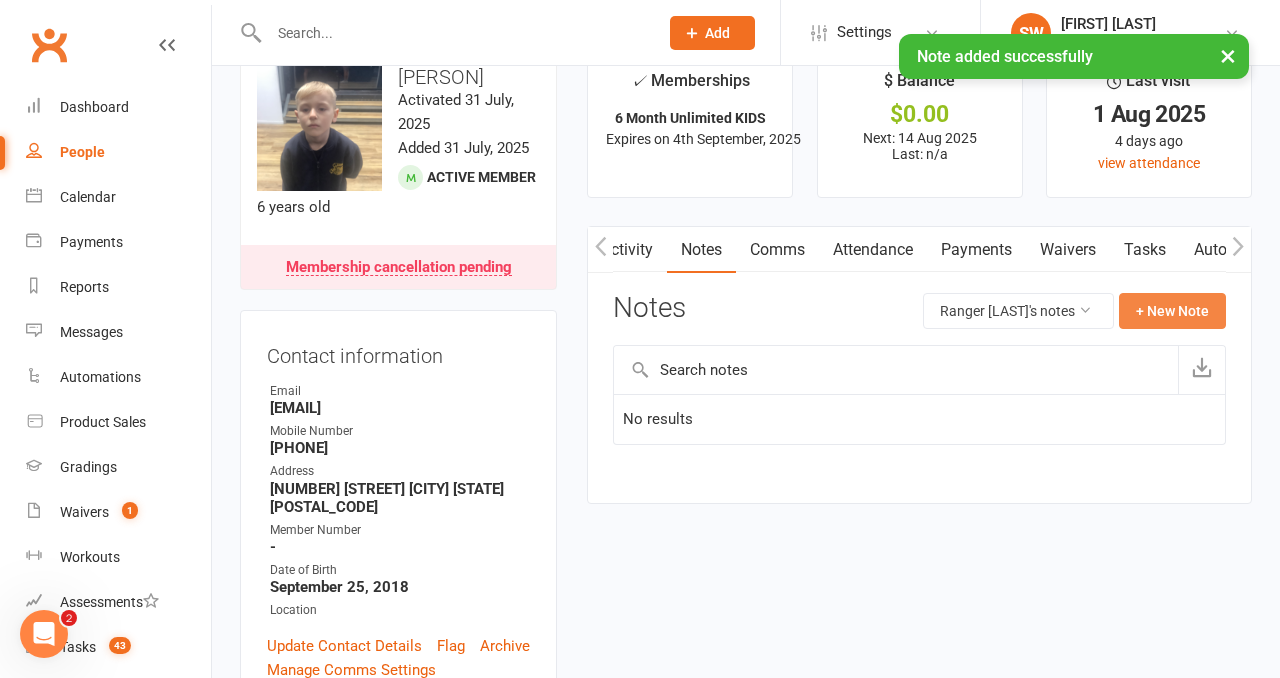 click on "+ New Note" at bounding box center [1172, 311] 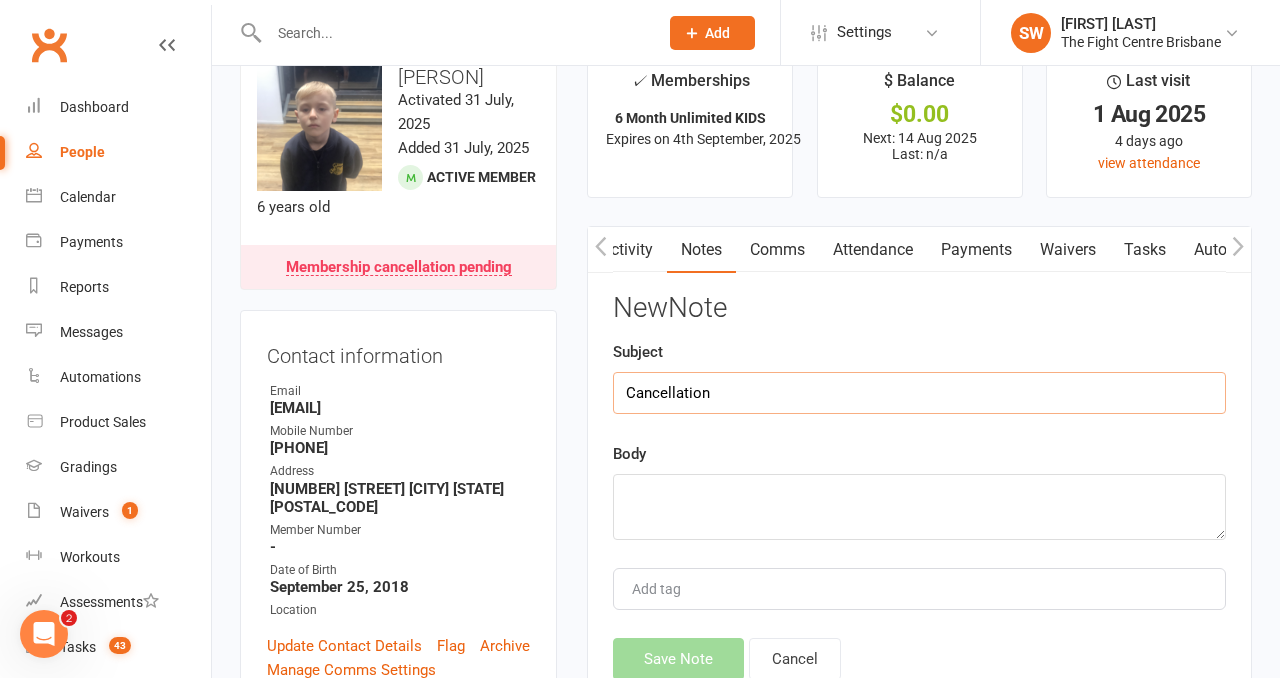 type on "Cancellation" 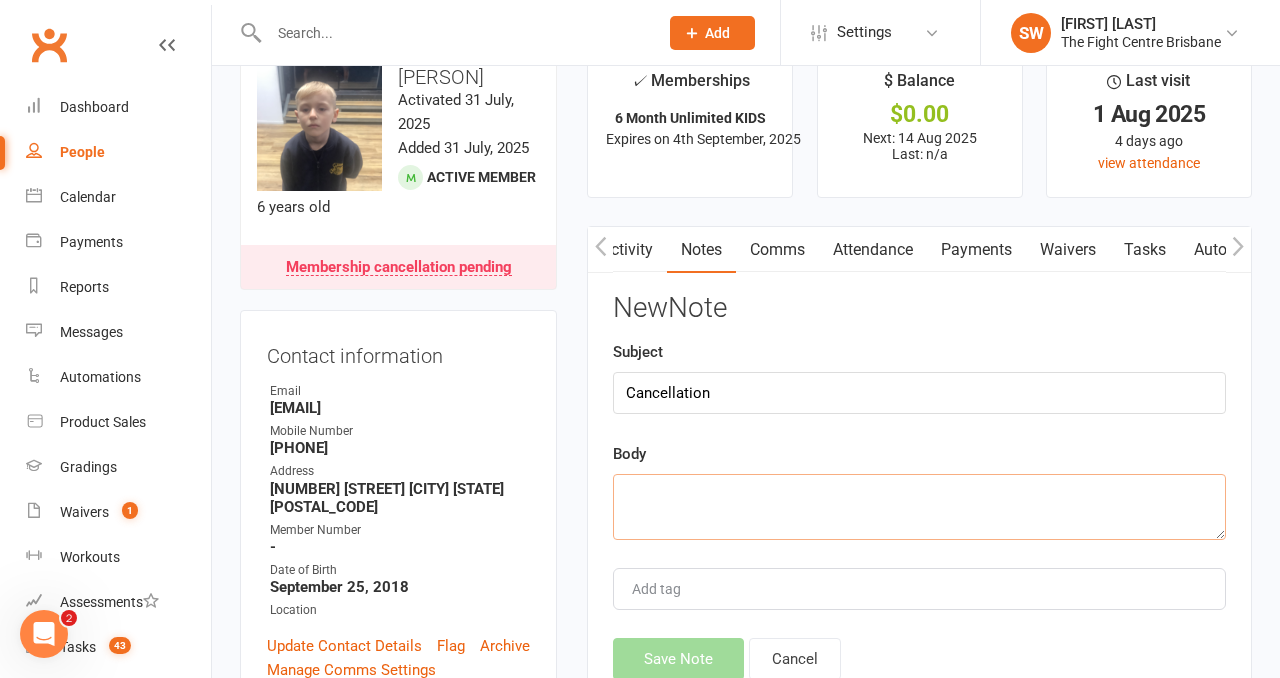 paste on "As per notes on Rangers profile also. Decided to let them out of contract but commenced the 30 day notice period from today. Ran through the last day on the membership and the last date of payment. Spoke to Amy and Nicholas on the phone at the same time." 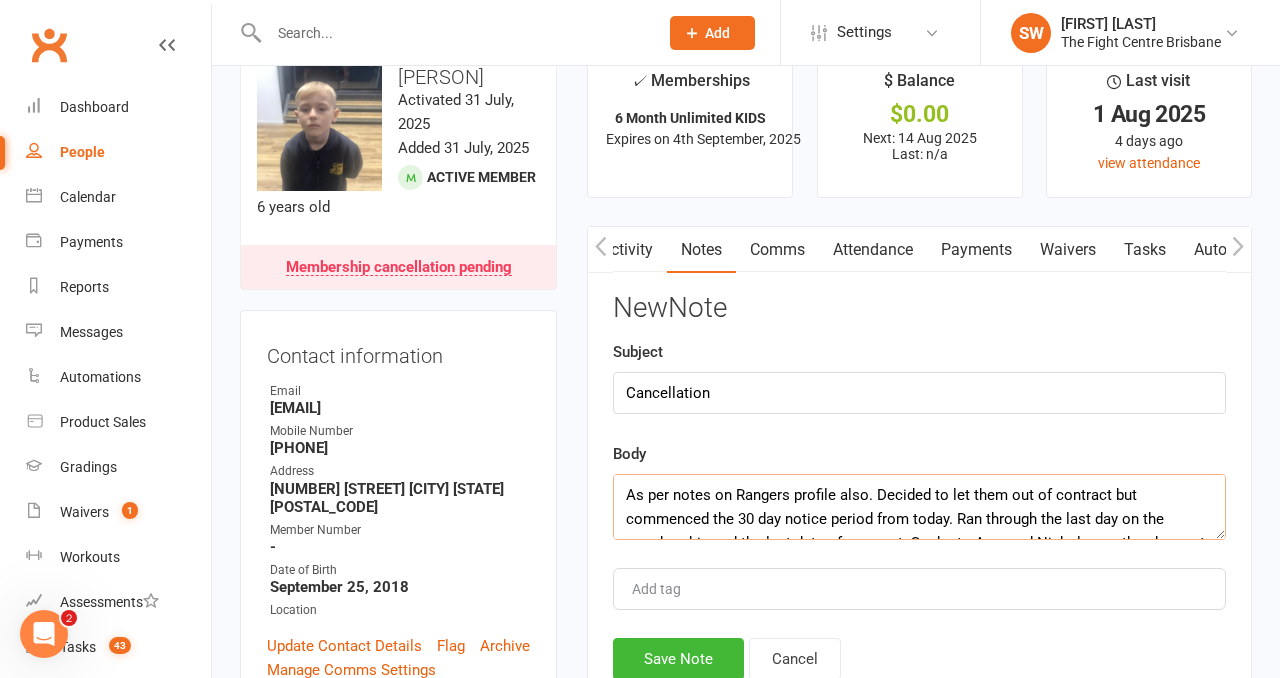 scroll, scrollTop: 36, scrollLeft: 0, axis: vertical 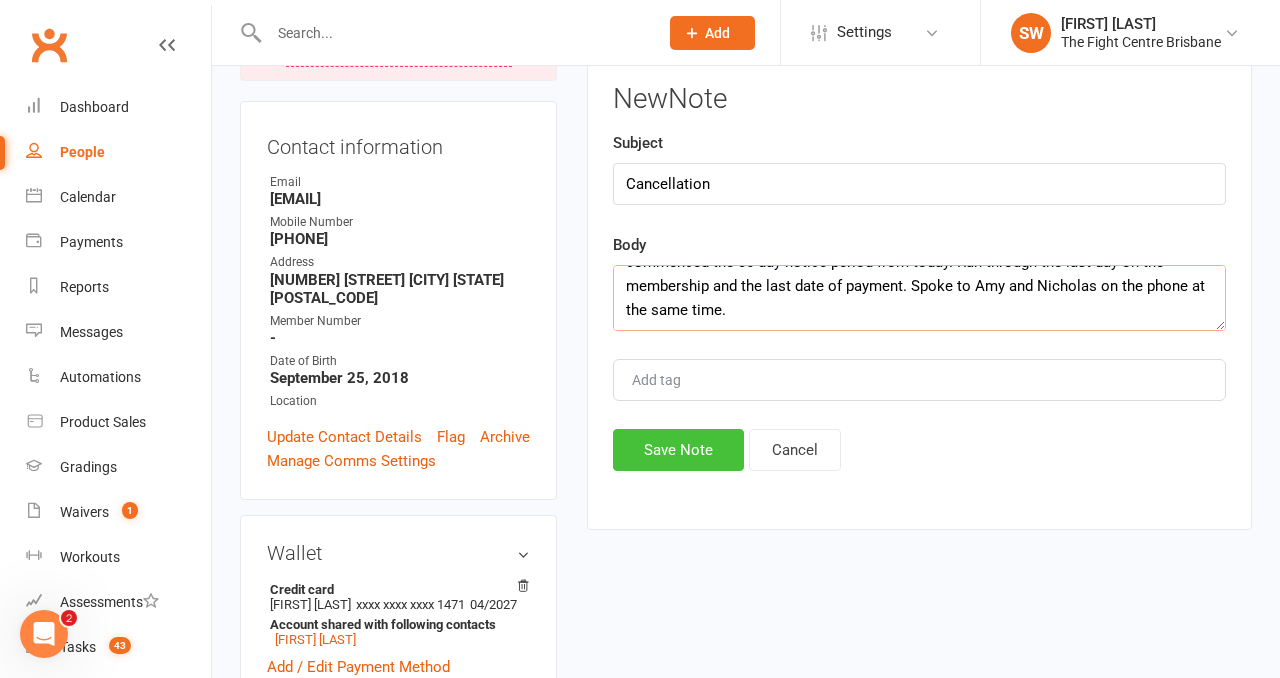 type on "As per notes on Rangers profile also. Decided to let them out of contract but commenced the 30 day notice period from today. Ran through the last day on the membership and the last date of payment. Spoke to Amy and Nicholas on the phone at the same time." 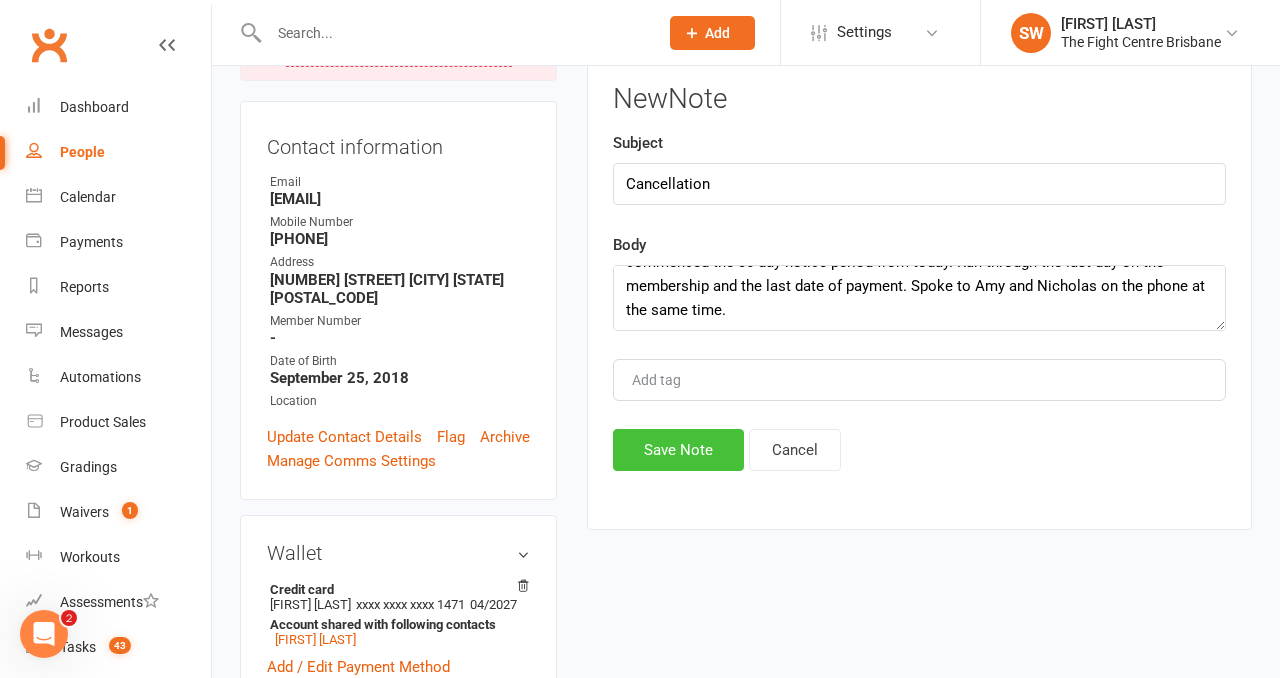 click on "Save Note" at bounding box center (678, 450) 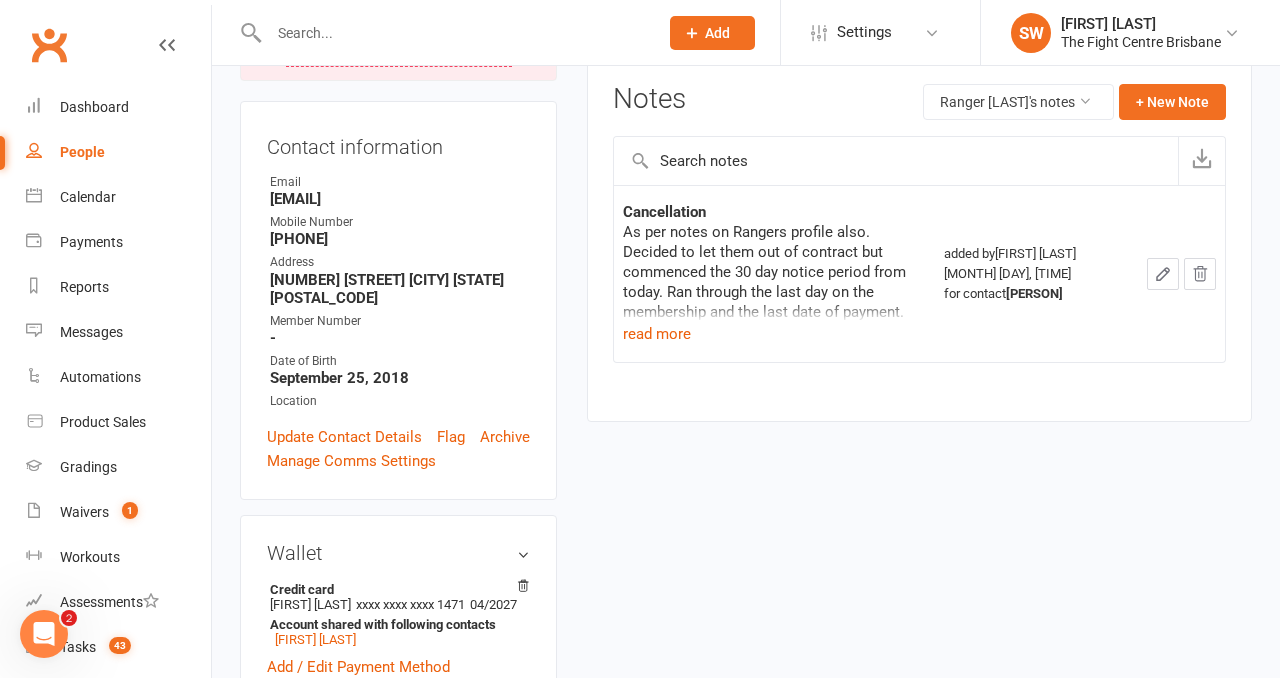 click on "upload photo change photo Ranger Phillips Activated 31 July, 2025 Added 31 July, 2025   Active member 6 years old  Membership cancellation pending Contact information Owner   Email  ak1301@hotmail.com
Mobile Number  0401517570
Address  20 pidgeon blvd Crestmead Qld 4132
Member Number  -
Date of Birth  September 25, 2018
Location
Update Contact Details Flag Archive Manage Comms Settings
Wallet Credit card Amy klane  xxxx xxxx xxxx 1471  04/2027 Account shared with following contacts Nicholas Phillips
Add / Edit Payment Method
Membership      6 Month Unlimited KIDS Jul 31 2025 — Sep 4 2025 Booked: 1 Attended: 1 Unlimited classes remaining   Cancellation pending Add new membership
Family Members   Nicholas Phillips - Parent / Guardian Add link to existing contact  Add link to new contact
Suspensions  No active suspensions found. Add new suspension
Promotions  edit Fighters -
Kids / Teens members -
No more check in calls -
Online training check in -
First week message -
edit" at bounding box center (398, 1216) 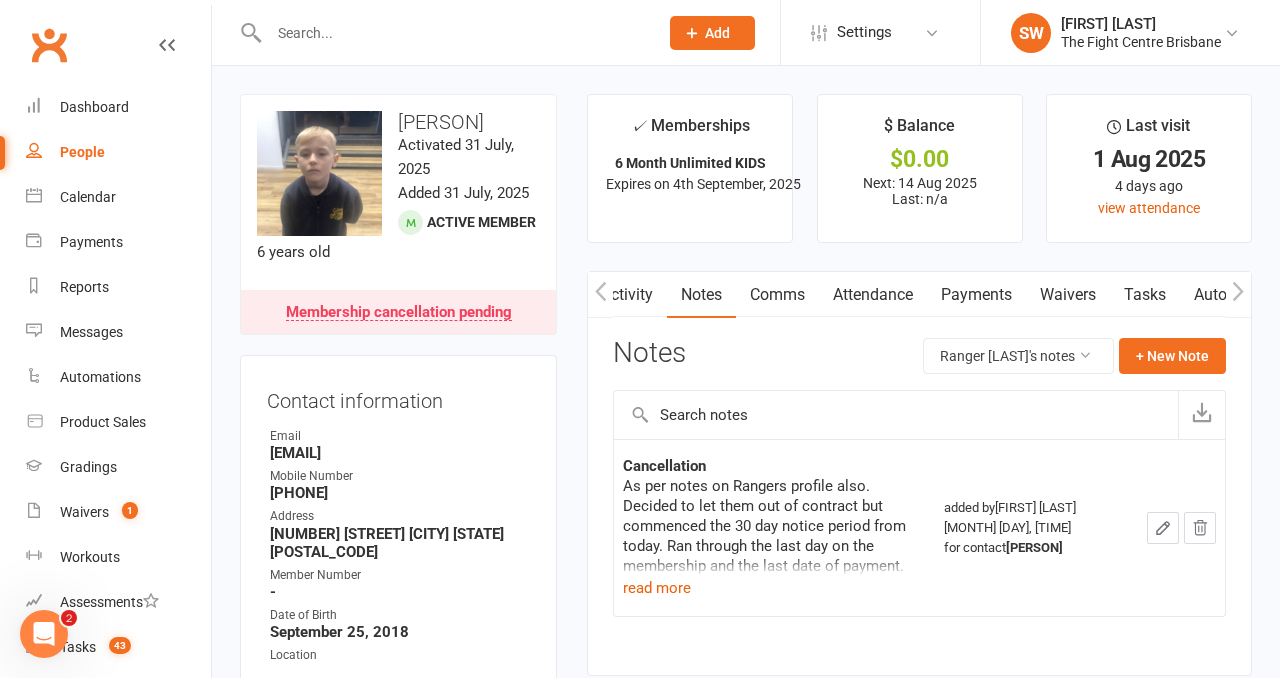 click on "upload photo change photo Ranger Phillips Activated 31 July, 2025 Added 31 July, 2025   Active member 6 years old  Membership cancellation pending Contact information Owner   Email  ak1301@hotmail.com
Mobile Number  0401517570
Address  20 pidgeon blvd Crestmead Qld 4132
Member Number  -
Date of Birth  September 25, 2018
Location
Update Contact Details Flag Archive Manage Comms Settings
Wallet Credit card Amy klane  xxxx xxxx xxxx 1471  04/2027 Account shared with following contacts Nicholas Phillips
Add / Edit Payment Method
Membership      6 Month Unlimited KIDS Jul 31 2025 — Sep 4 2025 Booked: 1 Attended: 1 Unlimited classes remaining   Cancellation pending Add new membership
Family Members   Nicholas Phillips - Parent / Guardian Add link to existing contact  Add link to new contact
Suspensions  No active suspensions found. Add new suspension
Promotions  edit Fighters -
Kids / Teens members -
No more check in calls -
Online training check in -
First week message -
edit" at bounding box center (398, 1470) 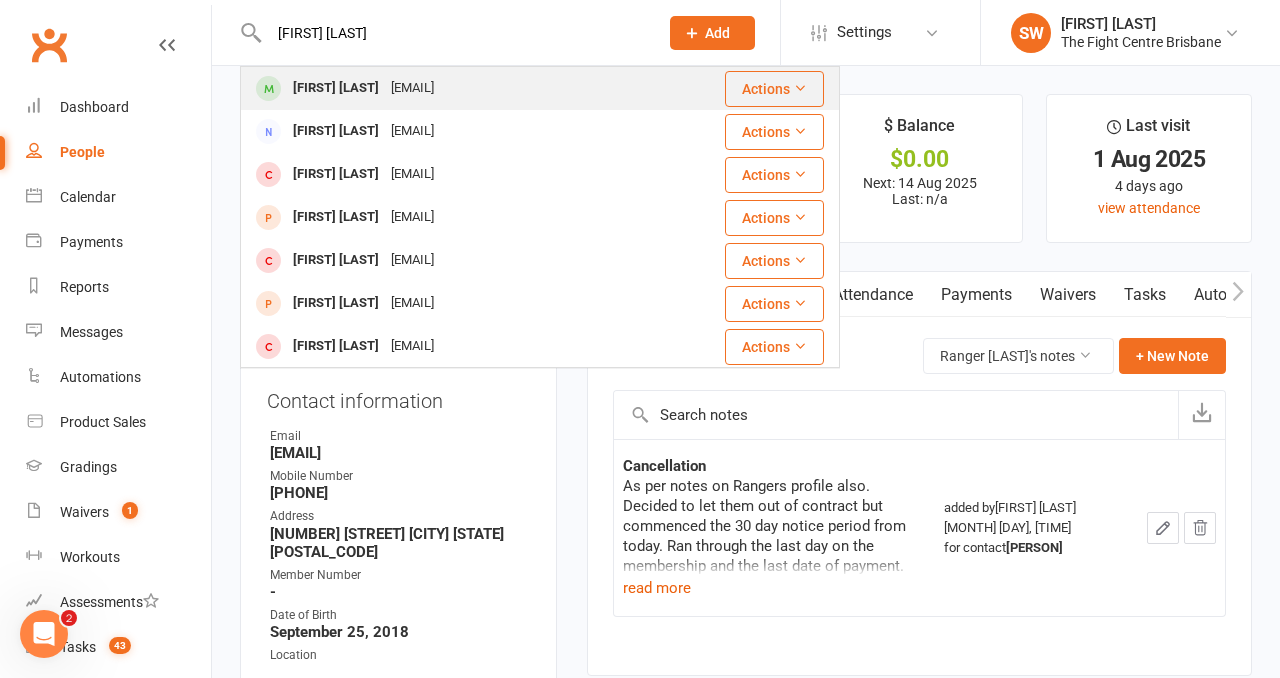 type on "charles kemp kennedy" 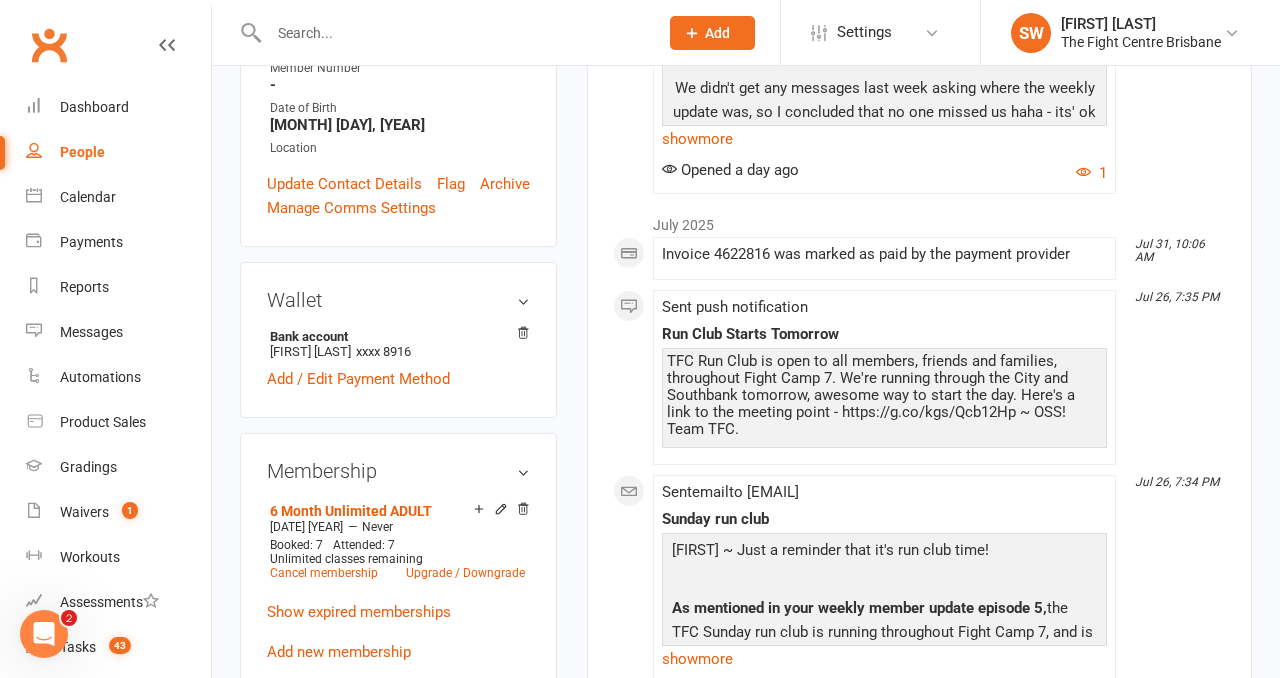 click on "upload photo change photo Charles Kemp-Kennedy Activated 6 December, 2024 Added 5 December, 2024   Active member 30 years old  Contact information Owner   Email  charleskempkennedy@hotmail.com
Mobile Number  0432025461
Address  45 Randwick Place Drewvale QLD 4116
Member Number  -
Date of Birth  June 9, 1995
Location
Update Contact Details Flag Archive Manage Comms Settings
Wallet Bank account Charles Kemp-Kennedy  xxxx 8916
Add / Edit Payment Method
Membership      6 Month Unlimited ADULT Dec 28 2024 — Never Booked: 7 Attended: 7 Unlimited classes remaining   Cancel membership Upgrade / Downgrade Show expired memberships Add new membership
Family Members  No relationships found. Add link to existing contact  Add link to new contact
Suspensions  No active suspensions found. Add new suspension
Promotions  edit Fighters -
Kids / Teens members -
No more check in calls -
Online training check in -
First week message -
Email / SMS Subscriptions  edit Key Demographics  edit" at bounding box center (398, 986) 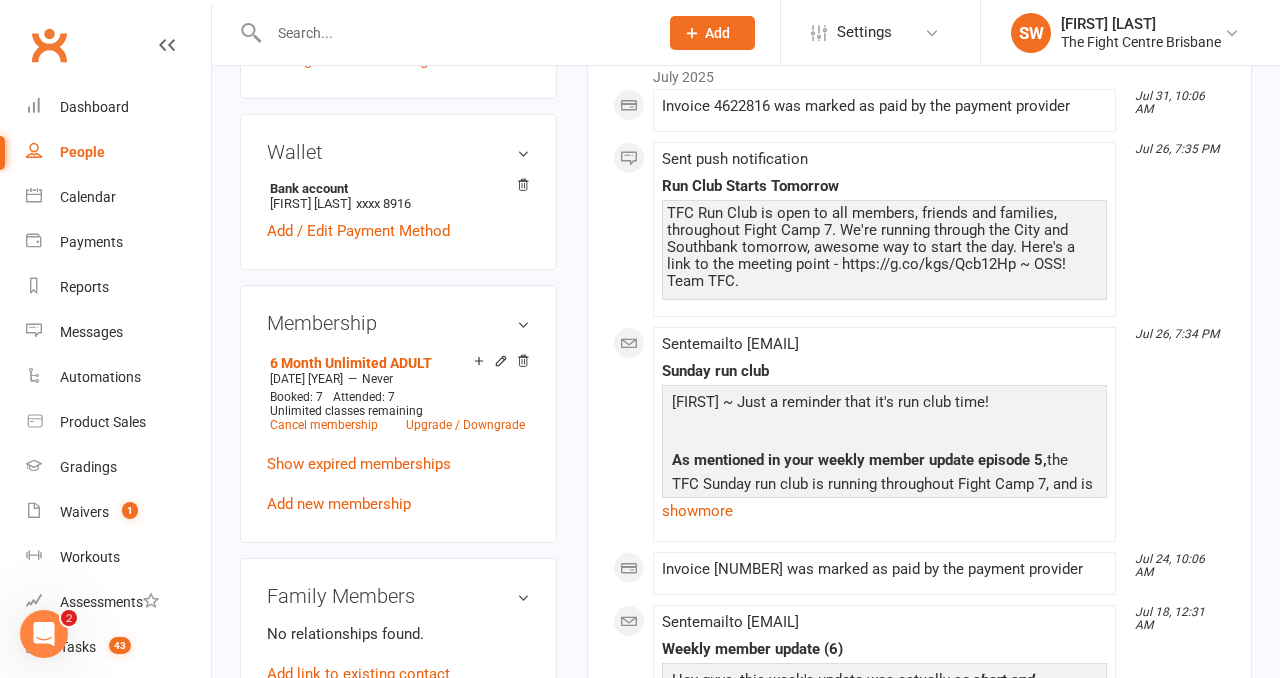 scroll, scrollTop: 629, scrollLeft: 0, axis: vertical 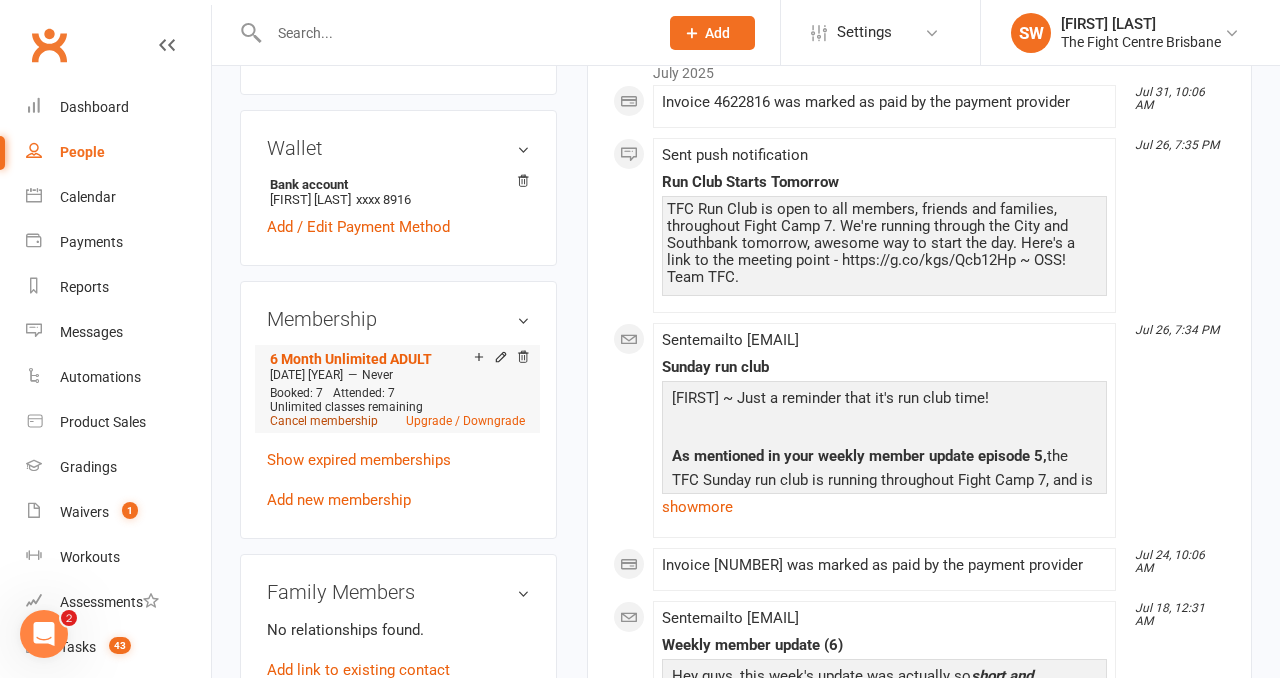 click on "Cancel membership" at bounding box center [324, 421] 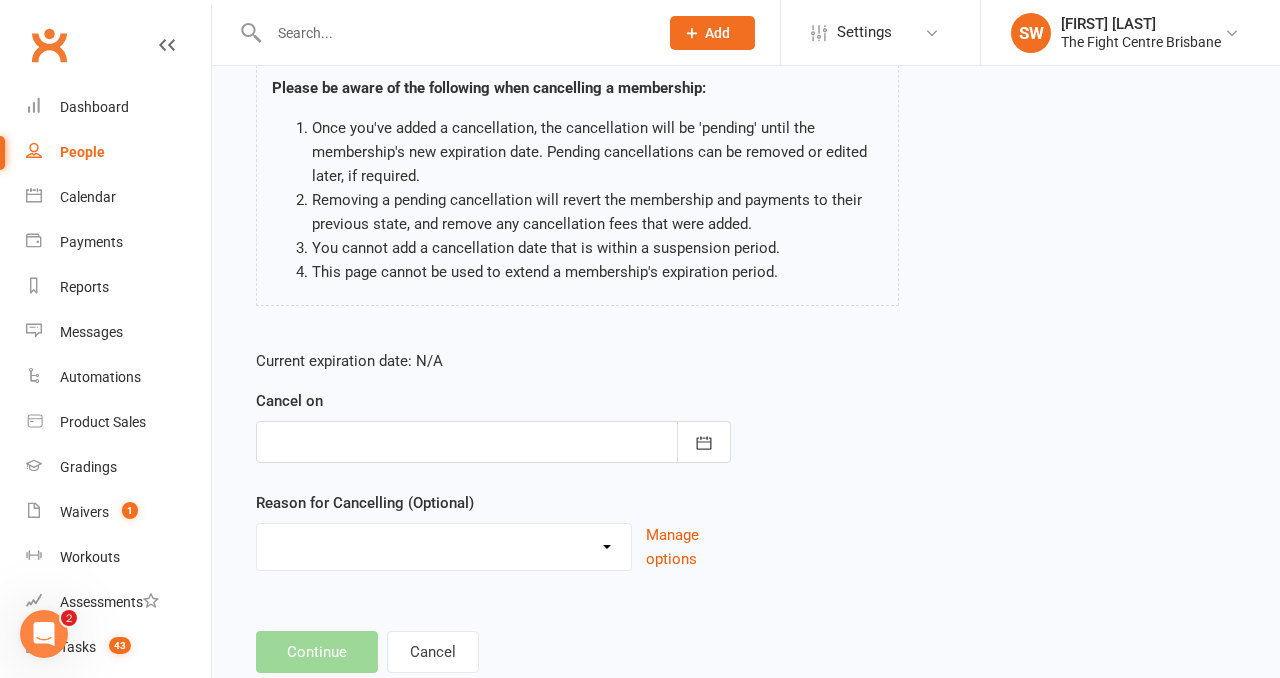 scroll, scrollTop: 177, scrollLeft: 0, axis: vertical 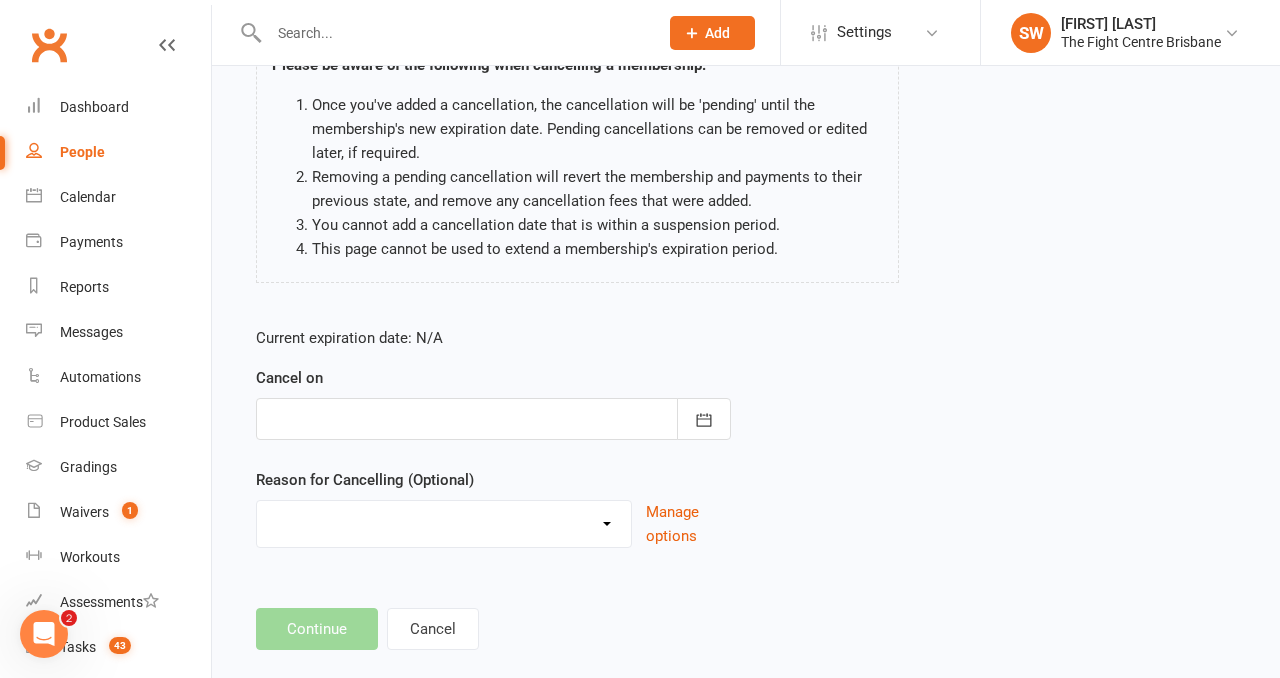 click at bounding box center (493, 419) 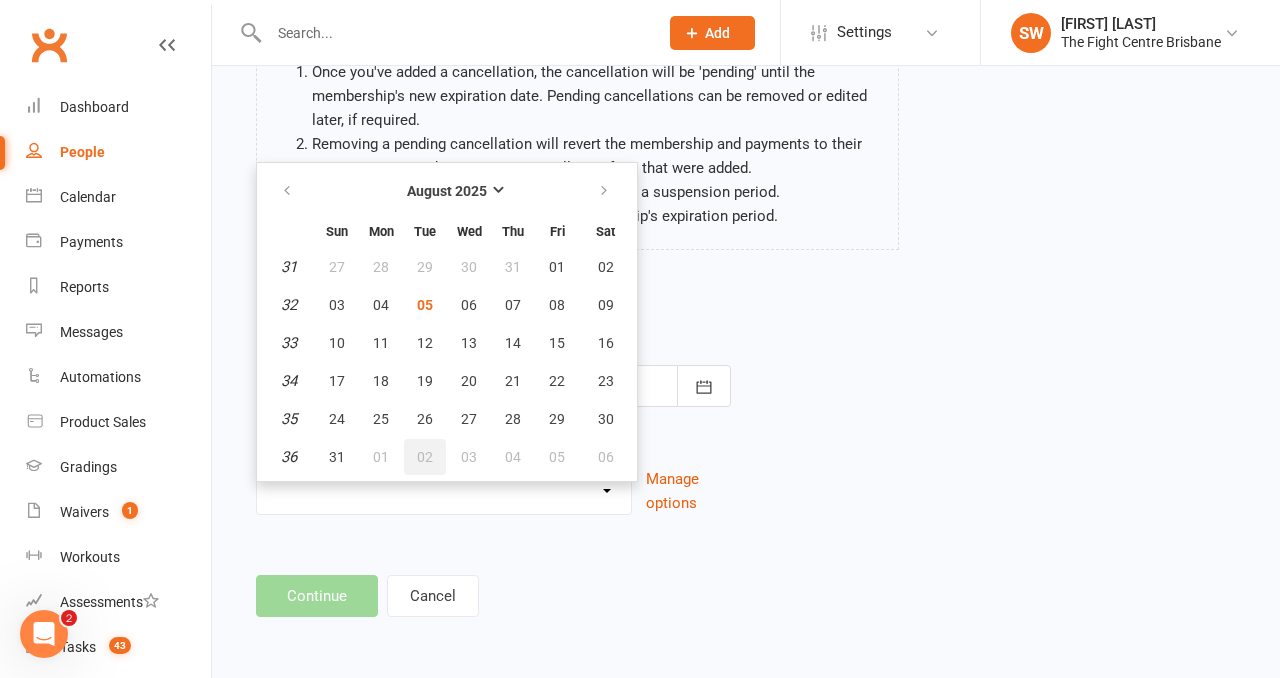 scroll, scrollTop: 208, scrollLeft: 0, axis: vertical 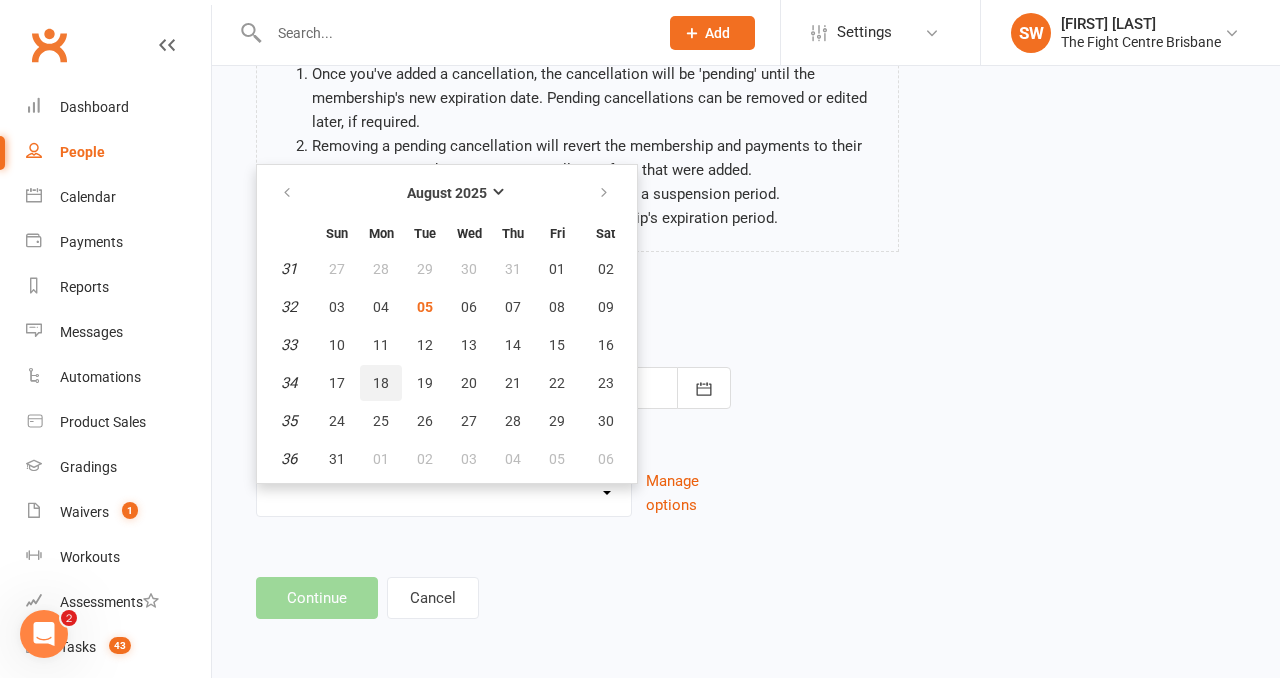 click on "18" at bounding box center [381, 383] 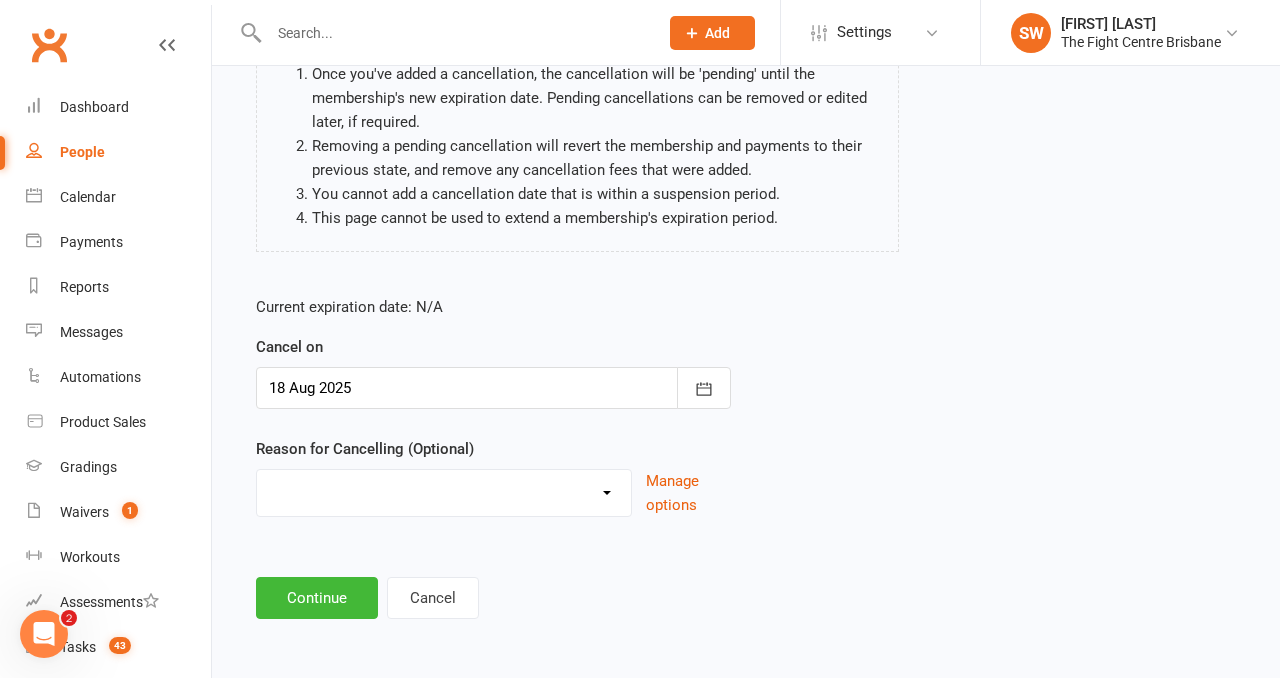 click at bounding box center [493, 388] 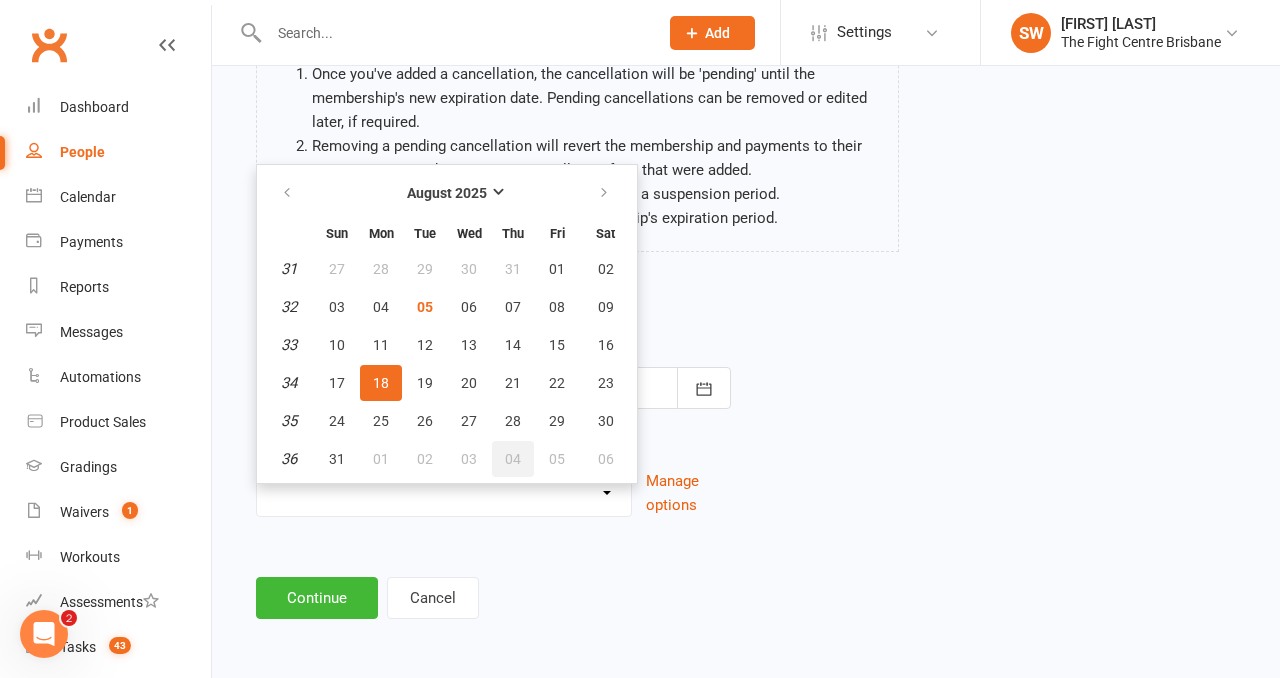 click on "04" at bounding box center (513, 459) 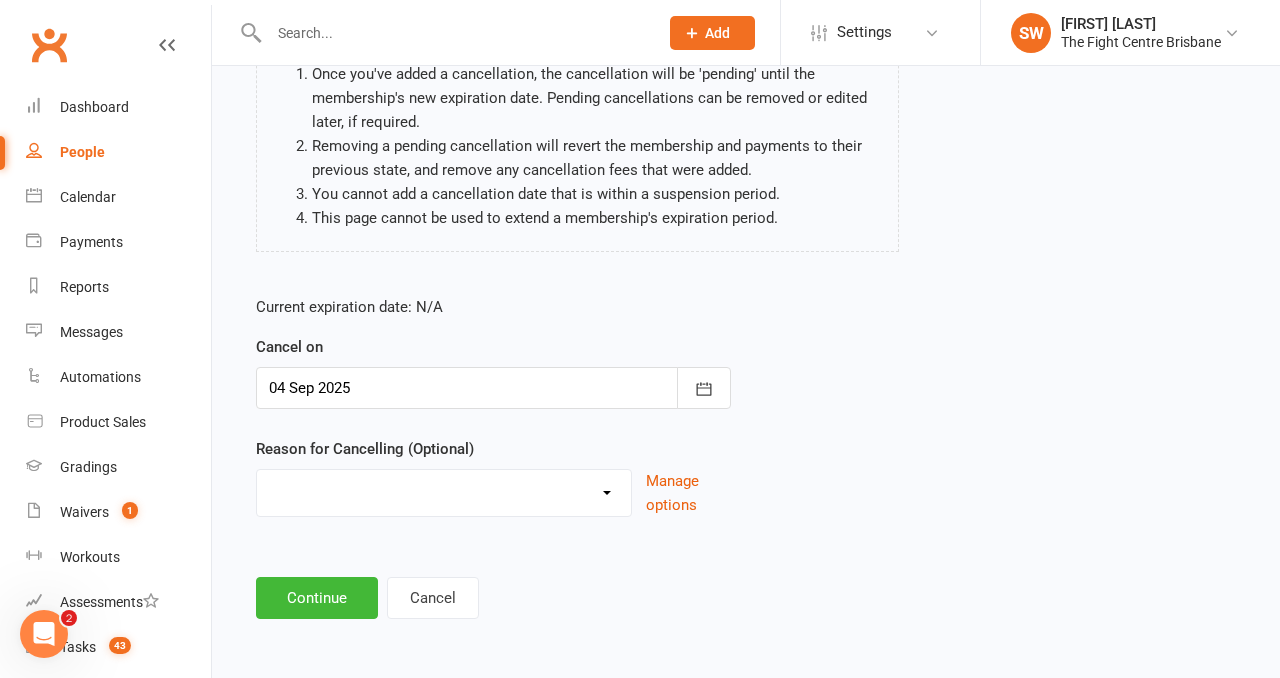click on "Cancelled in contract- 30kms  Cancelled in contract - dispute Cancelled in contract- hardship  Cancelled in contract- medical/injury  Cancelled in contract- paid out  Cancelled in contract- transferred  Cooling off period Debt Collection Dispute Family issues  I can no longer afford this membership I'm too busy Injury and/or medical I've lost interest I've moved more than 30km from the gym Moved more than 30kms Upgrade / Downgrade Other reason" at bounding box center (444, 490) 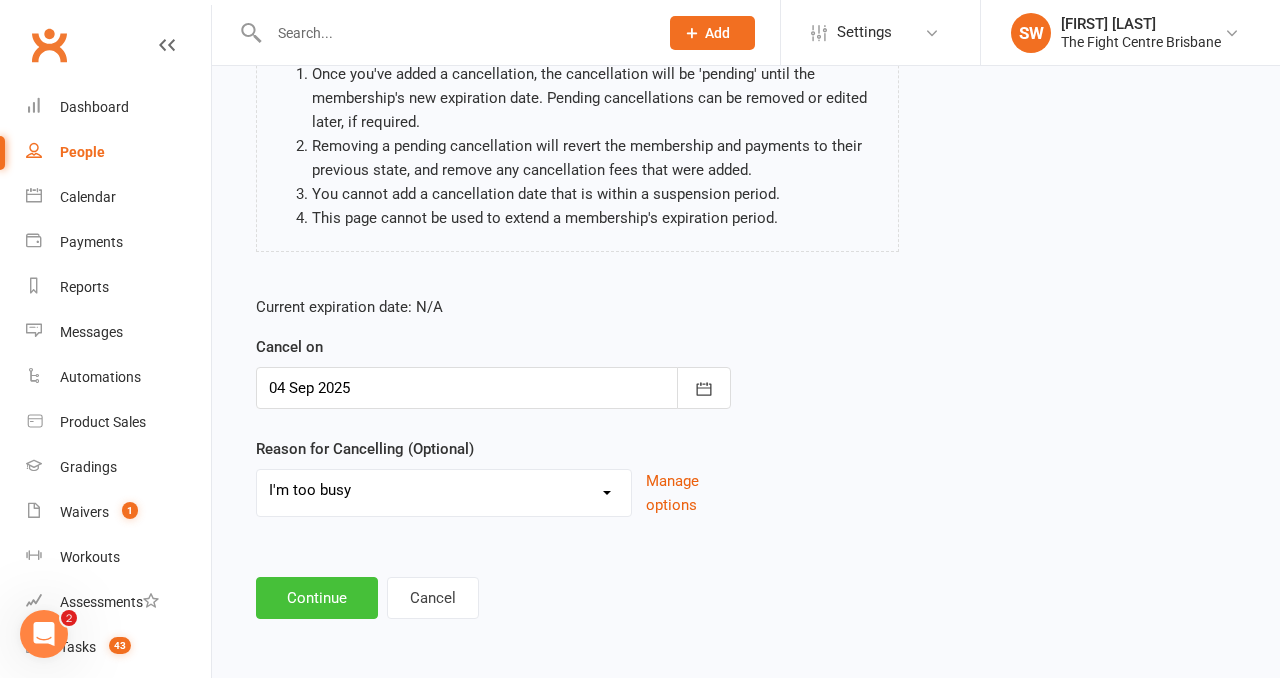 click on "Continue" at bounding box center (317, 598) 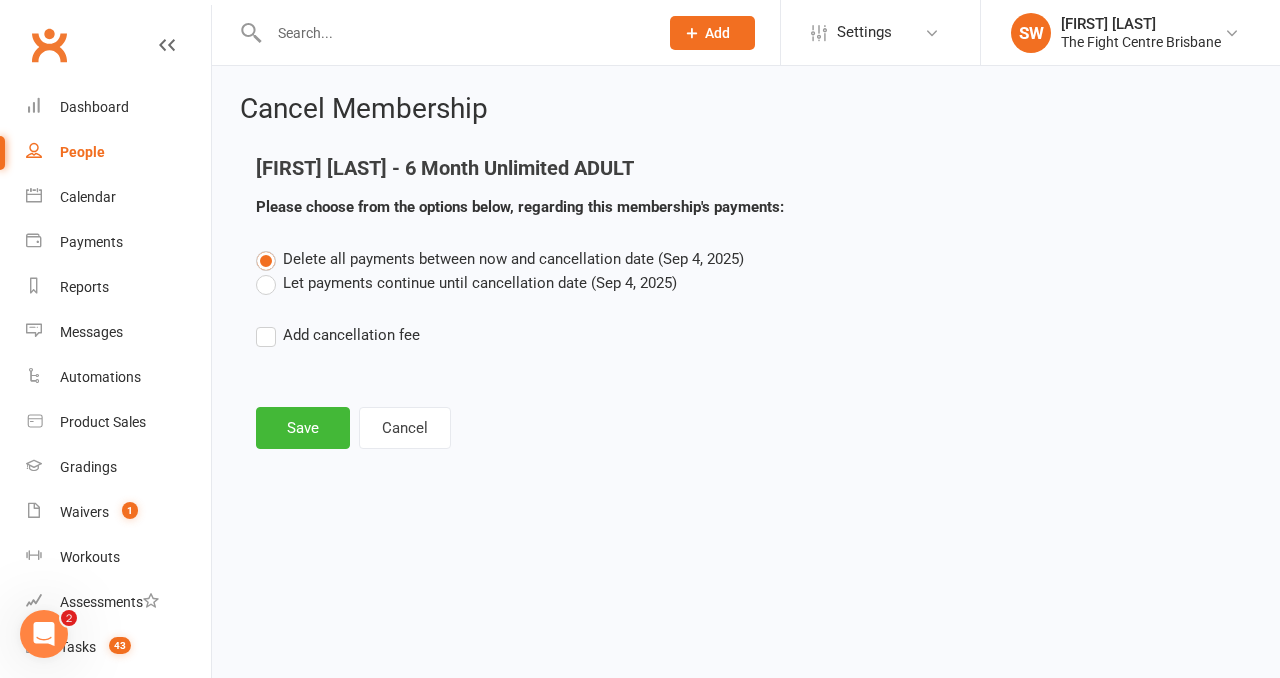scroll, scrollTop: 0, scrollLeft: 0, axis: both 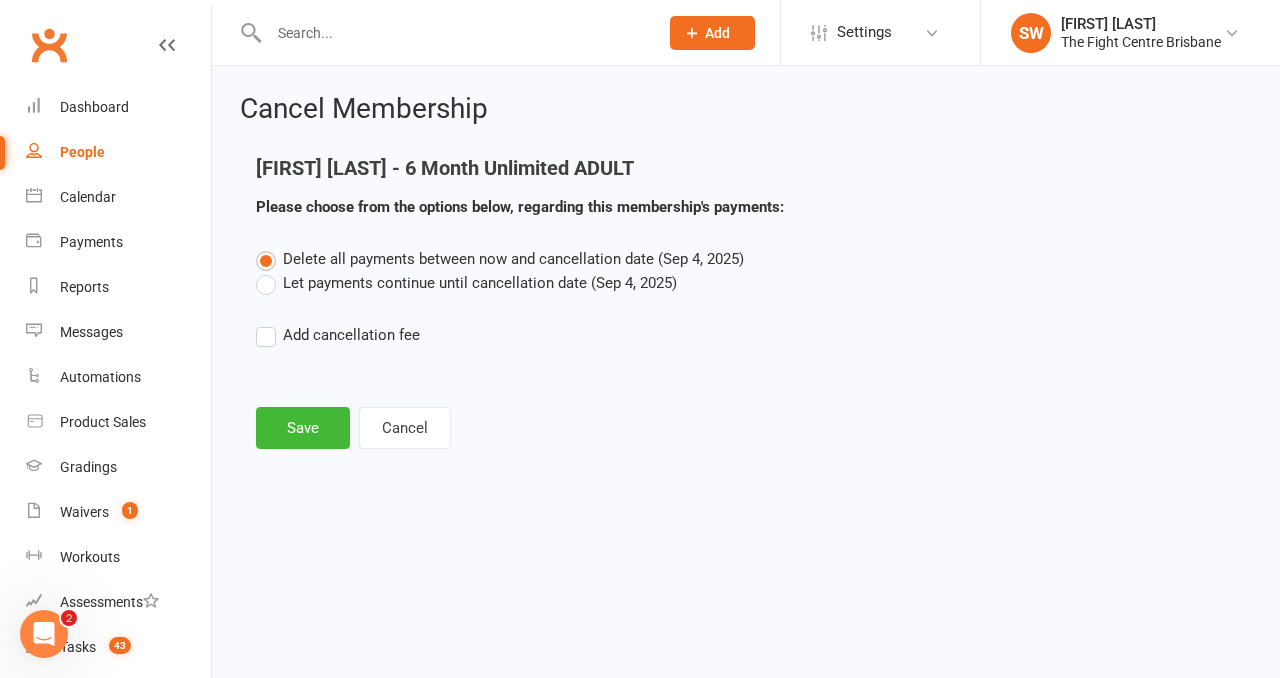 click on "Let payments continue until cancellation date (Sep 4, 2025)" at bounding box center [466, 283] 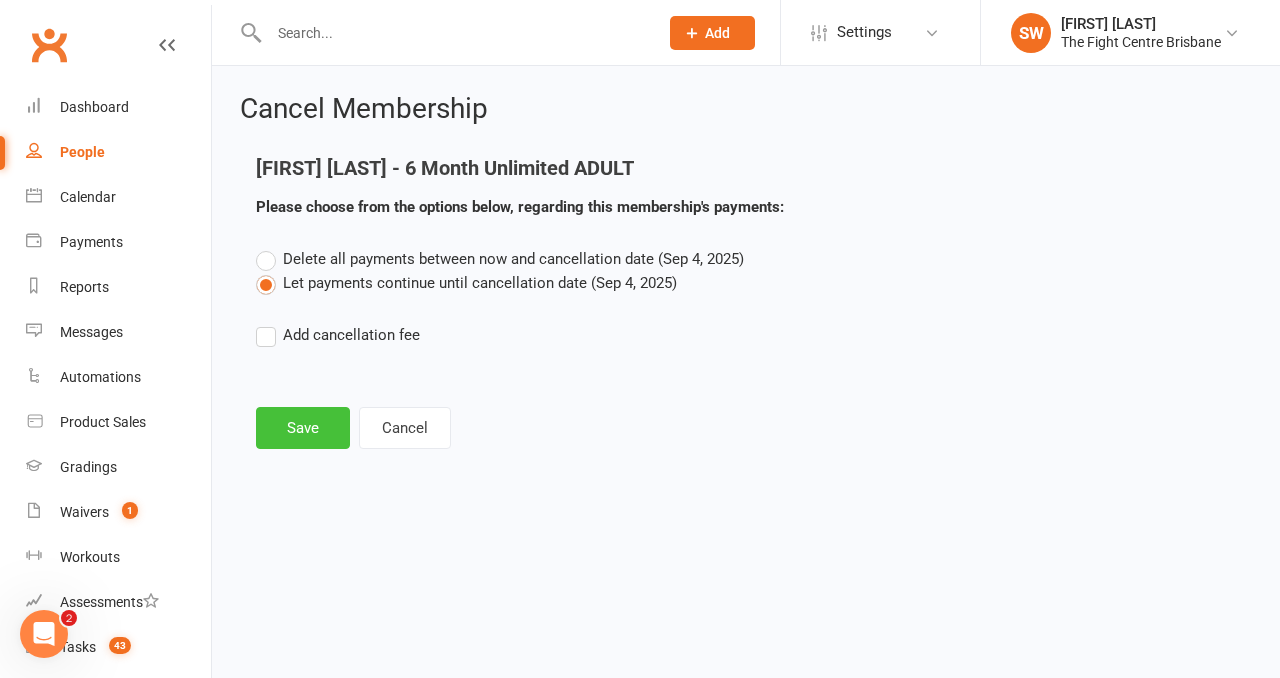 click on "Save" at bounding box center [303, 428] 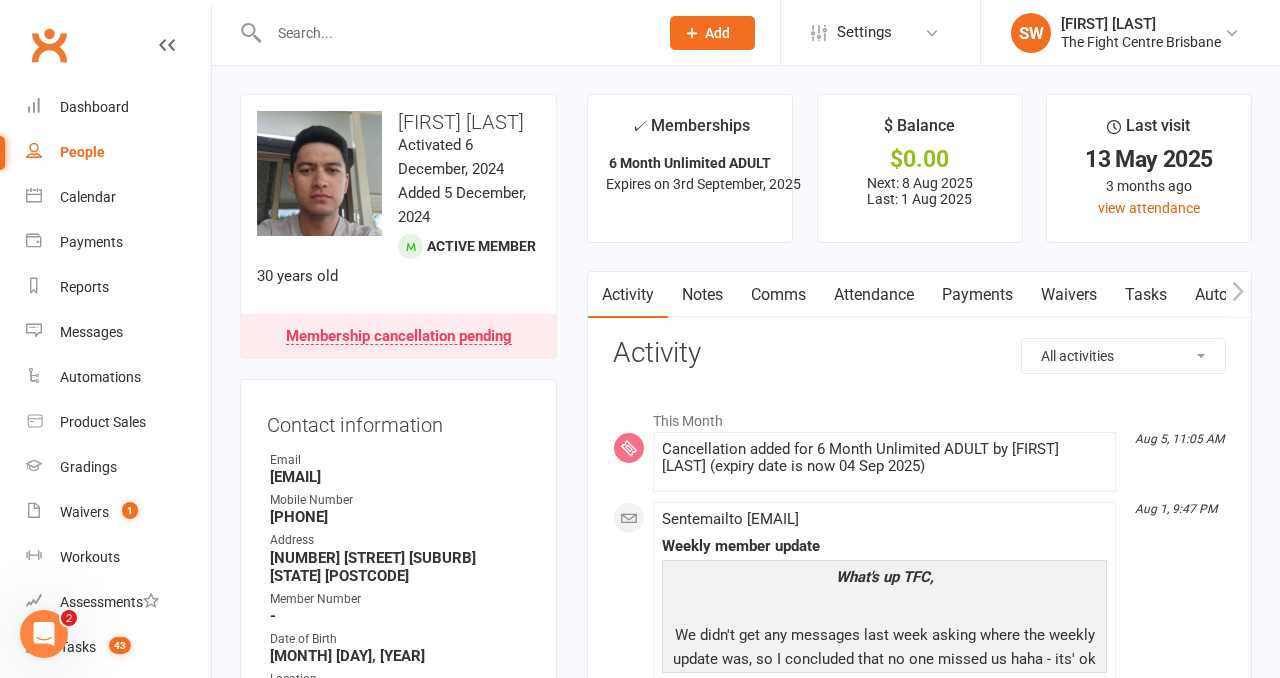 click on "✓ Memberships 6 Month Unlimited ADULT Expires on 3rd September, 2025 $ Balance $0.00 Next: 8 Aug 2025 Last: 1 Aug 2025 Last visit 13 May 2025 3 months ago view attendance
Activity Notes Comms Attendance Payments Waivers Tasks Automations Workouts Gradings / Promotions Mobile App Credit balance
All activities Bookings / Attendances Communications Notes Failed SMSes Gradings Members Memberships Mobile App POS Sales Payments Credit Vouchers Prospects Reports Automations Tasks Waivers Workouts Kiosk Mode Consent Assessments Contact Flags Family Relationships Activity This Month Aug 5, 11:05 AM Cancellation added for 6 Month Unlimited ADULT by Shenayd Williams (expiry date is now 04 Sep 2025)   Aug 1, 9:47 PM   Sent  email  to   charleskempkennedy@hotmail.com   Weekly member update What's up TFC,   We didn't get any messages last week asking where the weekly update was, so I concluded that no one missed us haha - its' ok though, we were under the pump with the start of Fight Camp 7." at bounding box center (919, 2118) 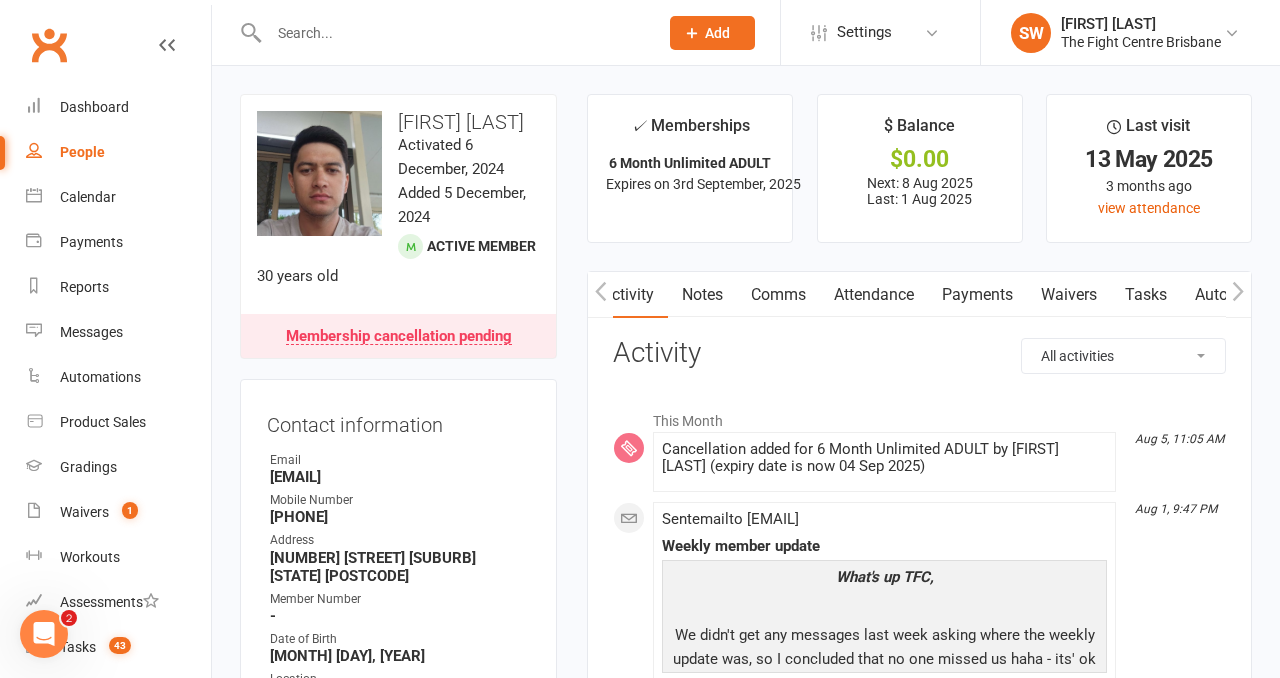 click on "Notes" at bounding box center (702, 295) 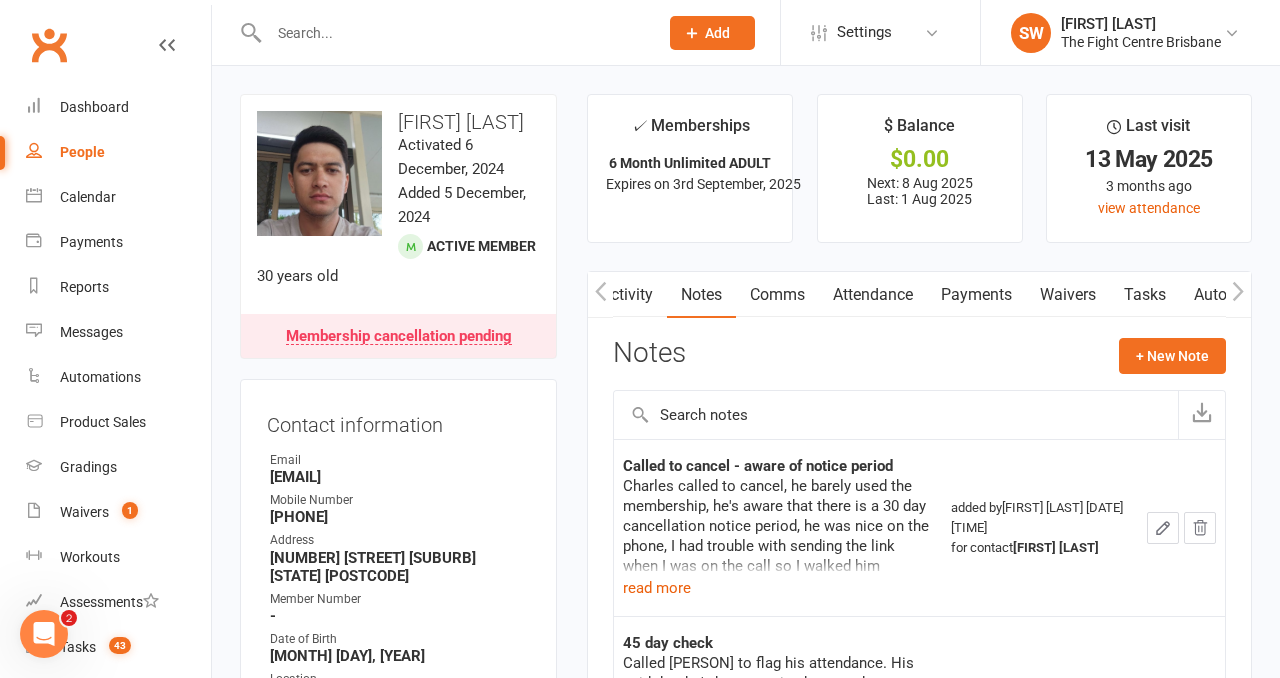 scroll, scrollTop: 93, scrollLeft: 0, axis: vertical 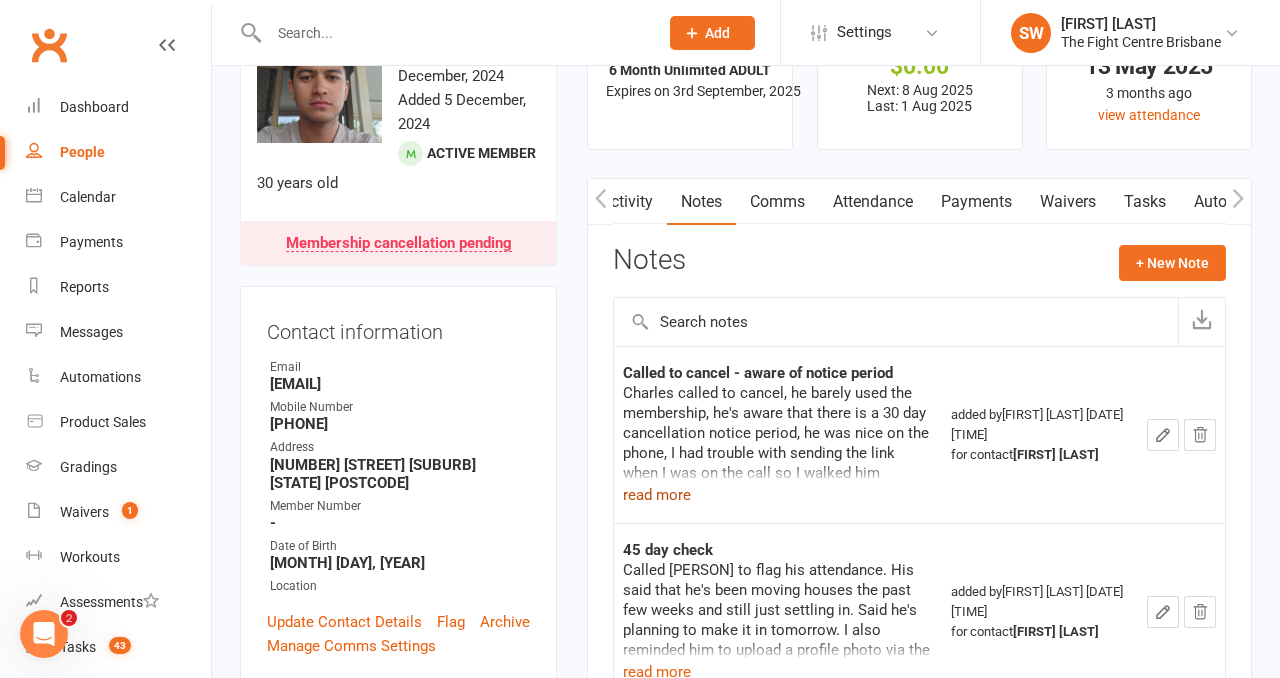 click on "read more" at bounding box center (657, 495) 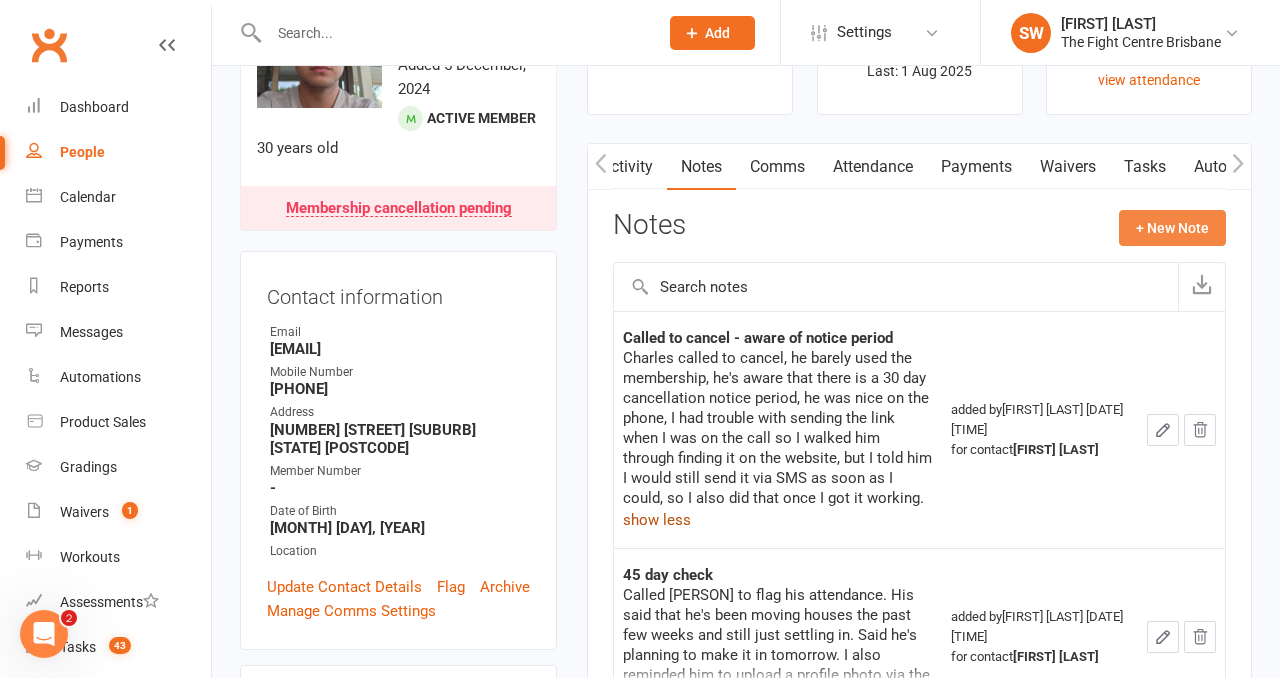 scroll, scrollTop: 129, scrollLeft: 0, axis: vertical 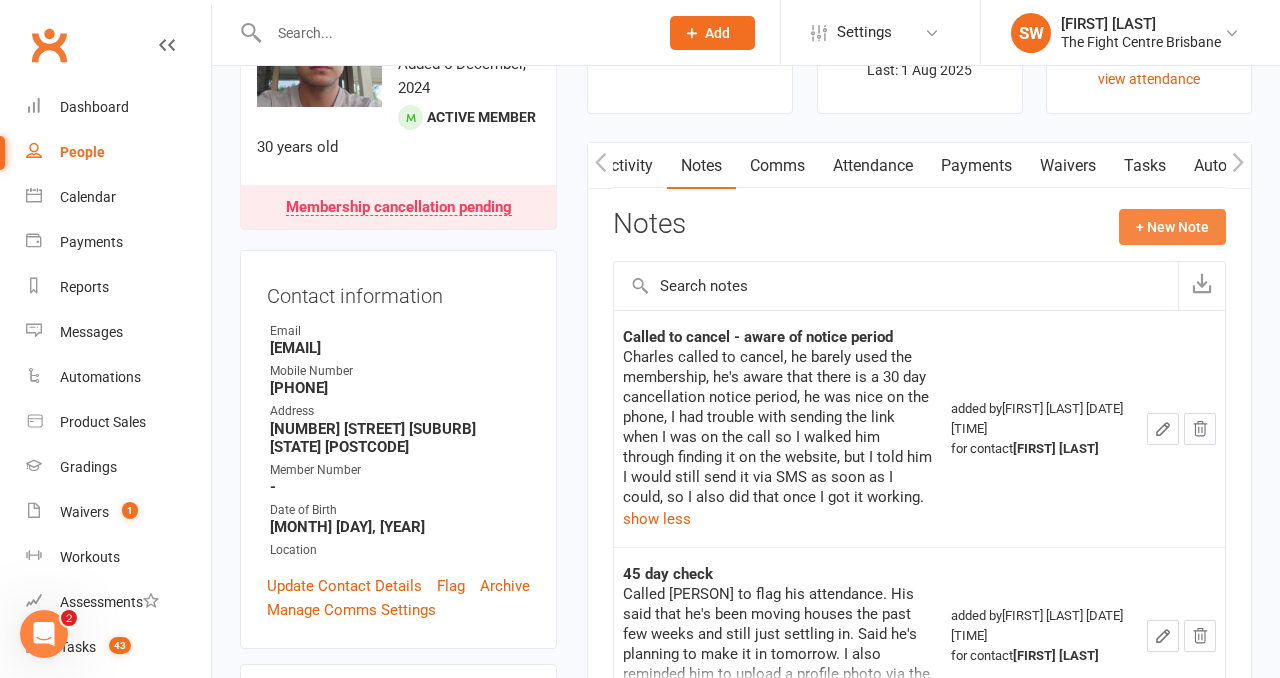 click on "+ New Note" at bounding box center [1172, 227] 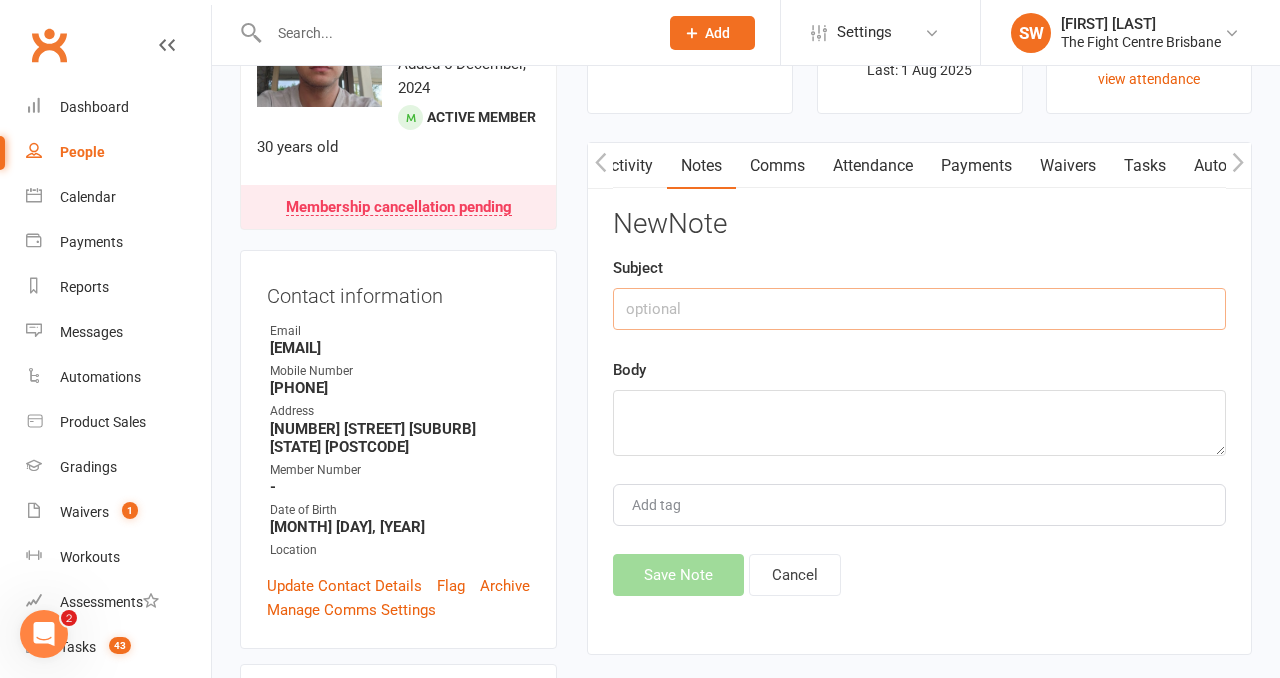 click at bounding box center (919, 309) 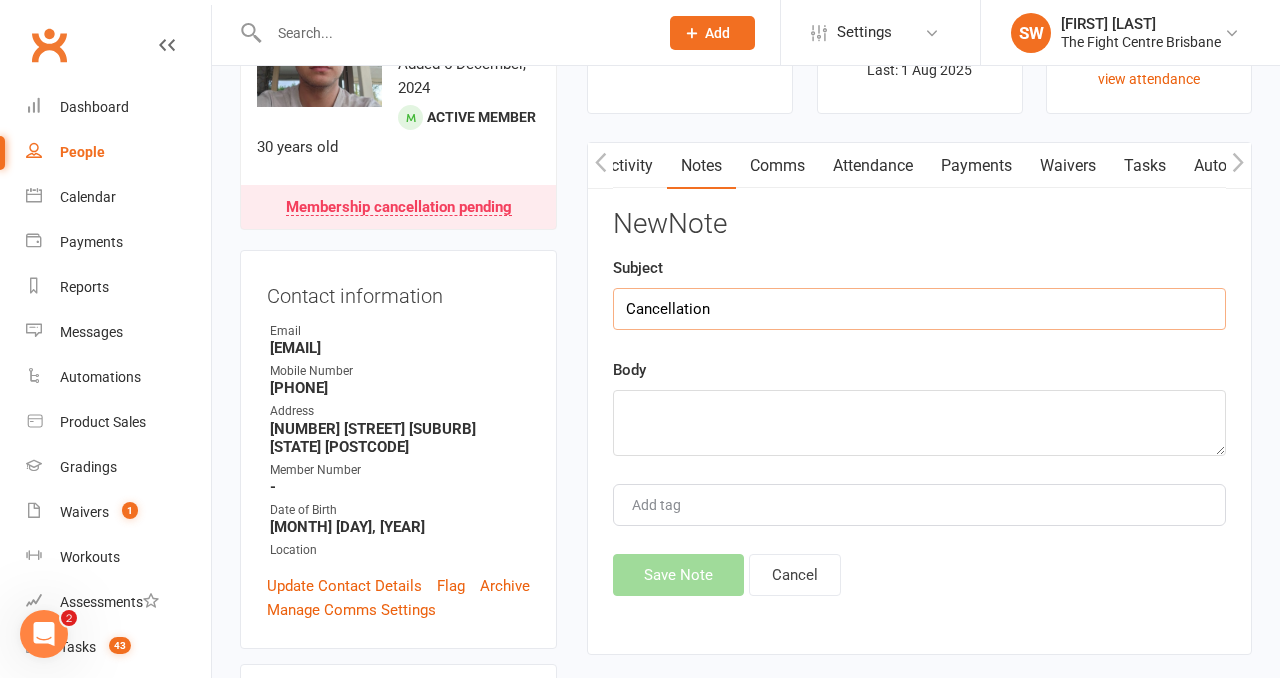 type on "Cancellation" 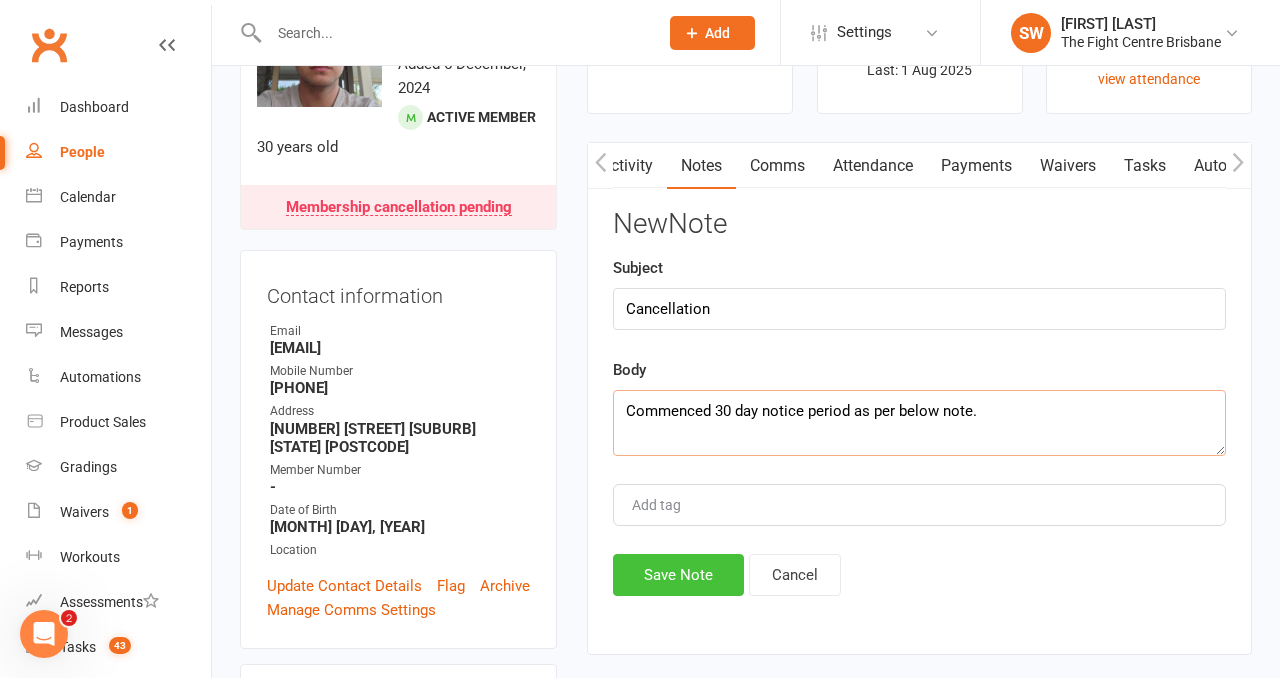 type on "Commenced 30 day notice period as per below note." 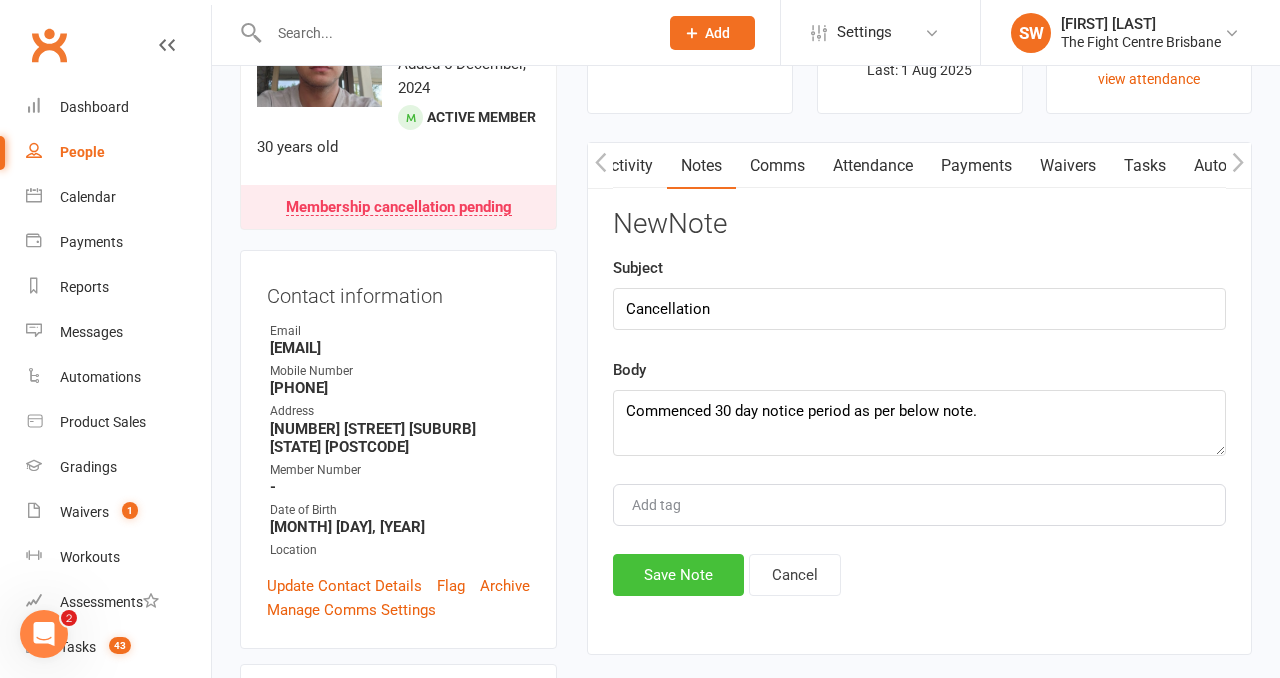 click on "Save Note" at bounding box center (678, 575) 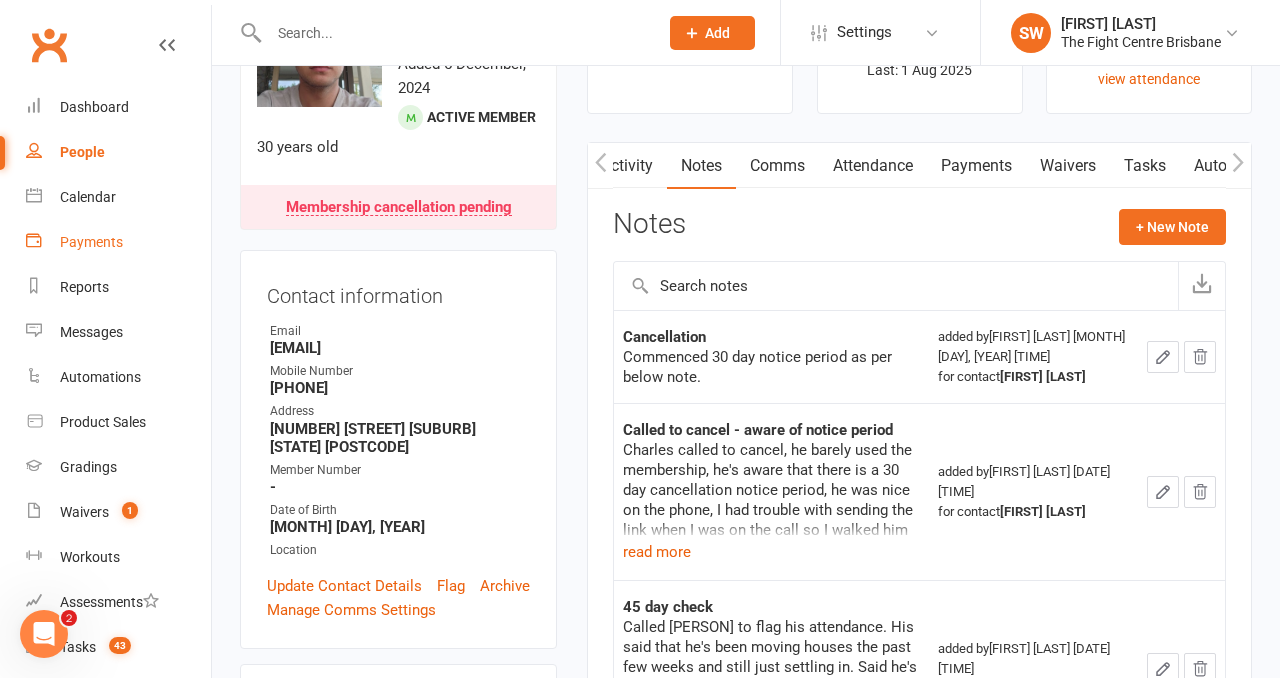 click on "Payments" at bounding box center [91, 242] 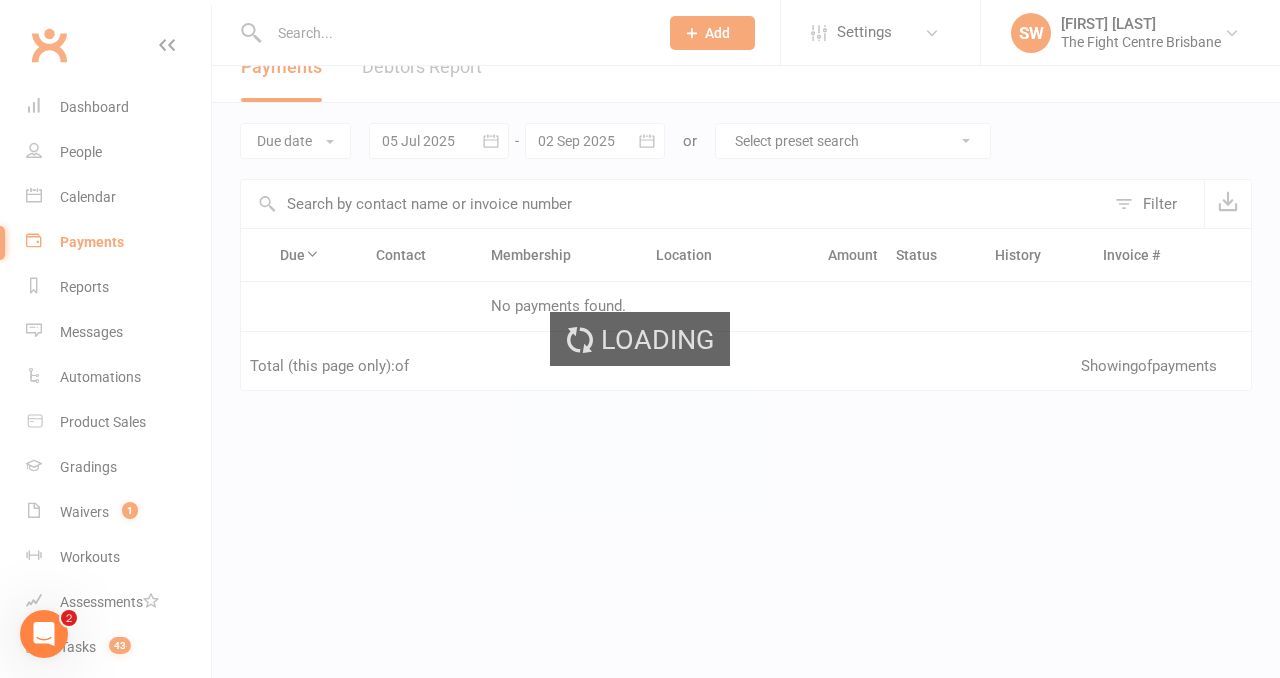scroll, scrollTop: 0, scrollLeft: 0, axis: both 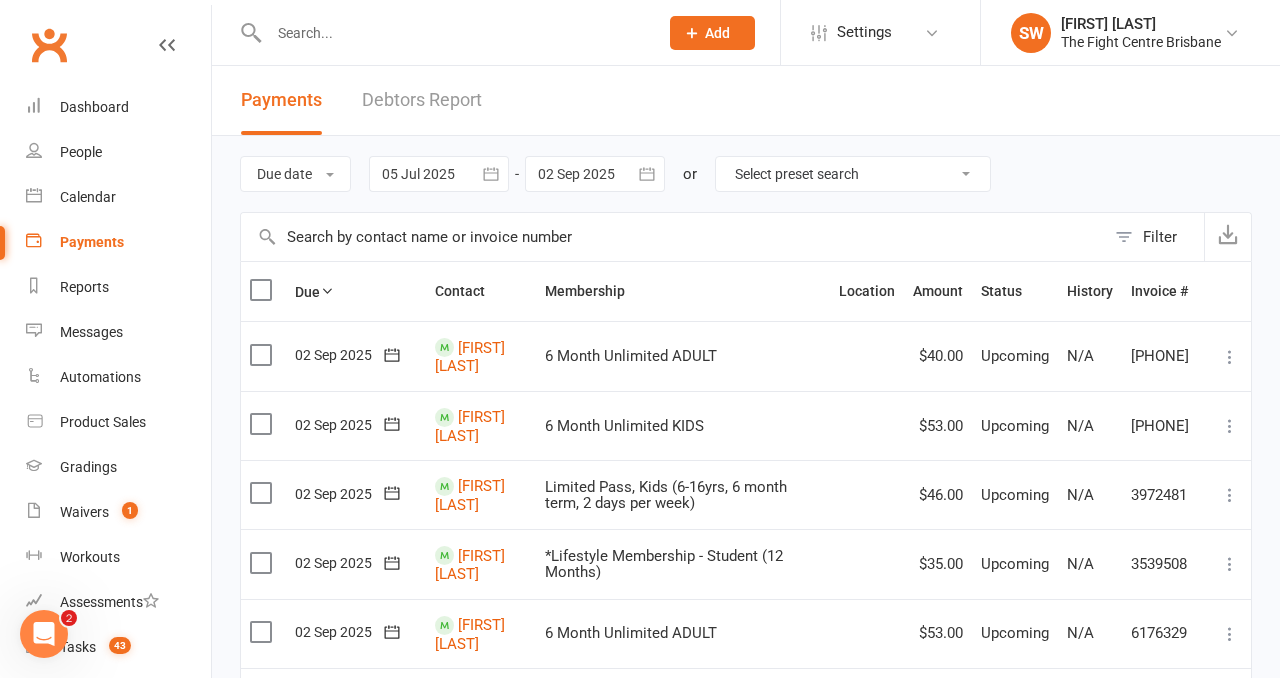 click on "Debtors Report" at bounding box center (422, 100) 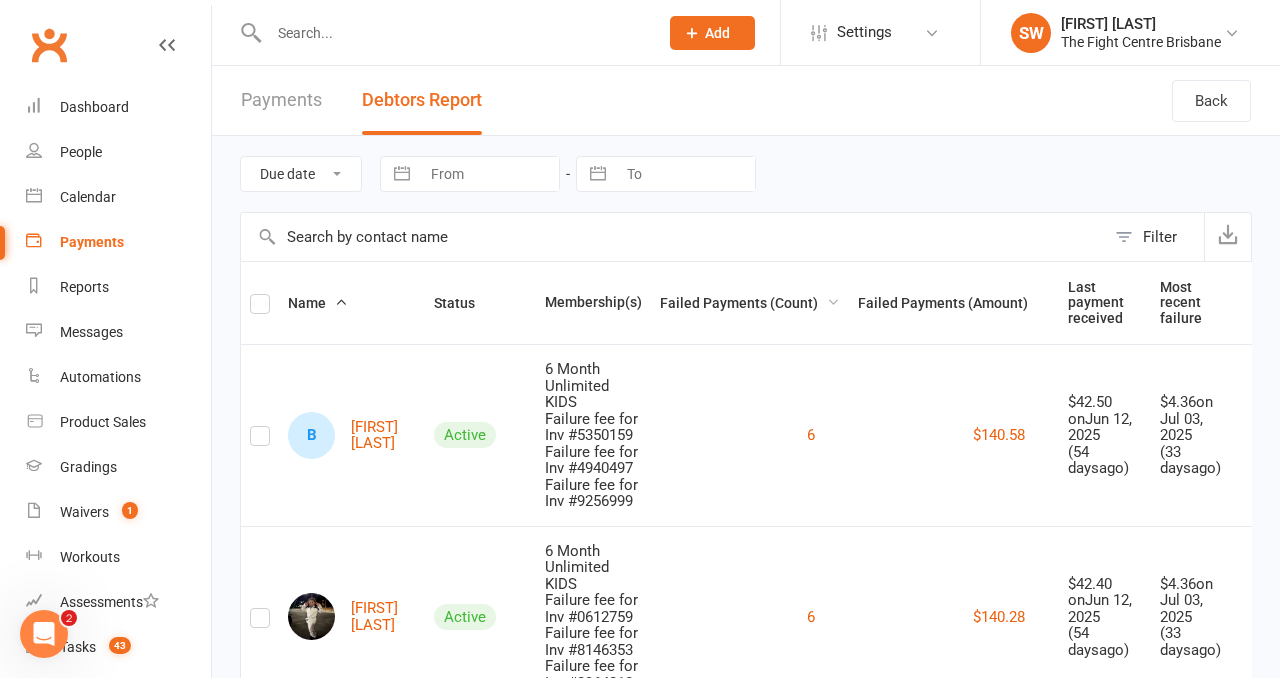 click on "Failed Payments (Count)" at bounding box center (750, 303) 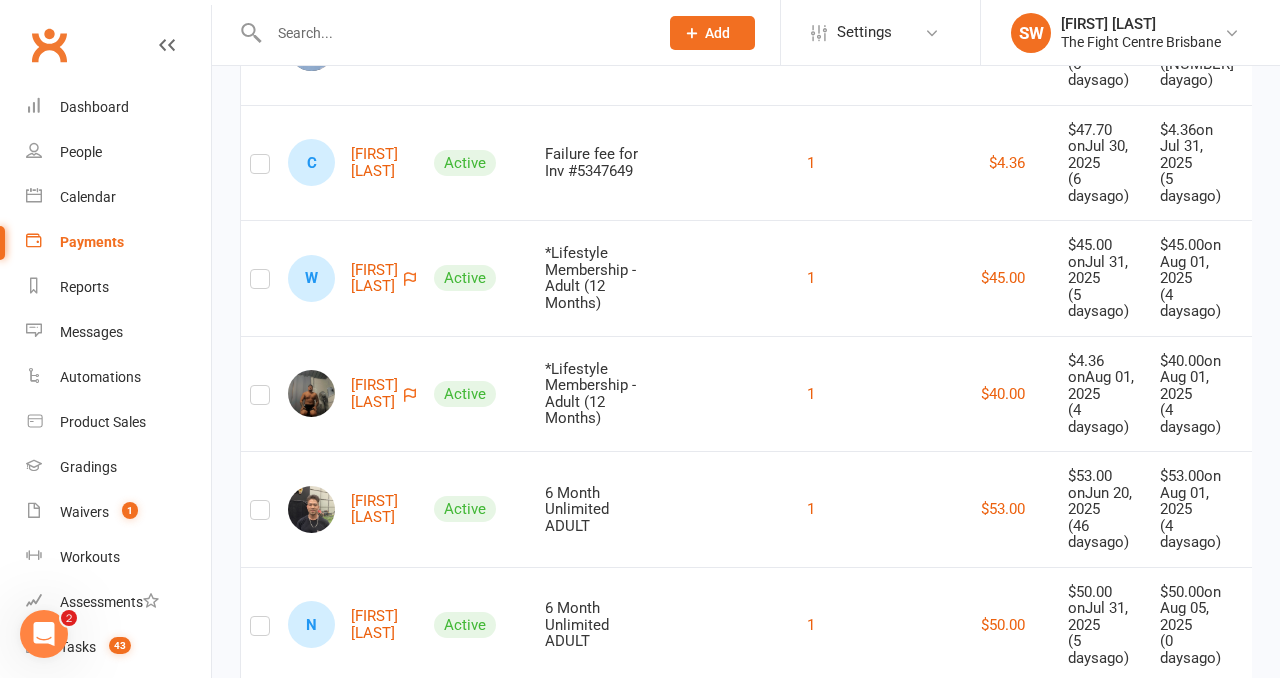 scroll, scrollTop: 353, scrollLeft: 0, axis: vertical 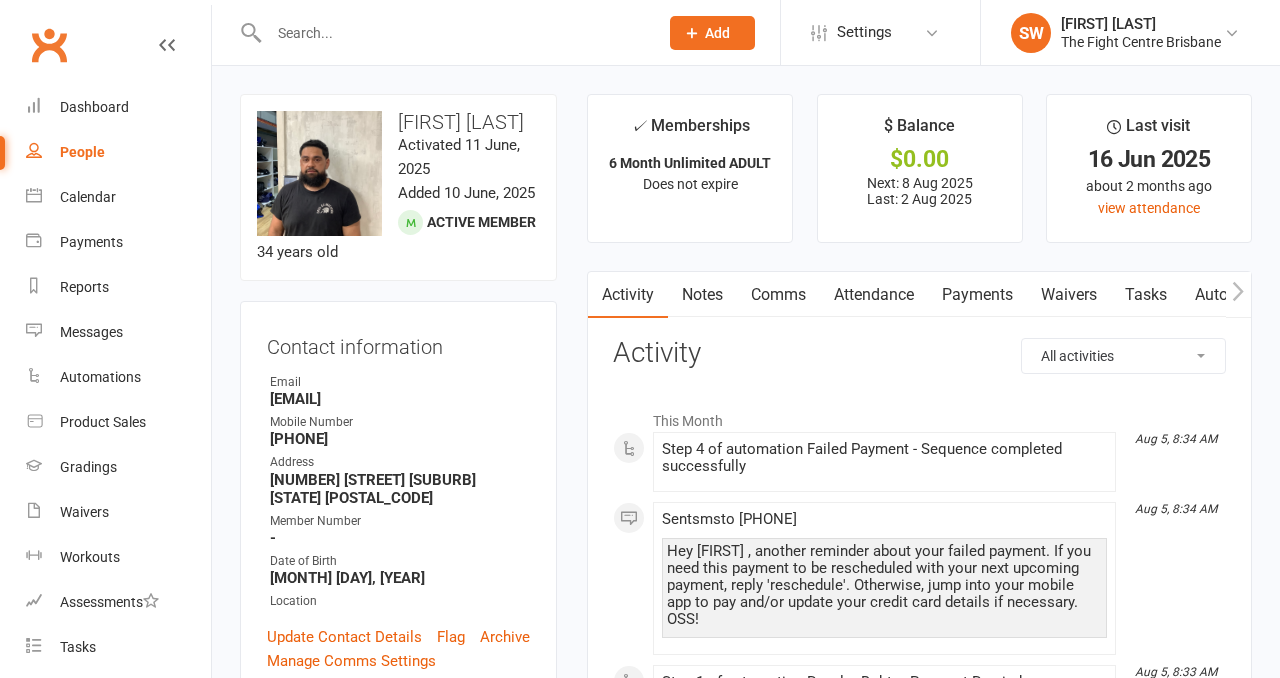 click on "Payments" at bounding box center [977, 295] 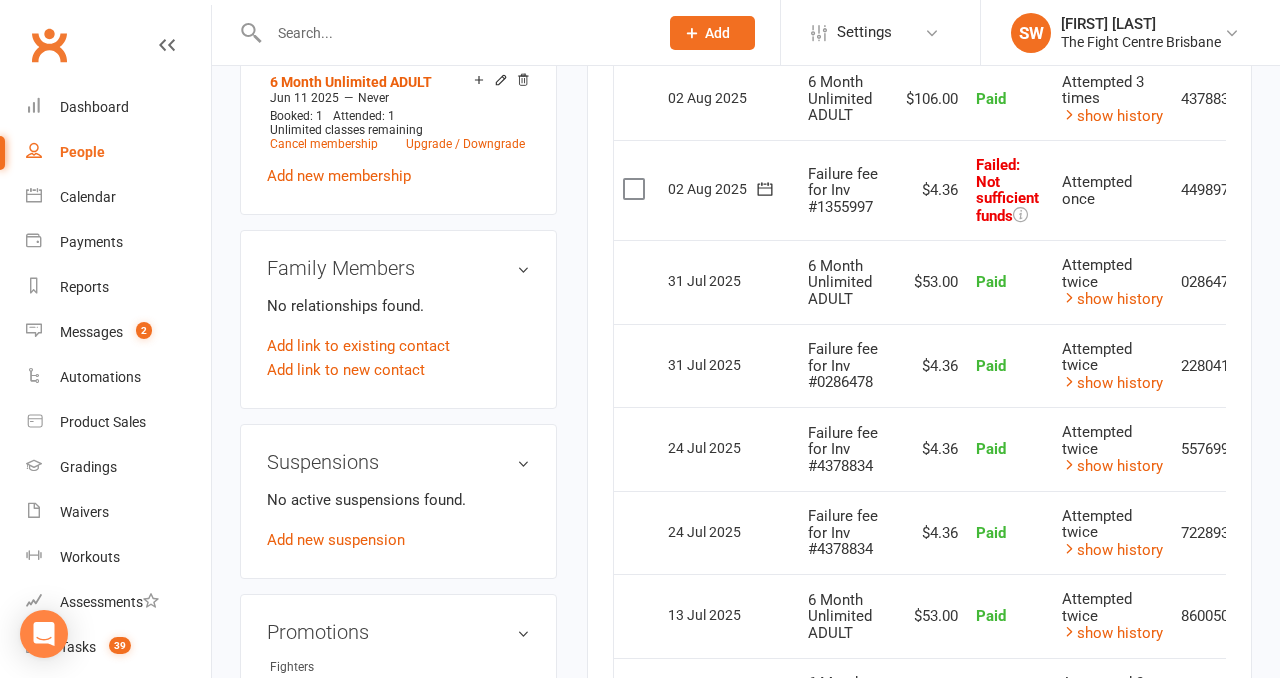 scroll, scrollTop: 895, scrollLeft: 0, axis: vertical 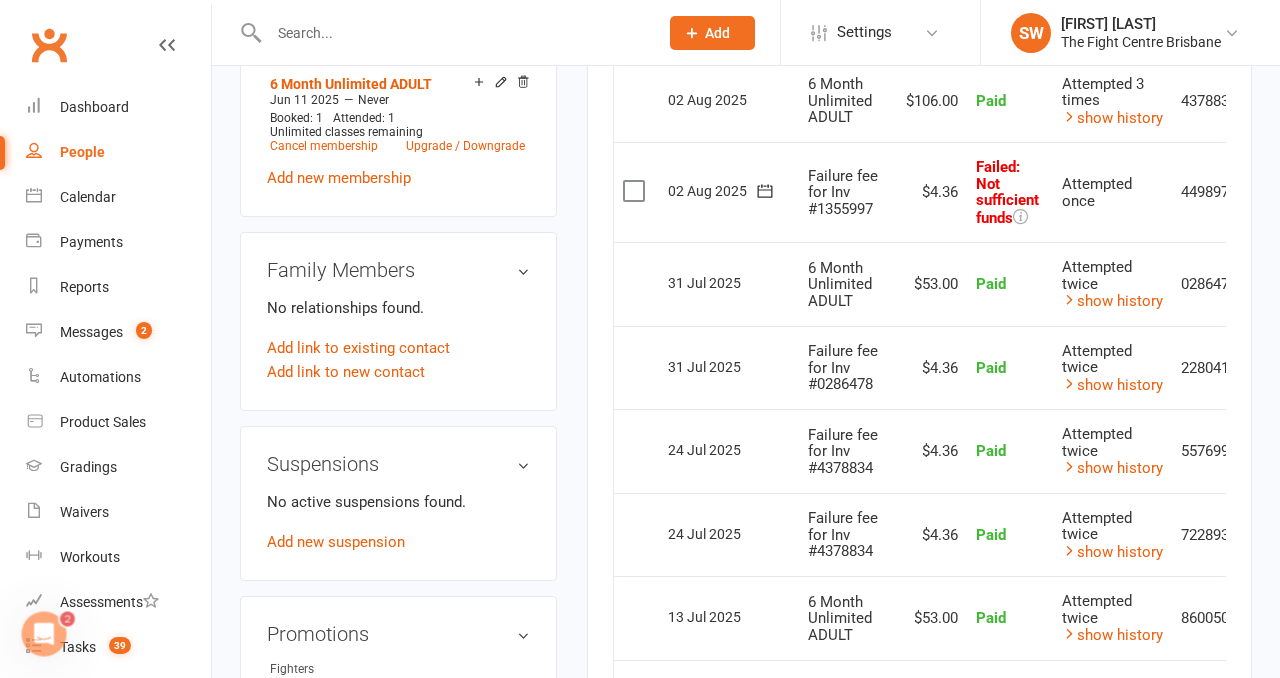 click on "Attempted once" at bounding box center (1112, 192) 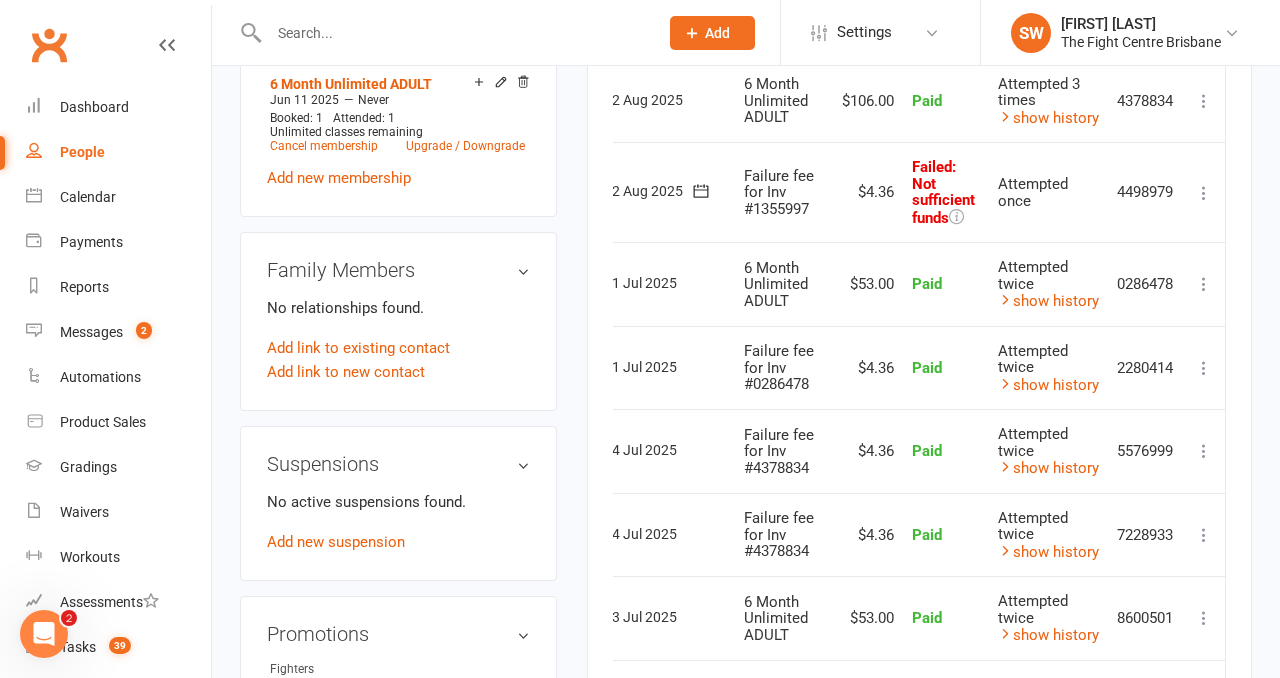 scroll, scrollTop: 812, scrollLeft: 0, axis: vertical 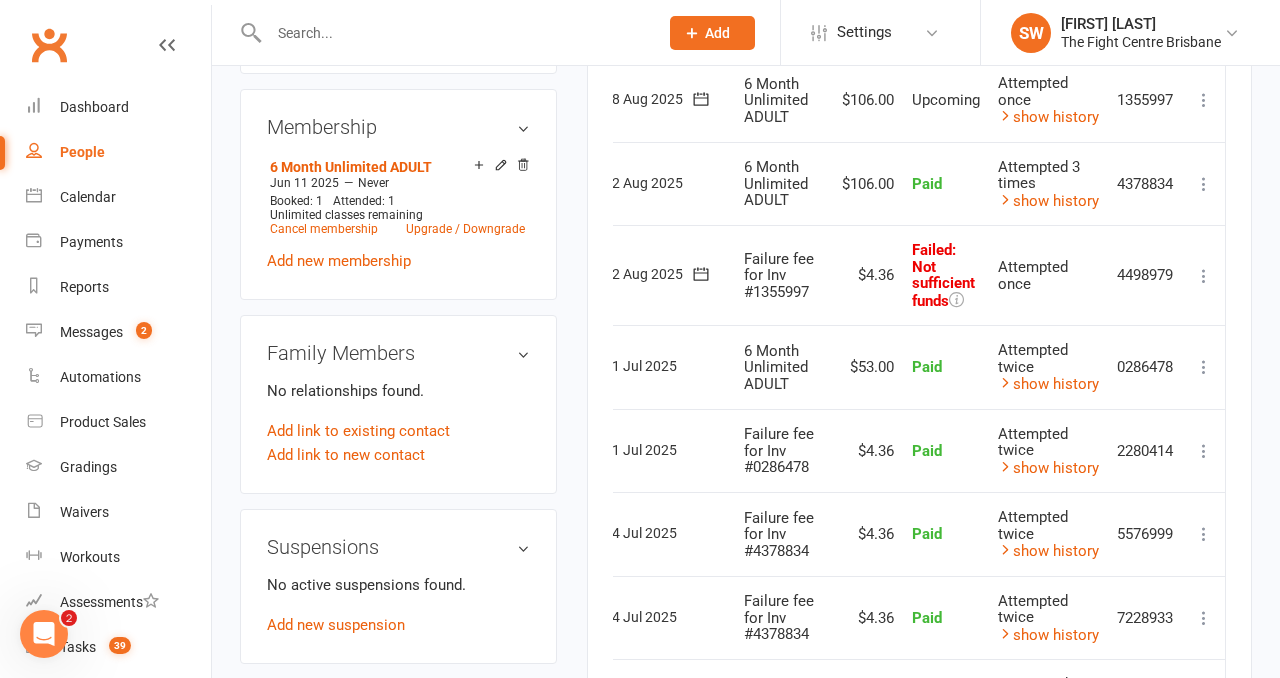 click at bounding box center [1204, 276] 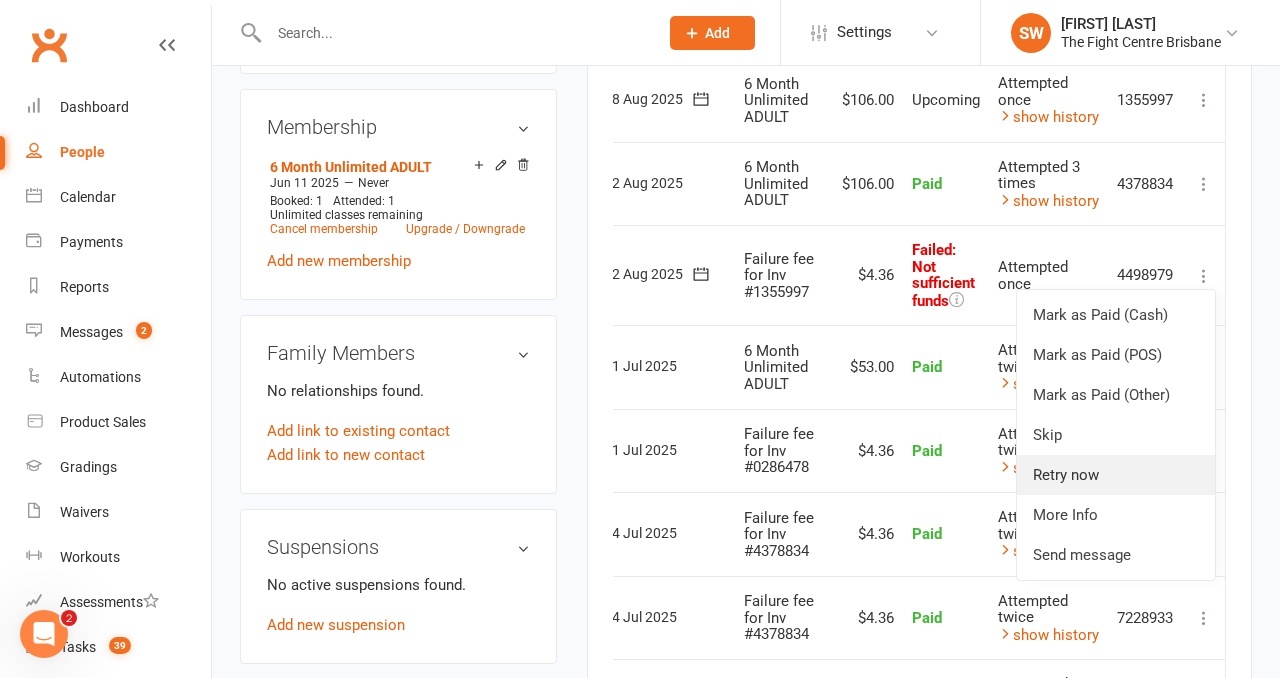 click on "Retry now" at bounding box center [1116, 475] 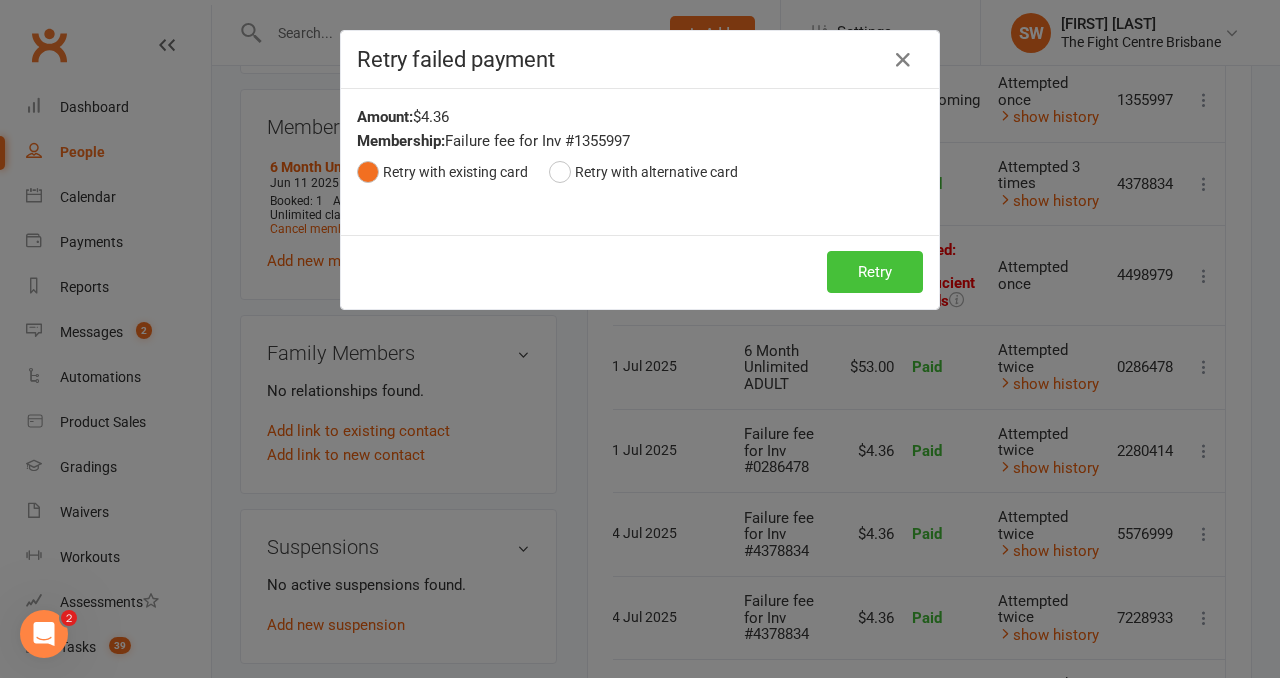 click on "Retry" at bounding box center [875, 272] 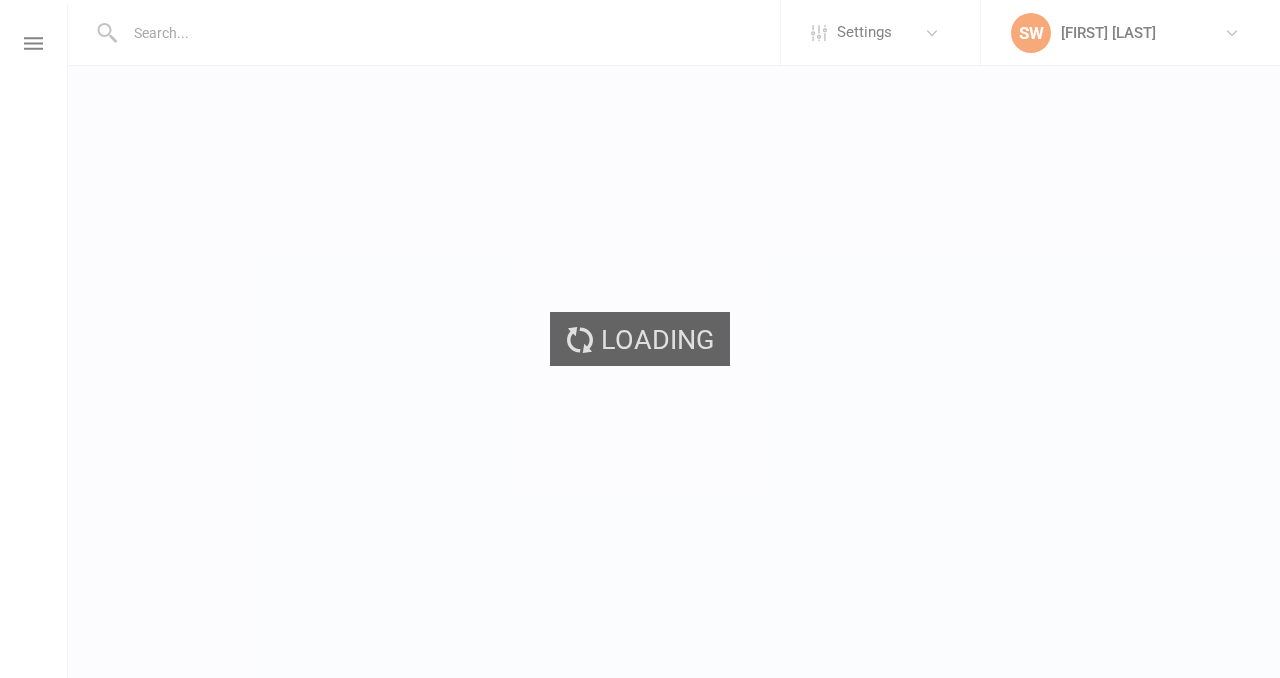scroll, scrollTop: 0, scrollLeft: 0, axis: both 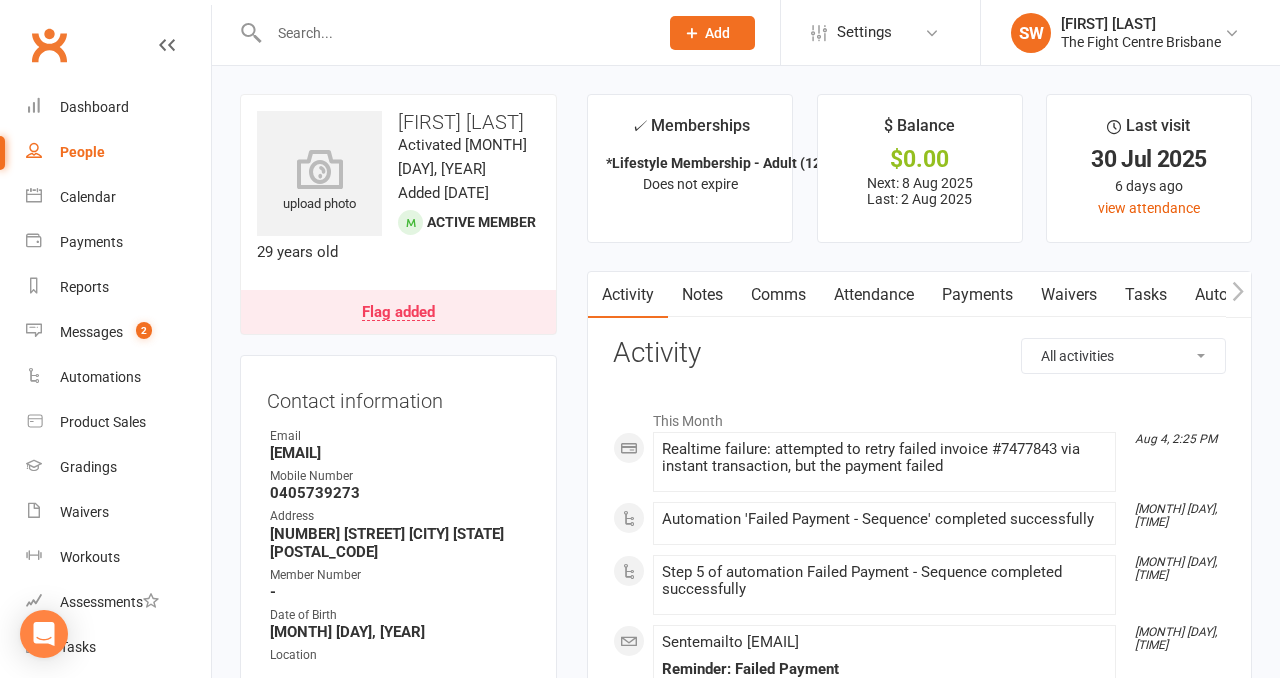 click on "Payments" at bounding box center (977, 295) 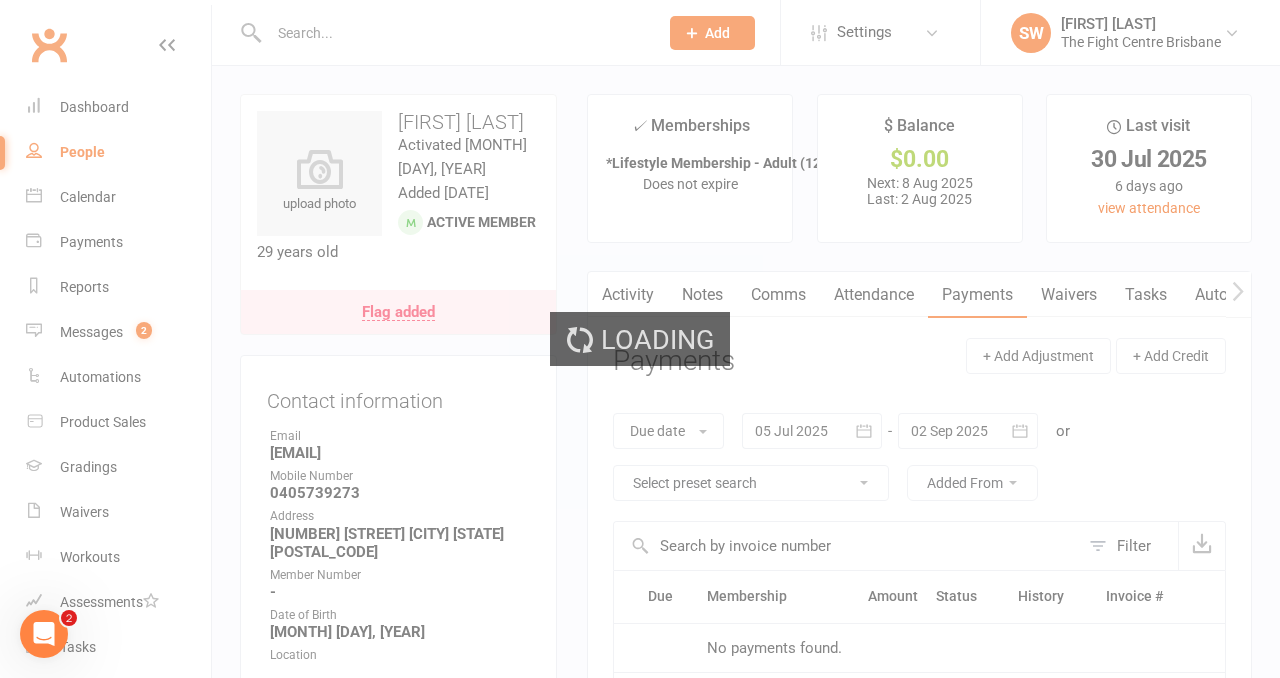 scroll, scrollTop: 0, scrollLeft: 0, axis: both 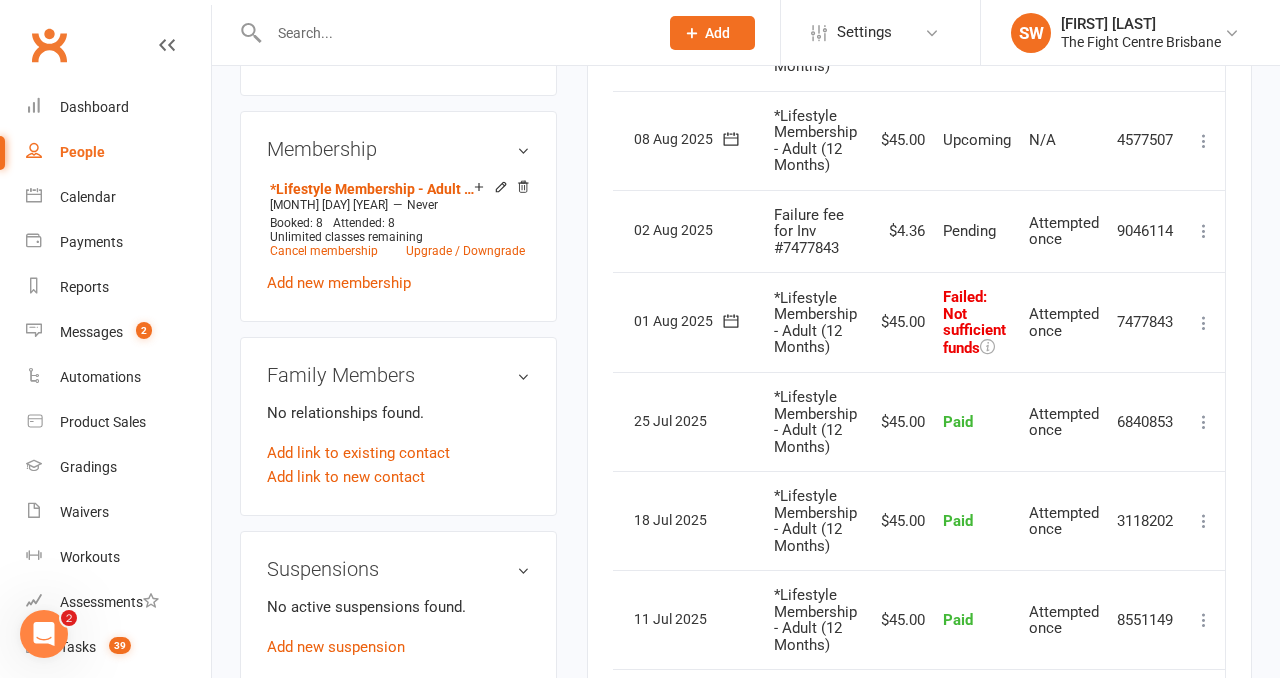 click at bounding box center (1204, 323) 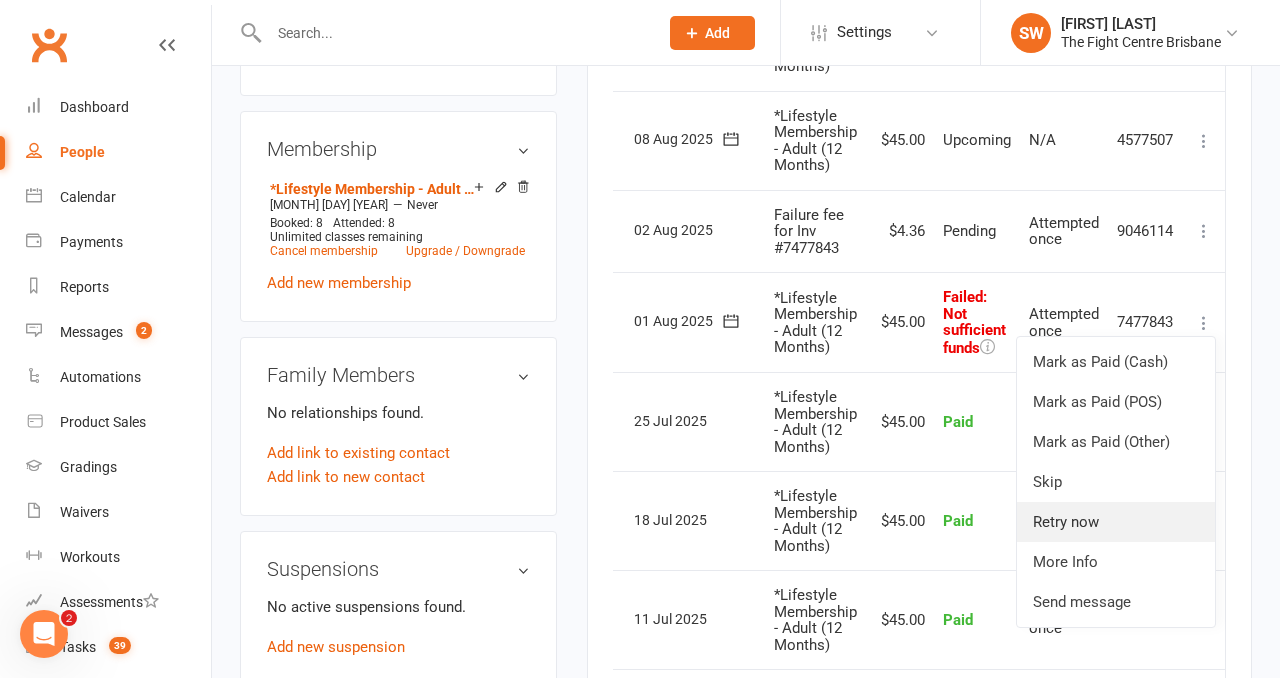 click on "Retry now" at bounding box center [1116, 522] 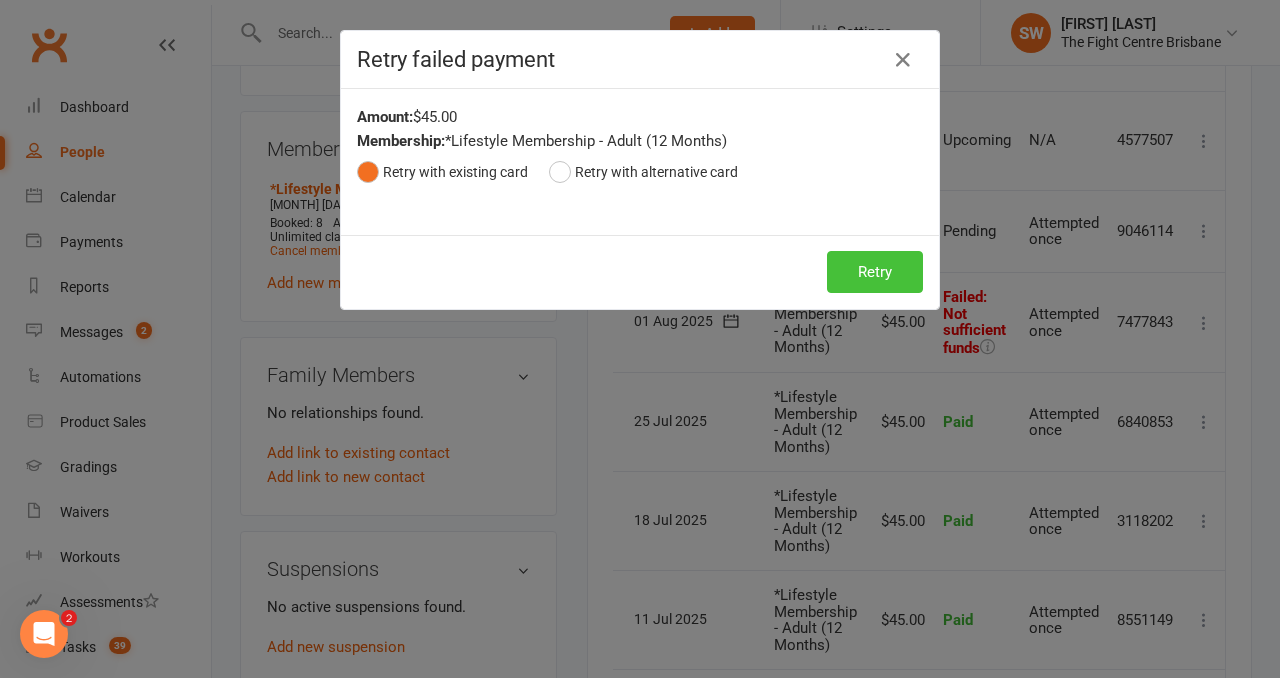 click on "Retry" at bounding box center [875, 272] 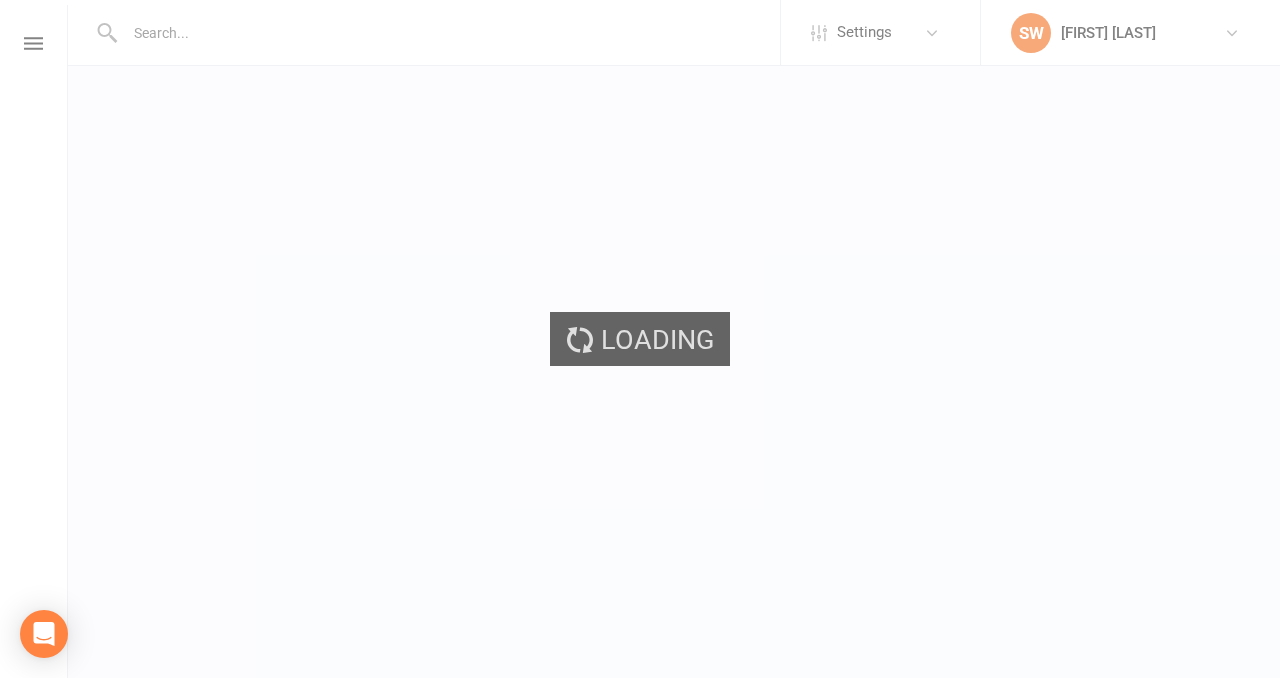 scroll, scrollTop: 0, scrollLeft: 0, axis: both 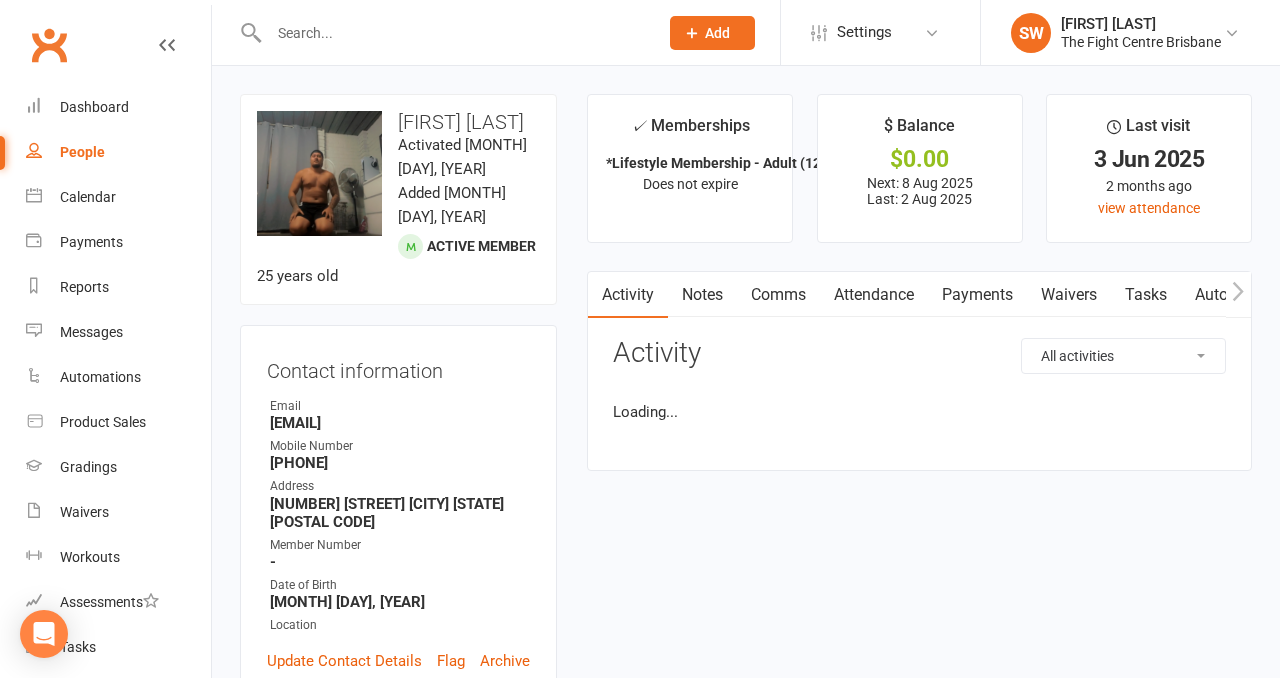 click on "Payments" at bounding box center (977, 295) 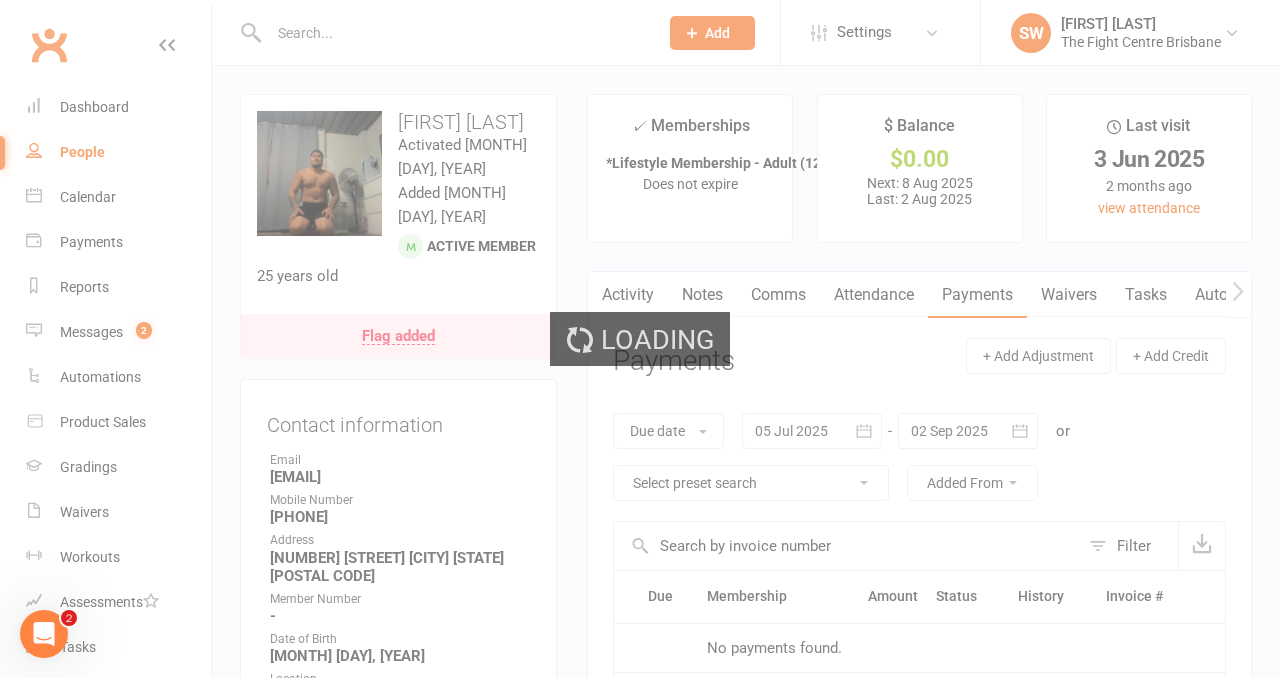 scroll, scrollTop: 0, scrollLeft: 0, axis: both 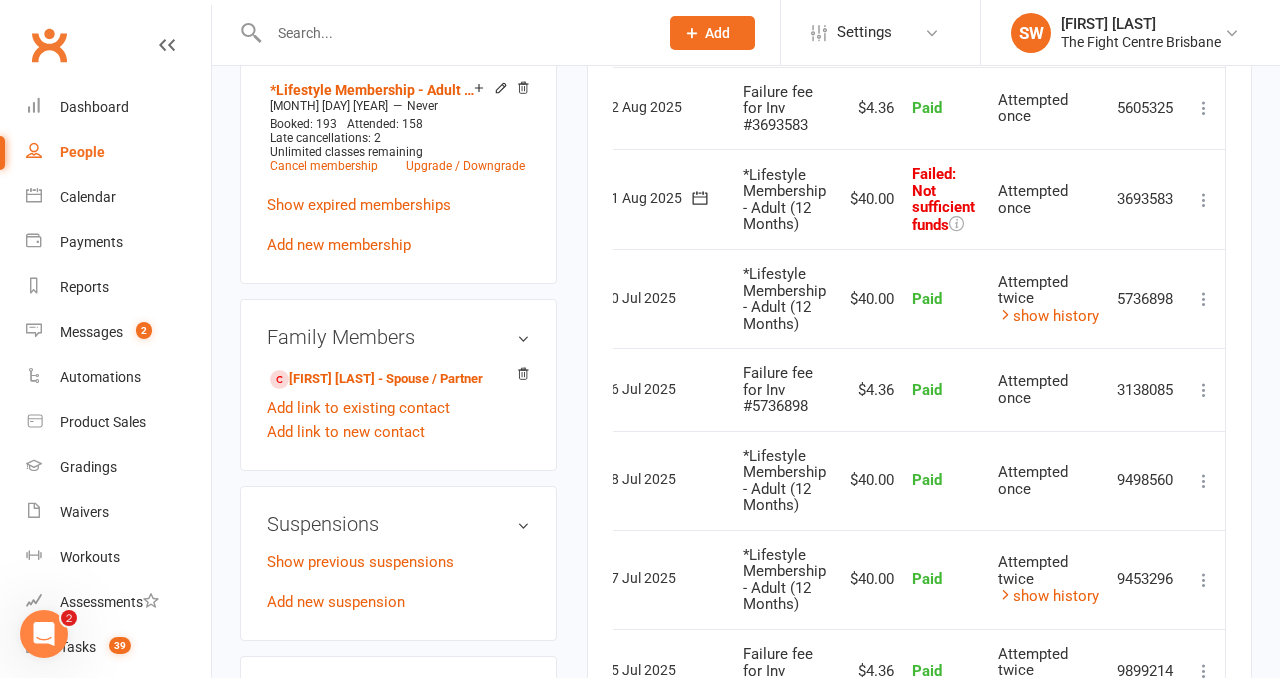 click at bounding box center [1204, 200] 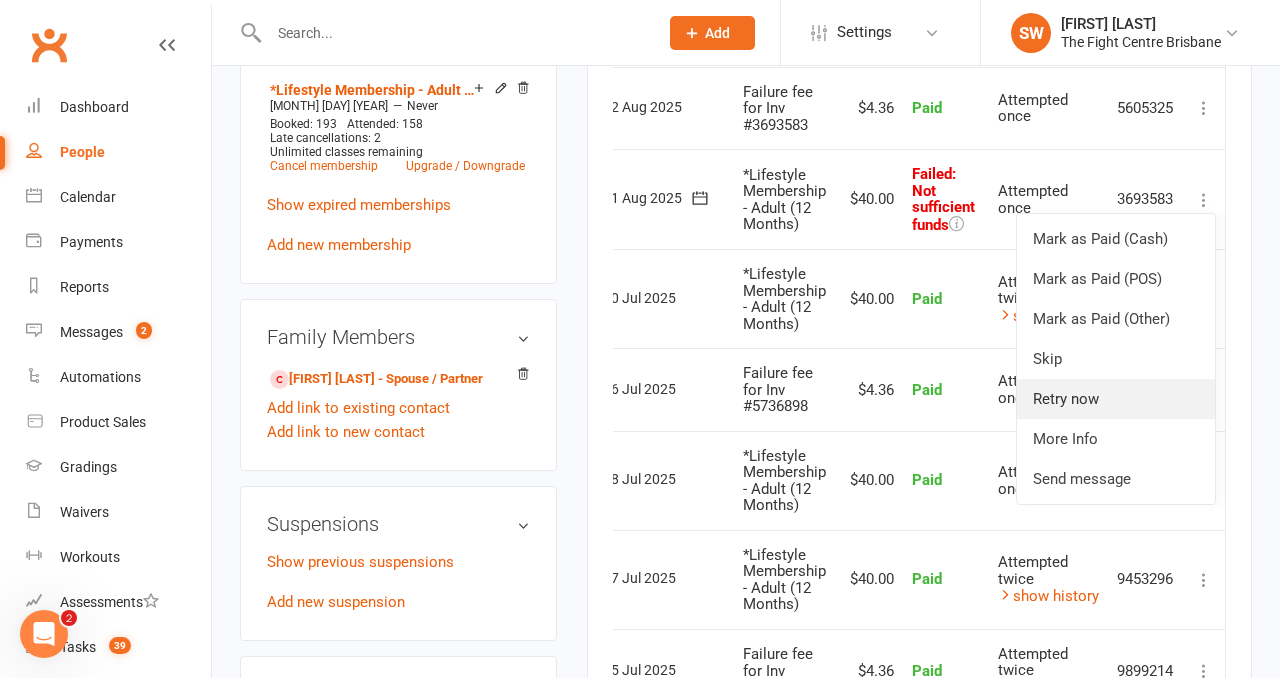 click on "Retry now" at bounding box center [1116, 399] 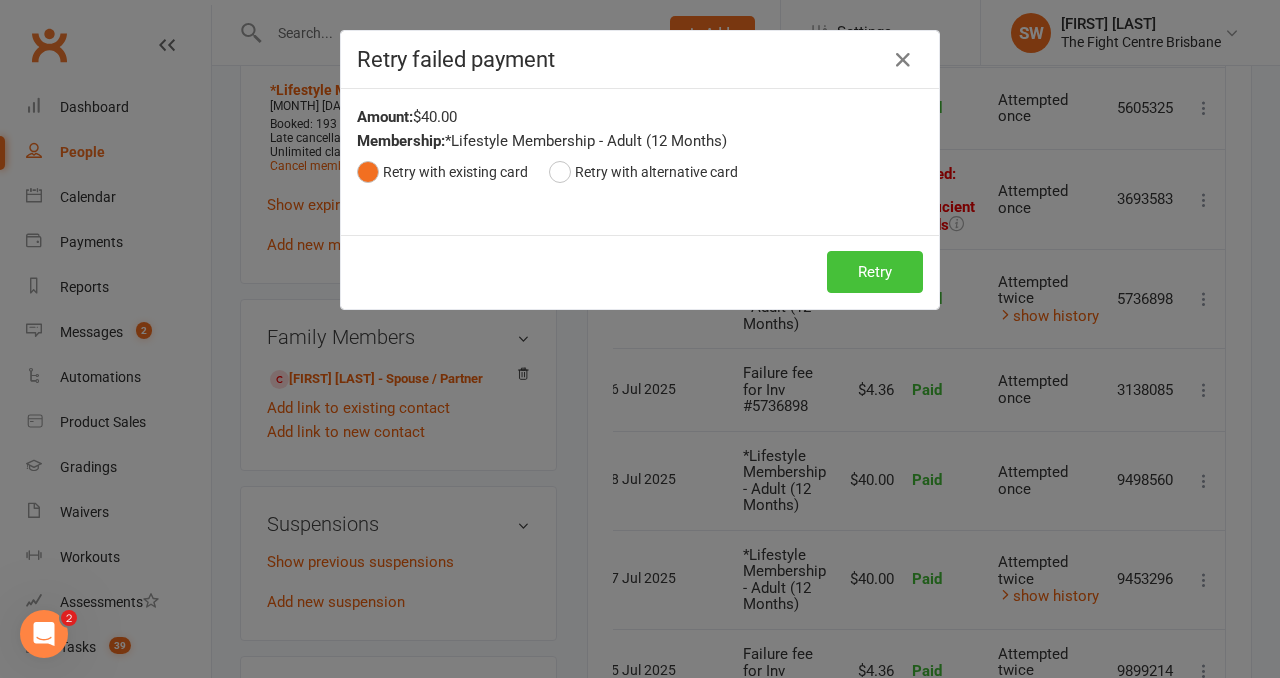 click on "Retry" at bounding box center (875, 272) 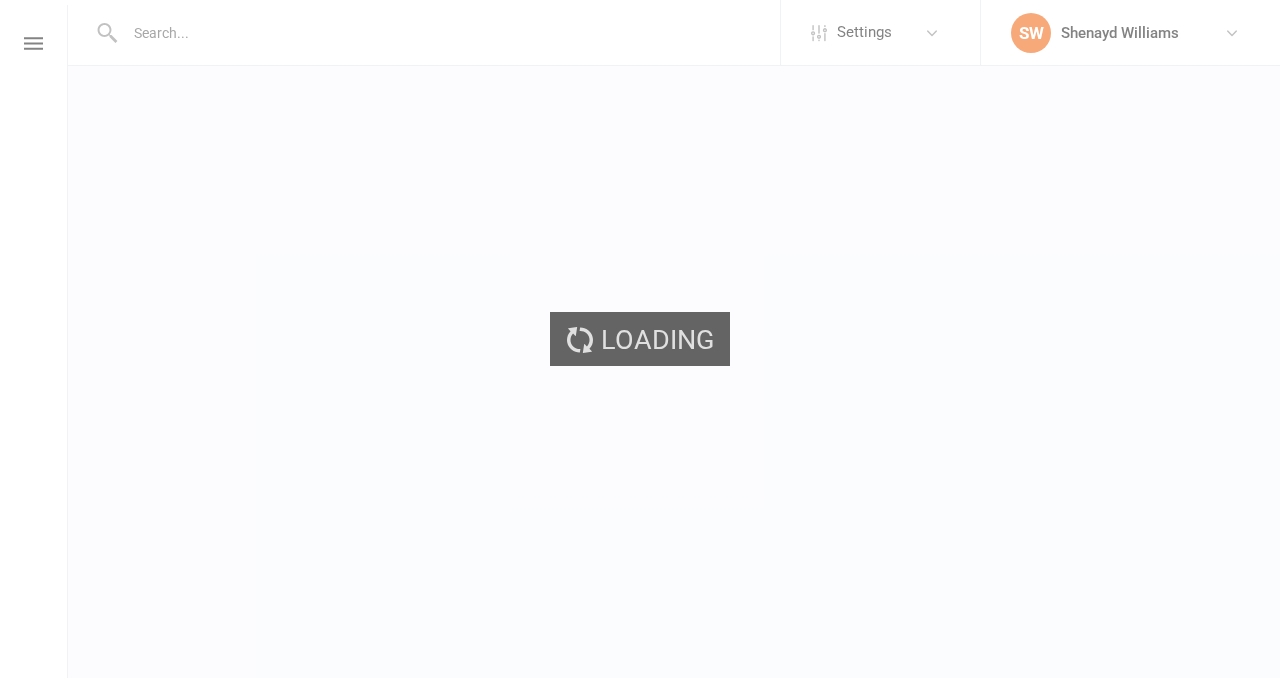 scroll, scrollTop: 0, scrollLeft: 0, axis: both 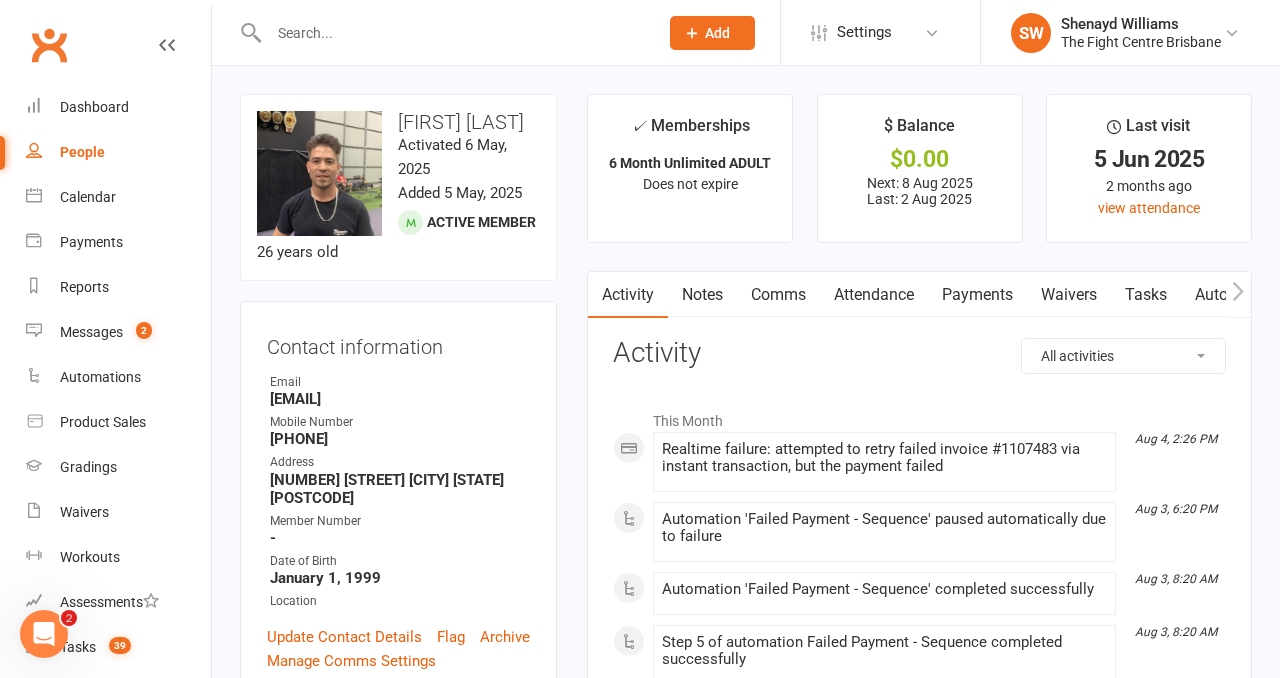 click on "Payments" at bounding box center (977, 295) 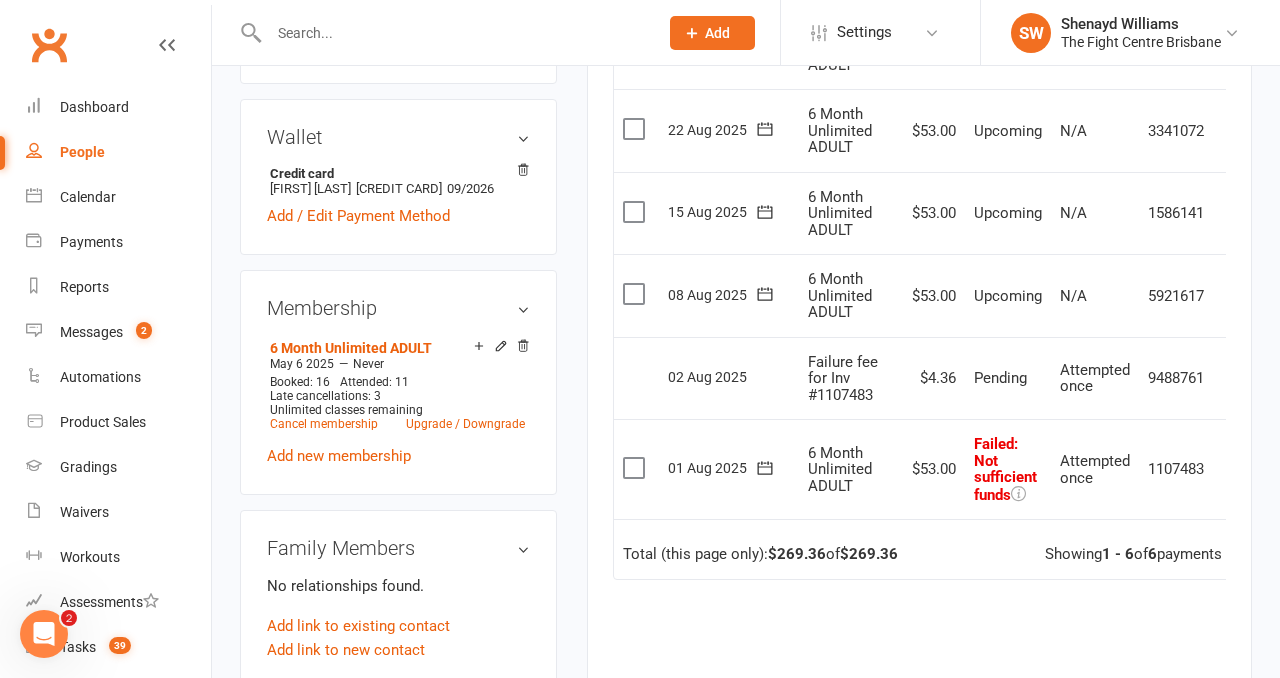scroll, scrollTop: 617, scrollLeft: 0, axis: vertical 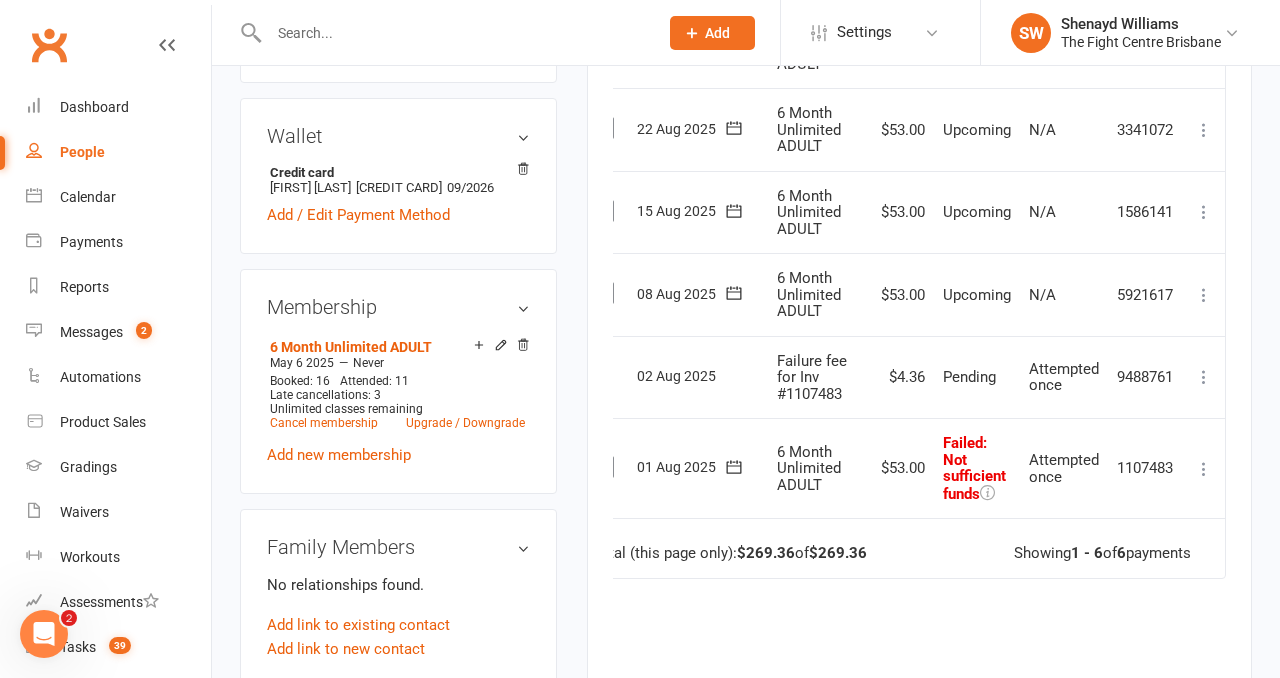 click at bounding box center [1204, 469] 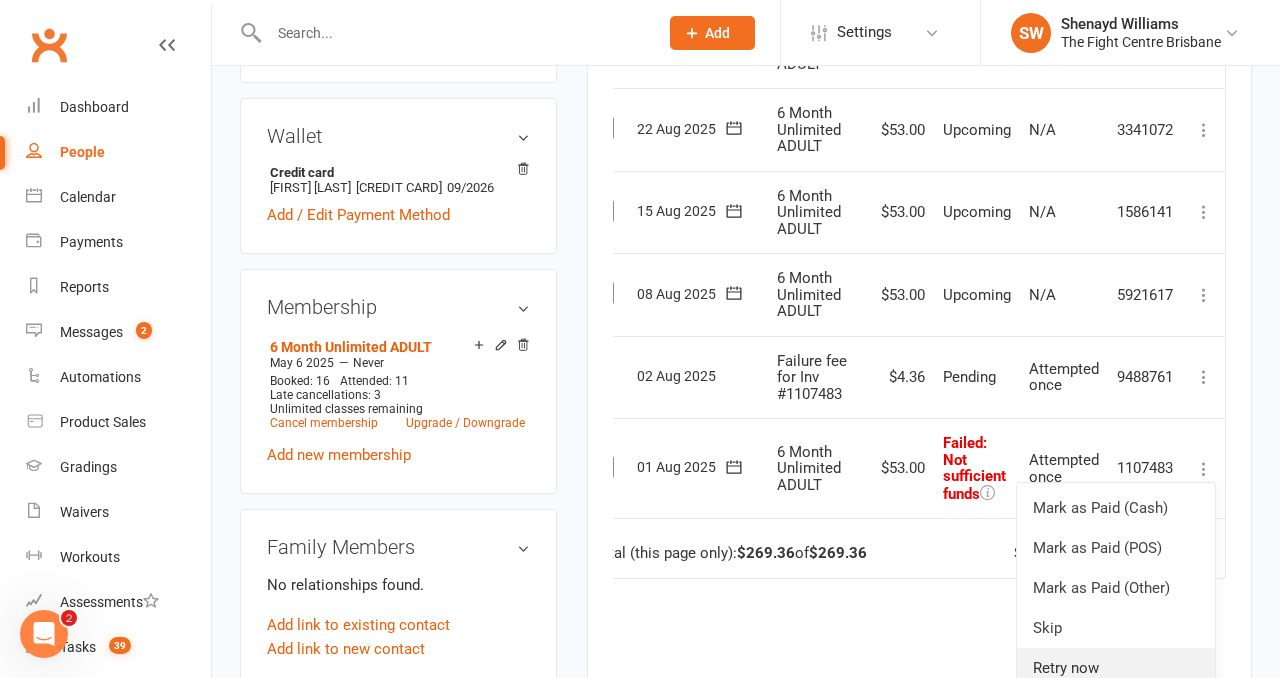 click on "Retry now" at bounding box center (1116, 668) 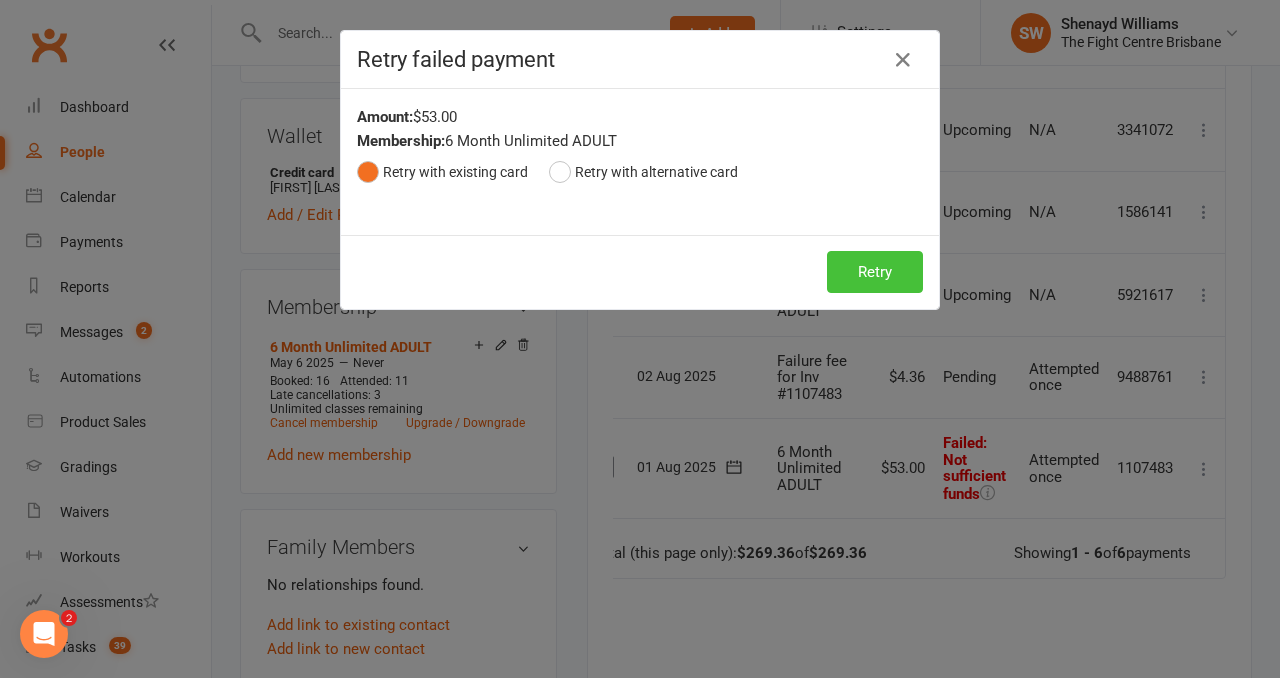 click on "Retry" at bounding box center [875, 272] 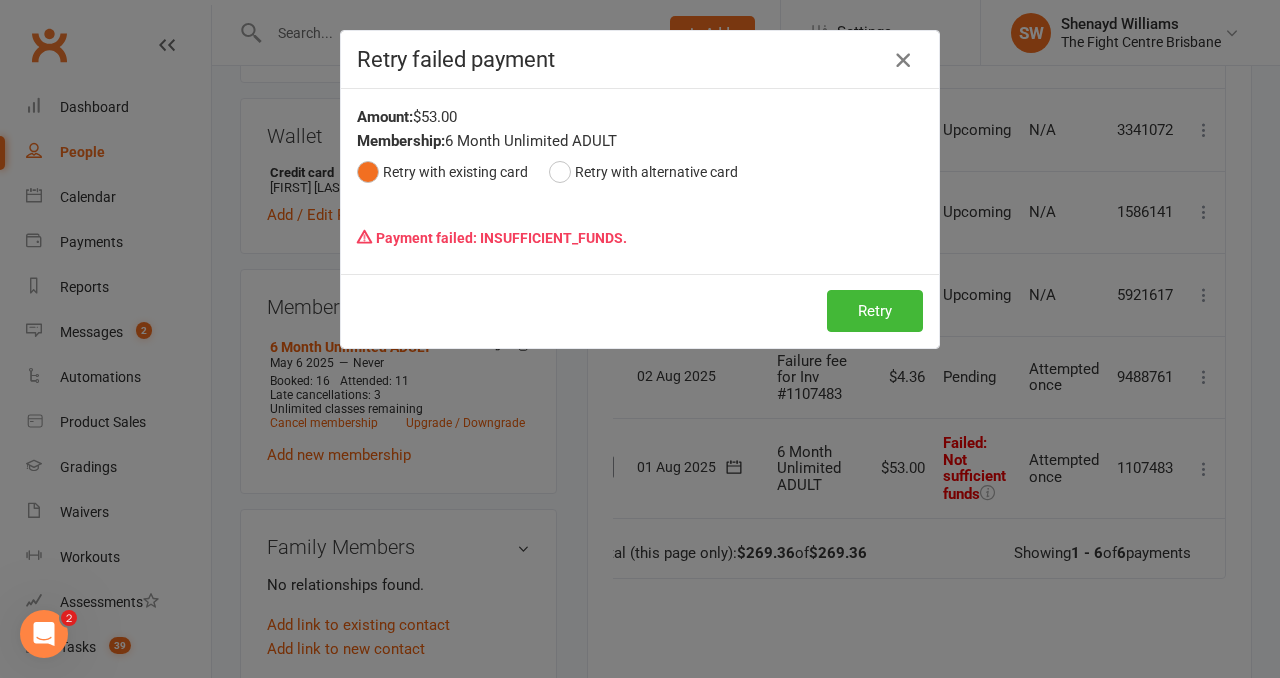 click at bounding box center (903, 60) 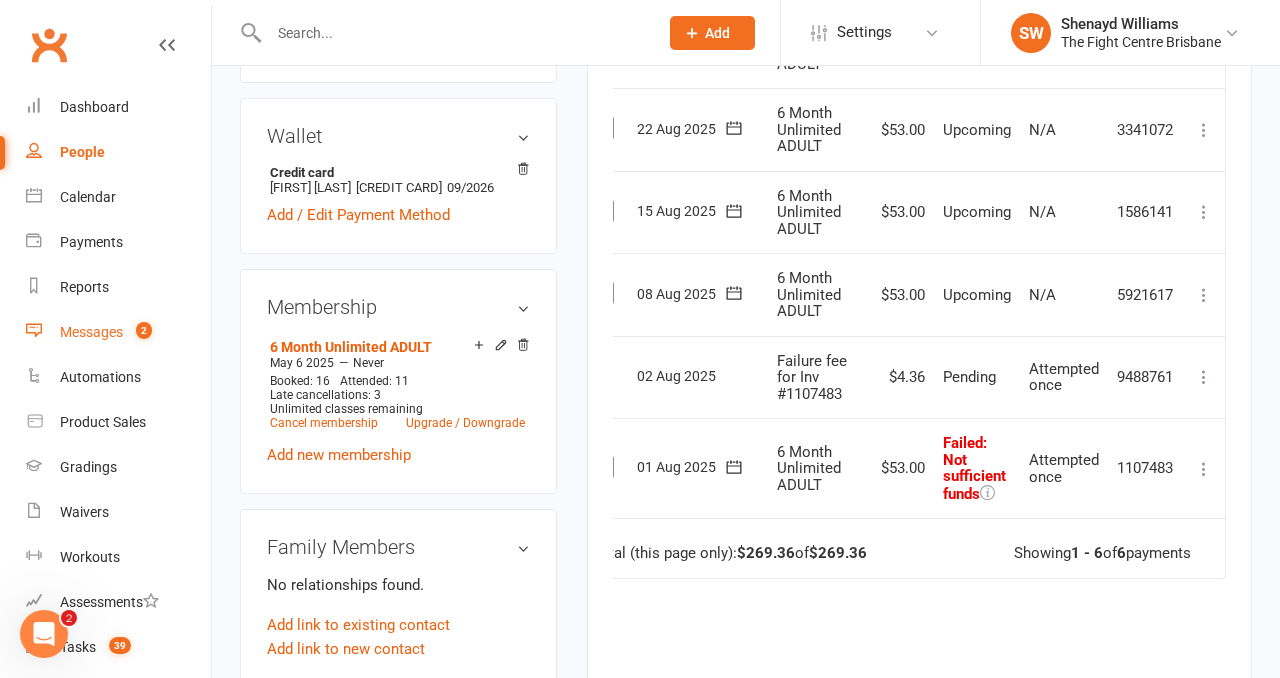click on "Messages   2" at bounding box center (118, 332) 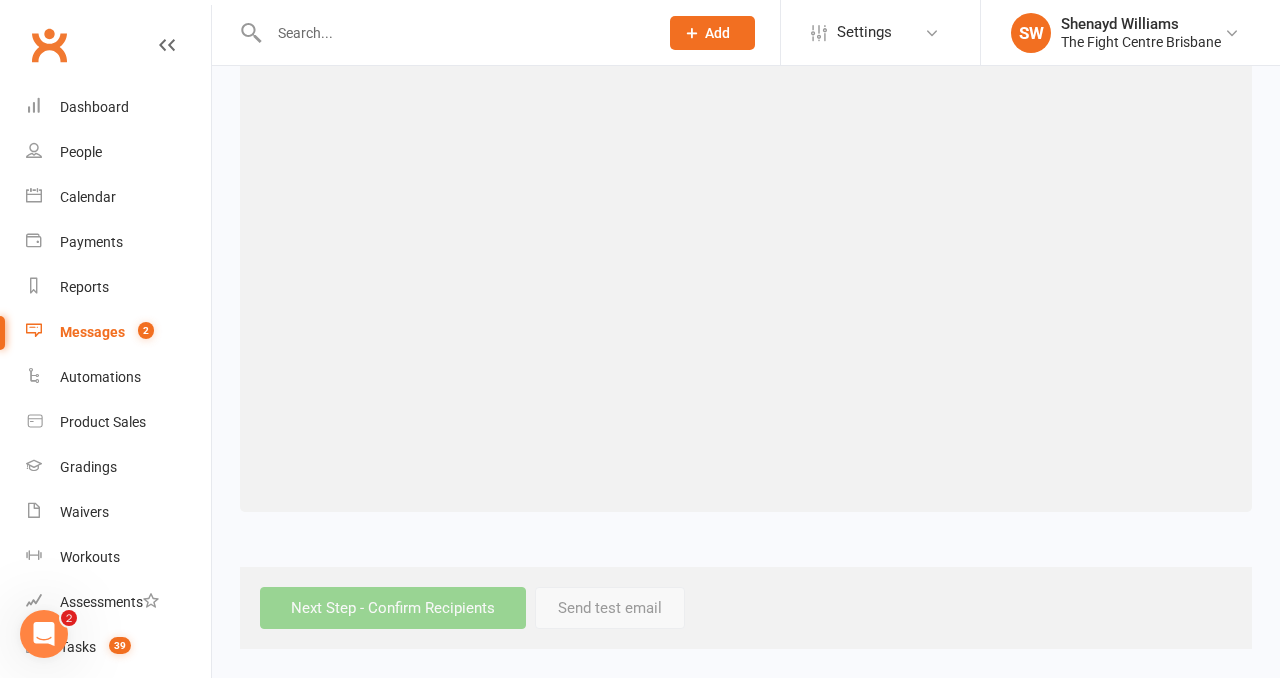 scroll, scrollTop: 0, scrollLeft: 0, axis: both 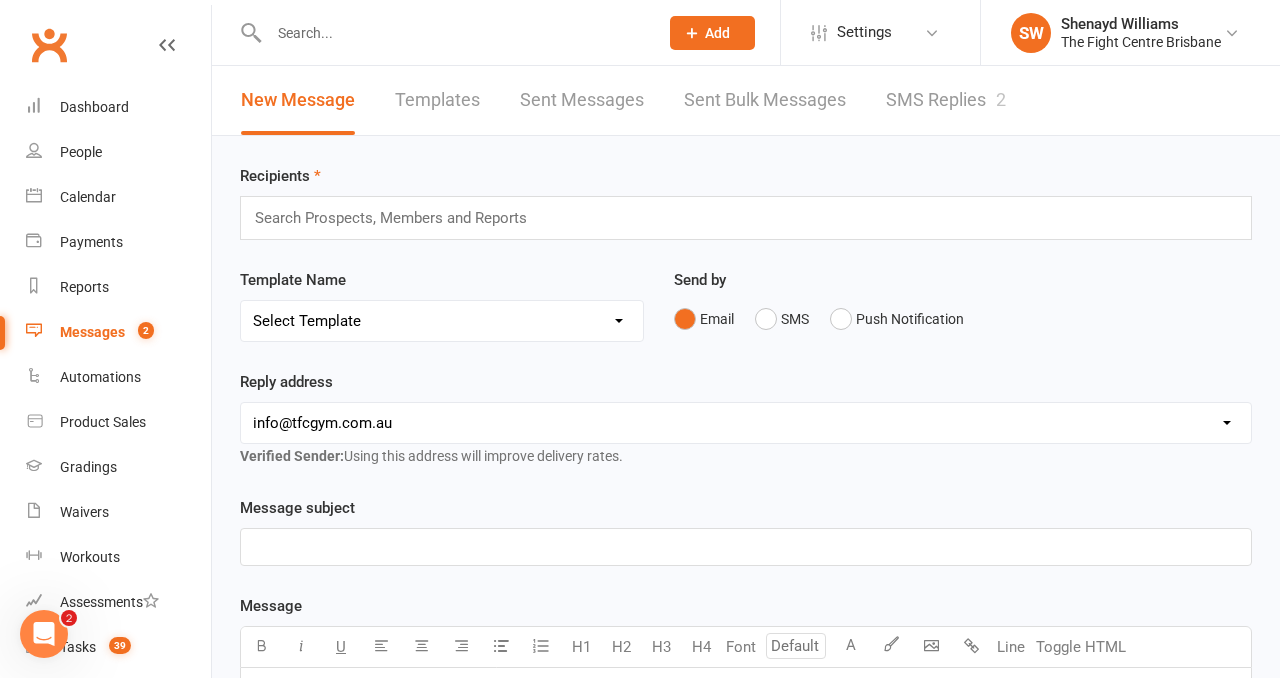 click on "SMS Replies  2" at bounding box center (946, 100) 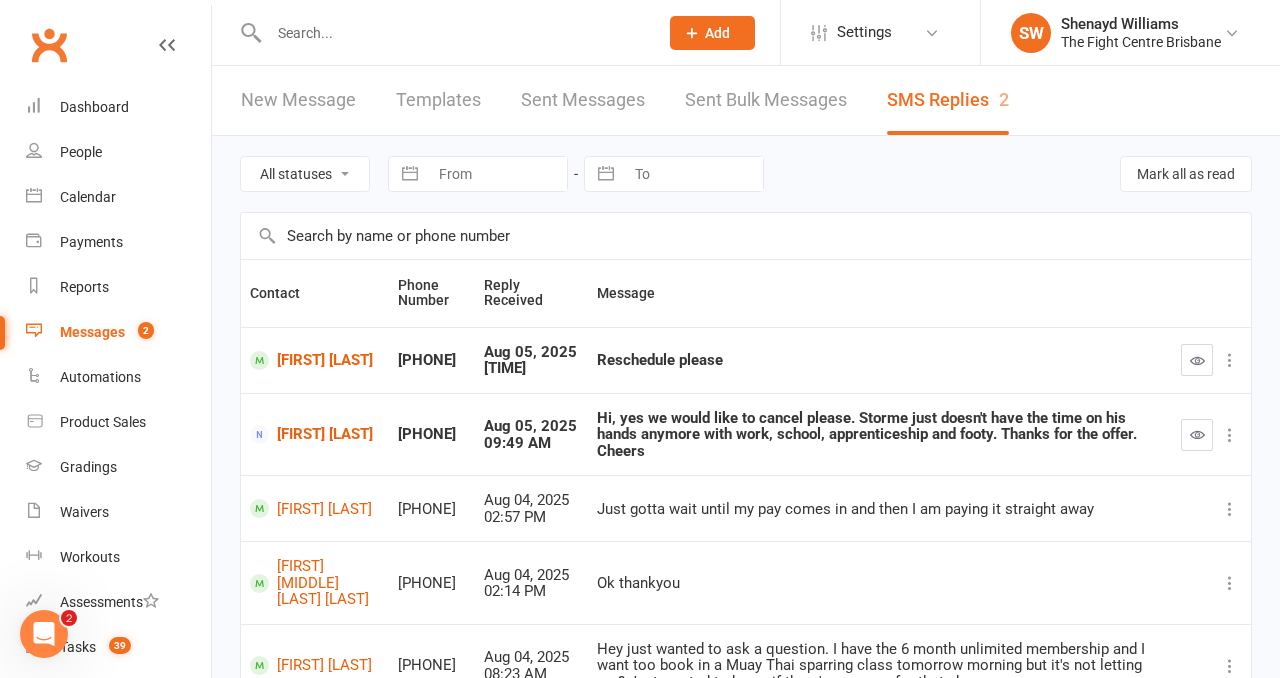 scroll, scrollTop: 91, scrollLeft: 0, axis: vertical 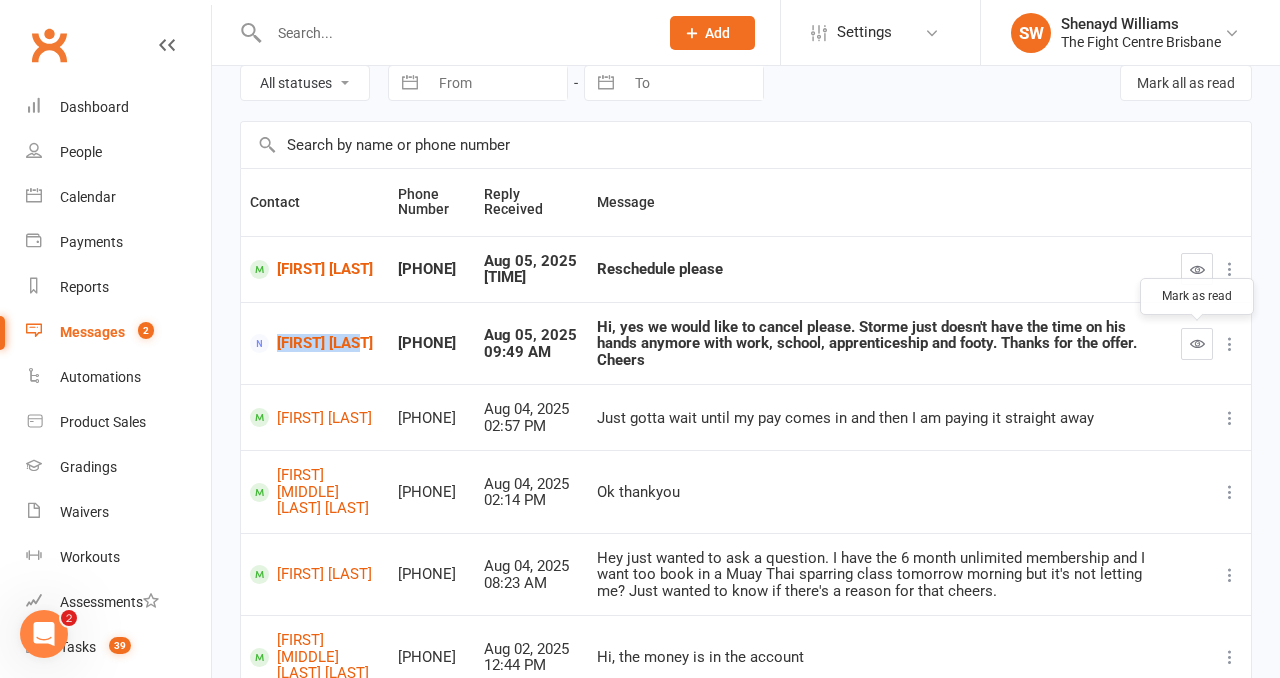 click at bounding box center (1197, 343) 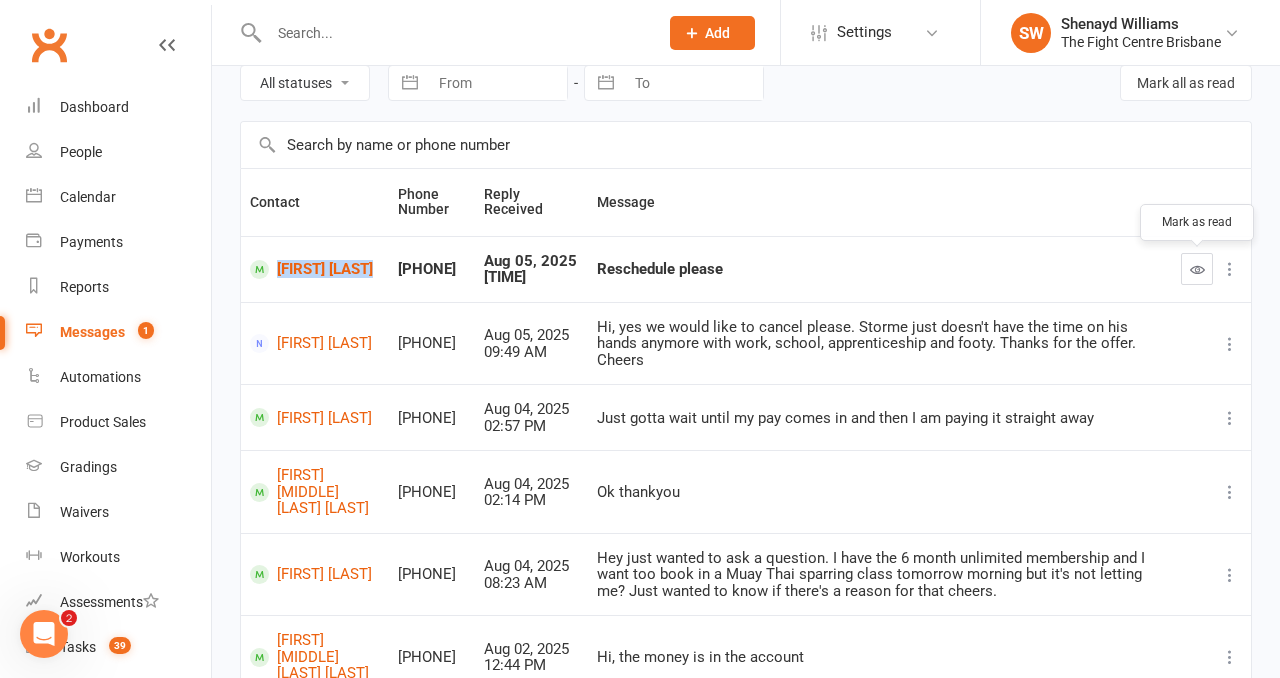click at bounding box center [1197, 269] 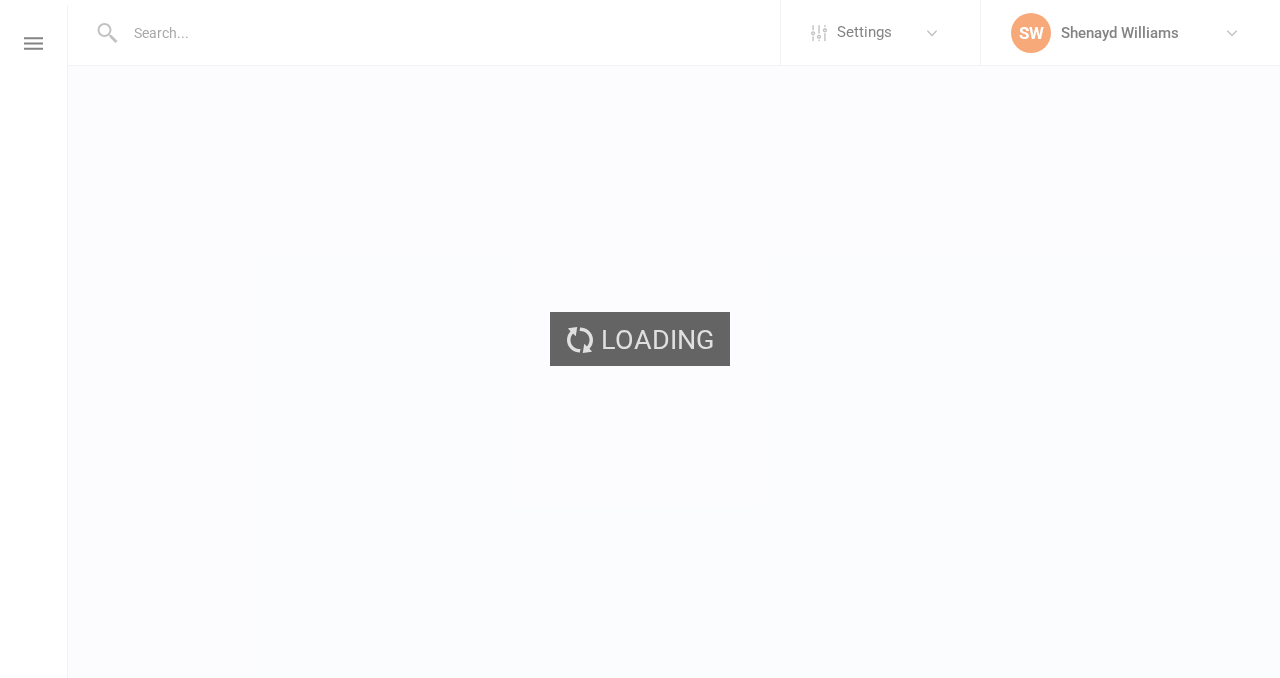 scroll, scrollTop: 0, scrollLeft: 0, axis: both 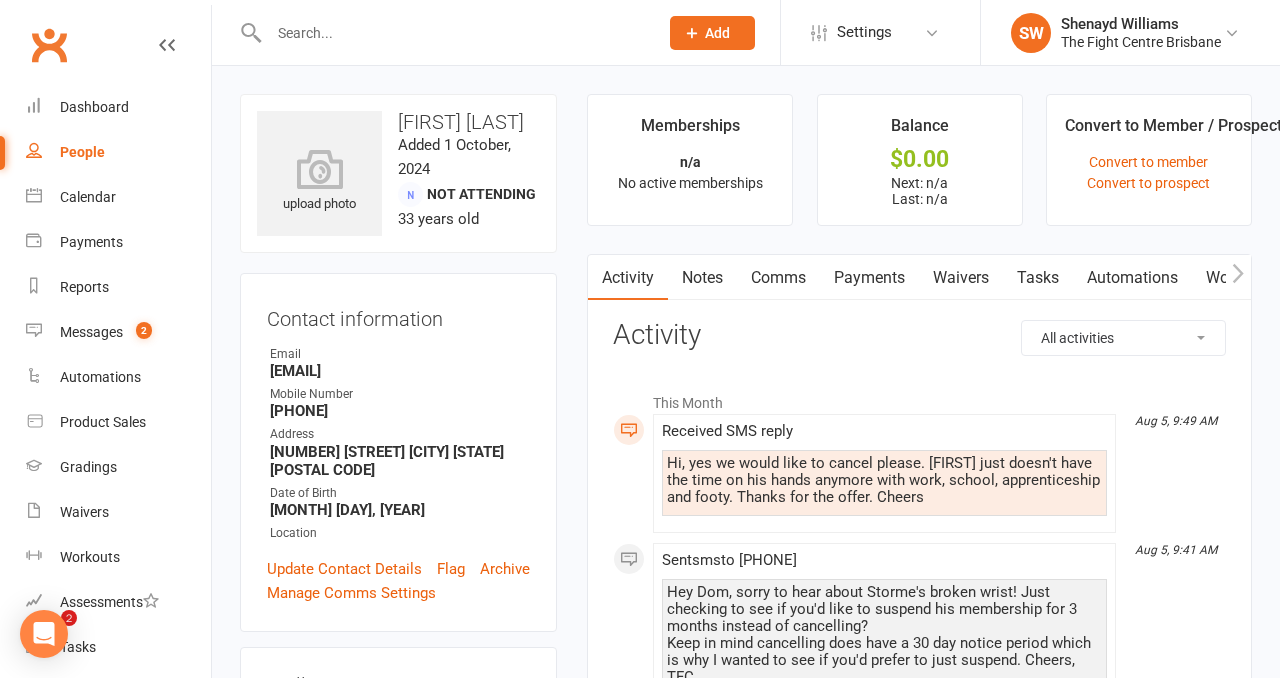 click on "Comms" at bounding box center [778, 278] 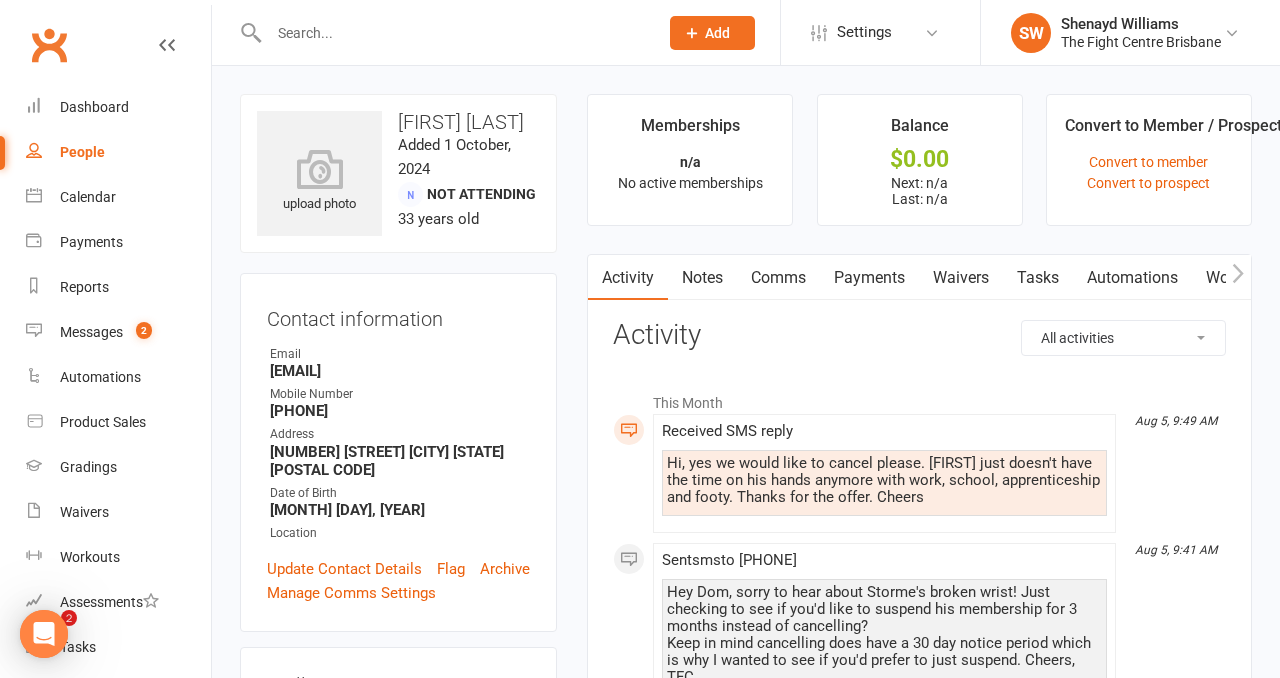 scroll, scrollTop: 0, scrollLeft: 0, axis: both 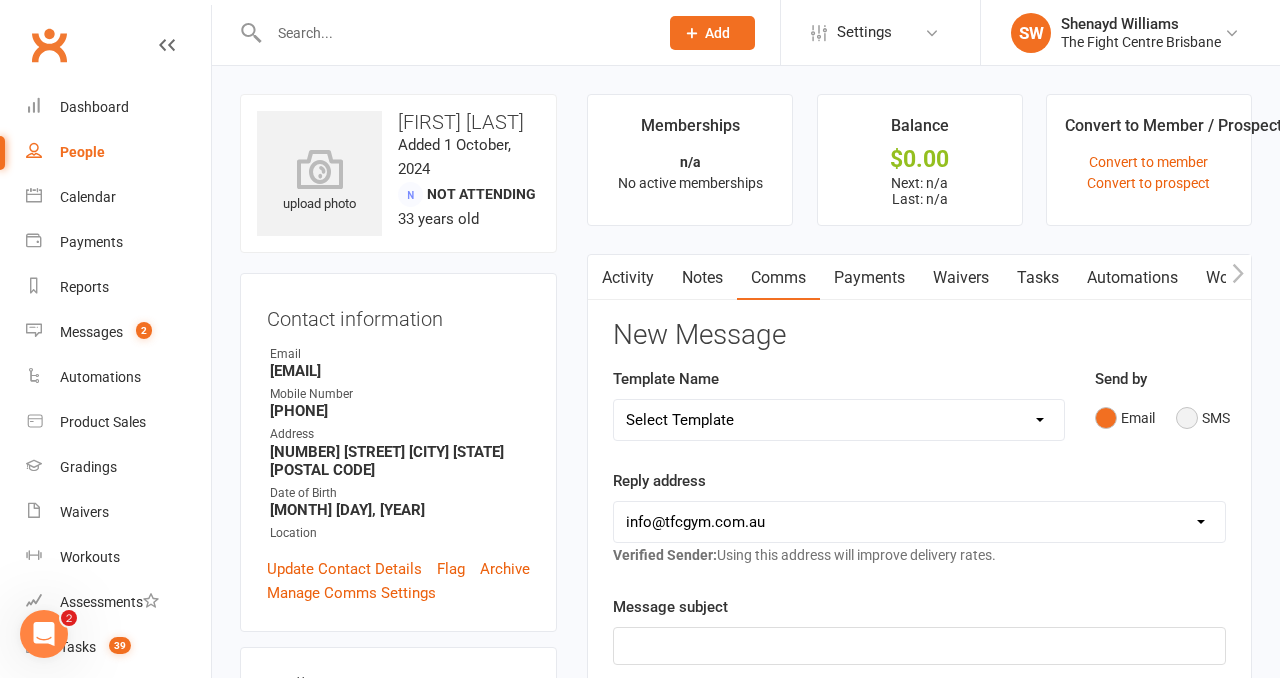 click on "SMS" at bounding box center [1203, 418] 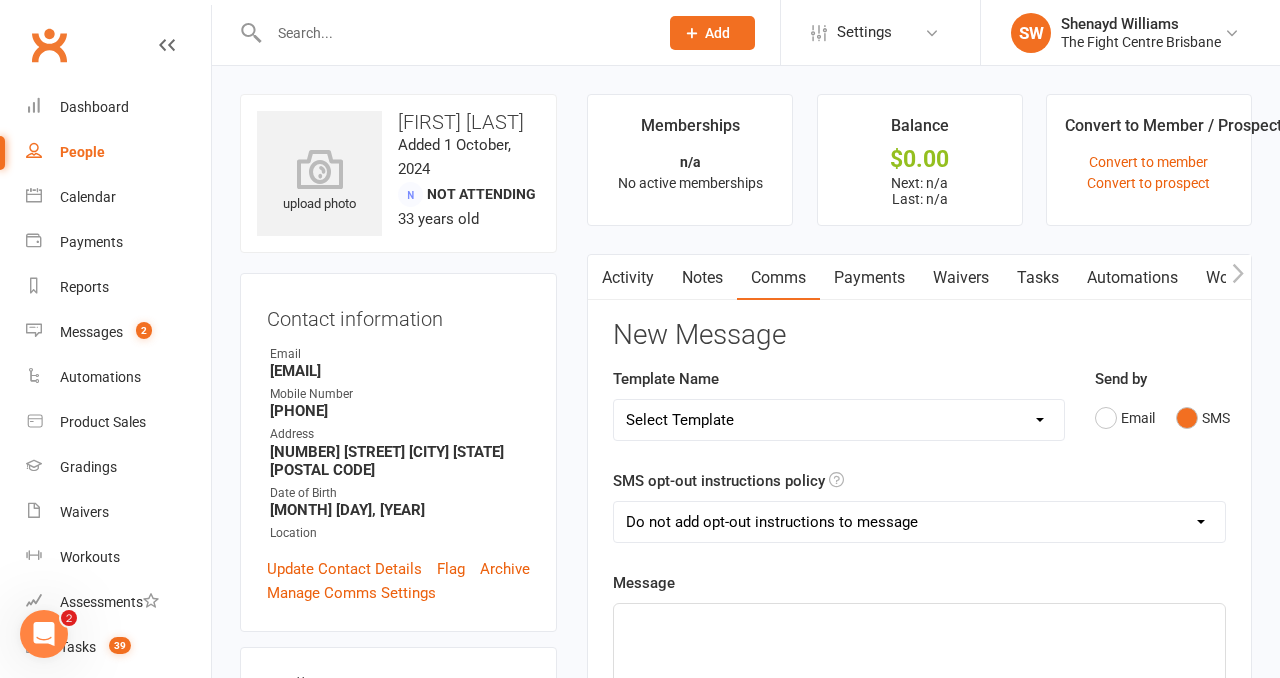 click on "﻿" 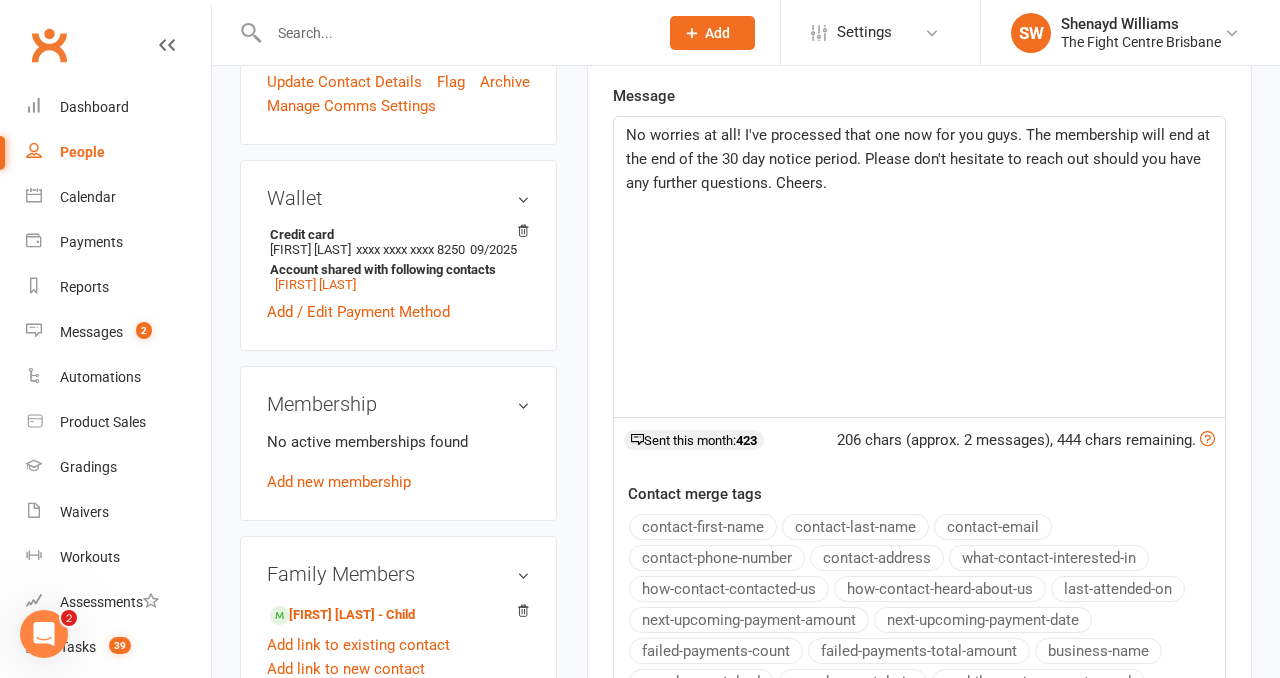 scroll, scrollTop: 701, scrollLeft: 0, axis: vertical 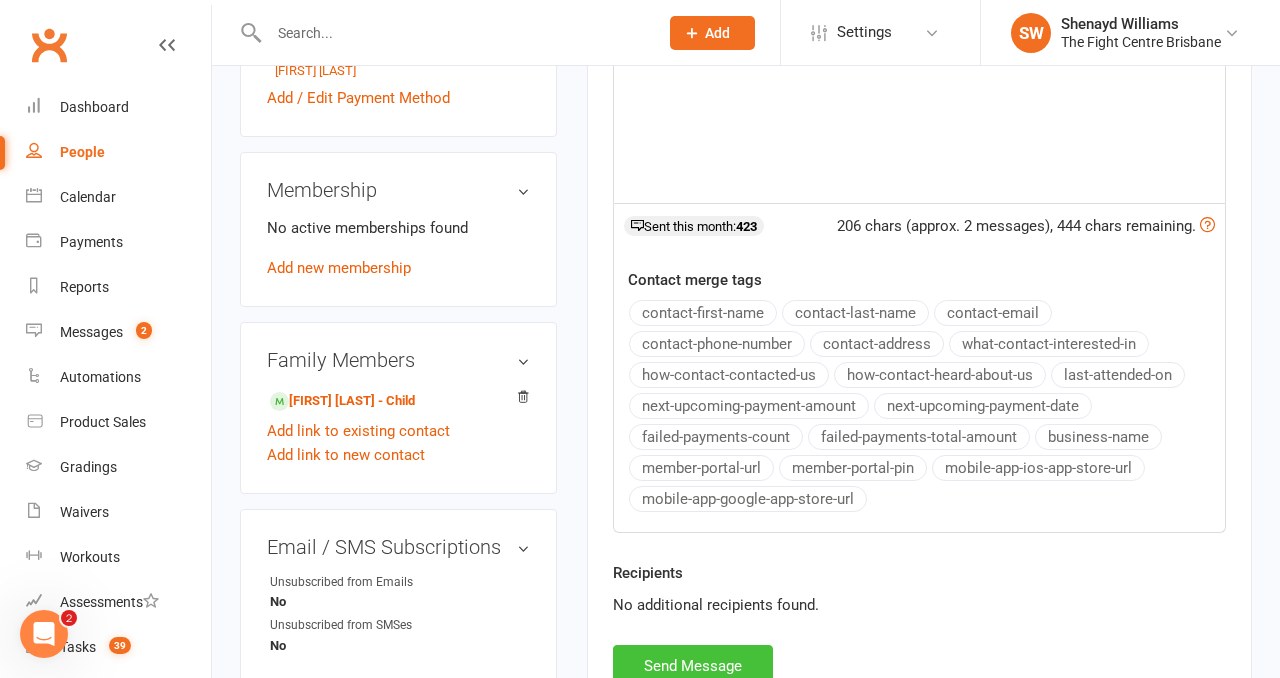 click on "Send Message" at bounding box center (693, 666) 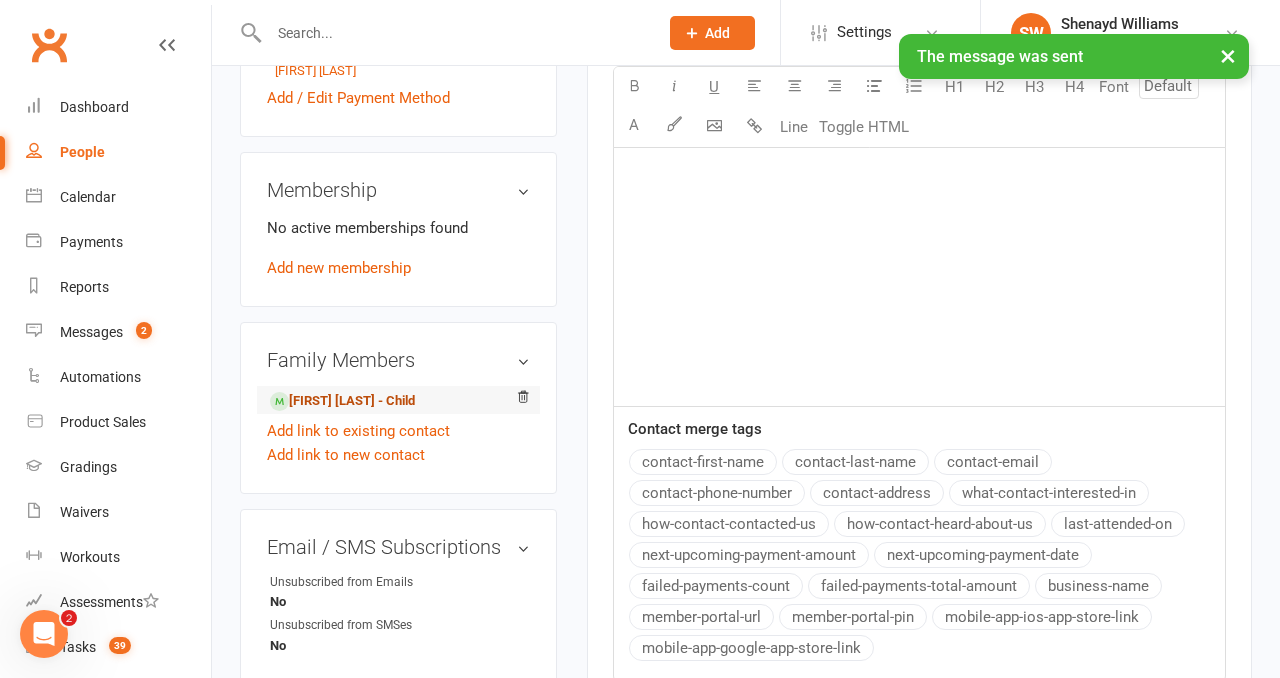click on "Storme Waitoa - Child" at bounding box center (342, 401) 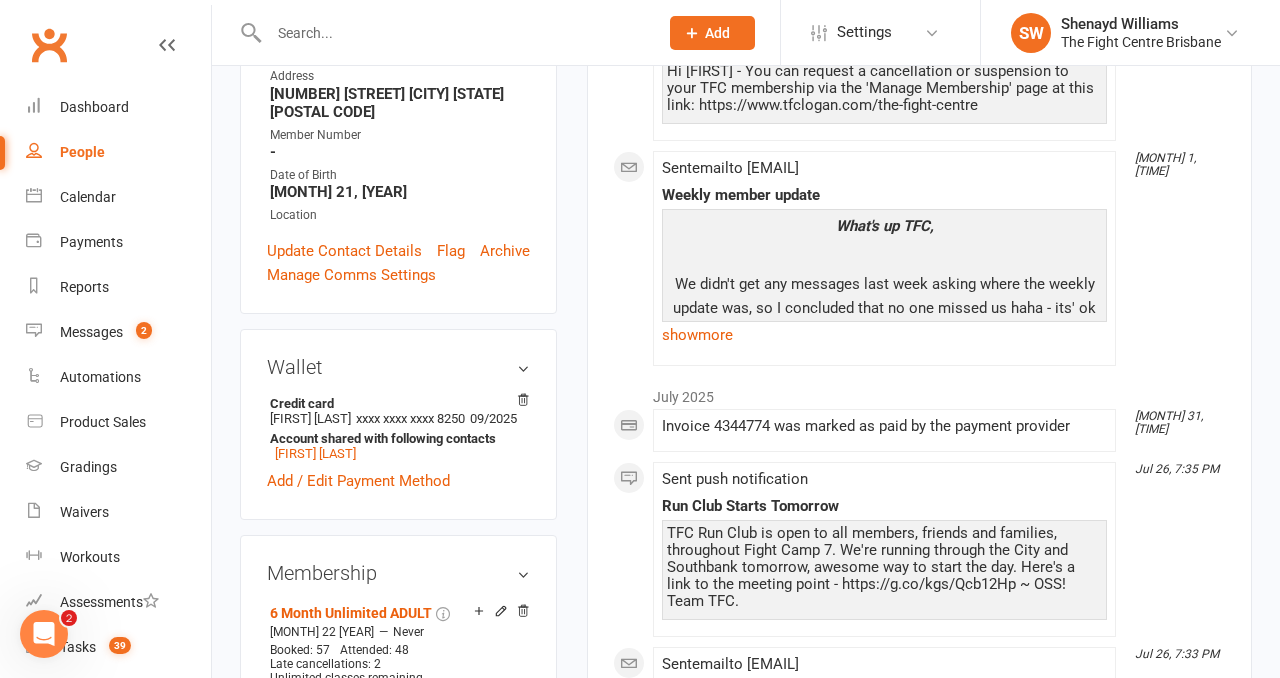 scroll, scrollTop: 710, scrollLeft: 0, axis: vertical 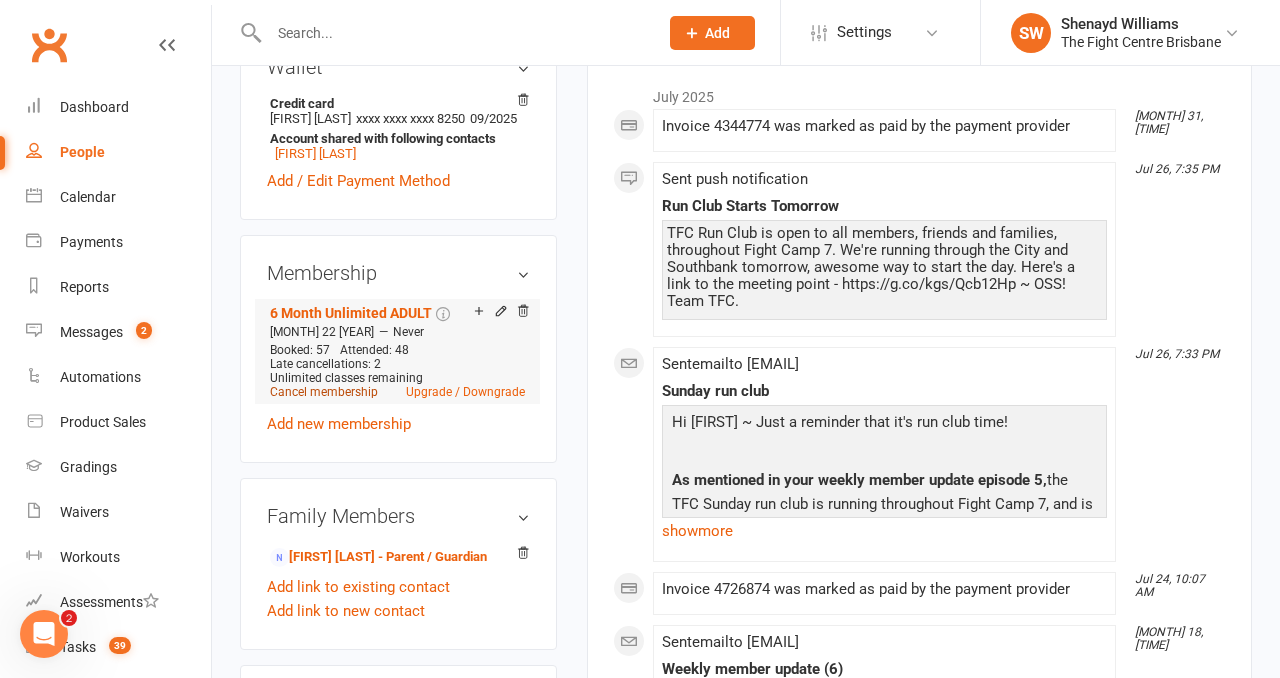 click on "Cancel membership" at bounding box center [324, 392] 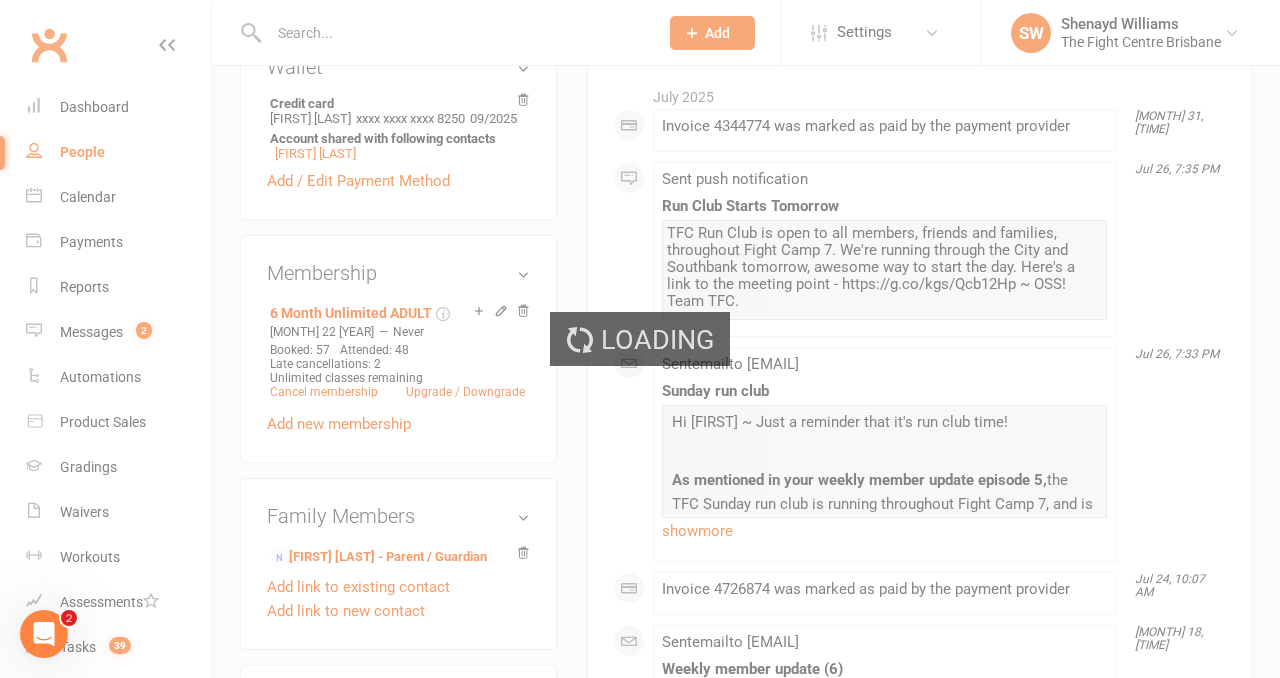 scroll, scrollTop: 0, scrollLeft: 0, axis: both 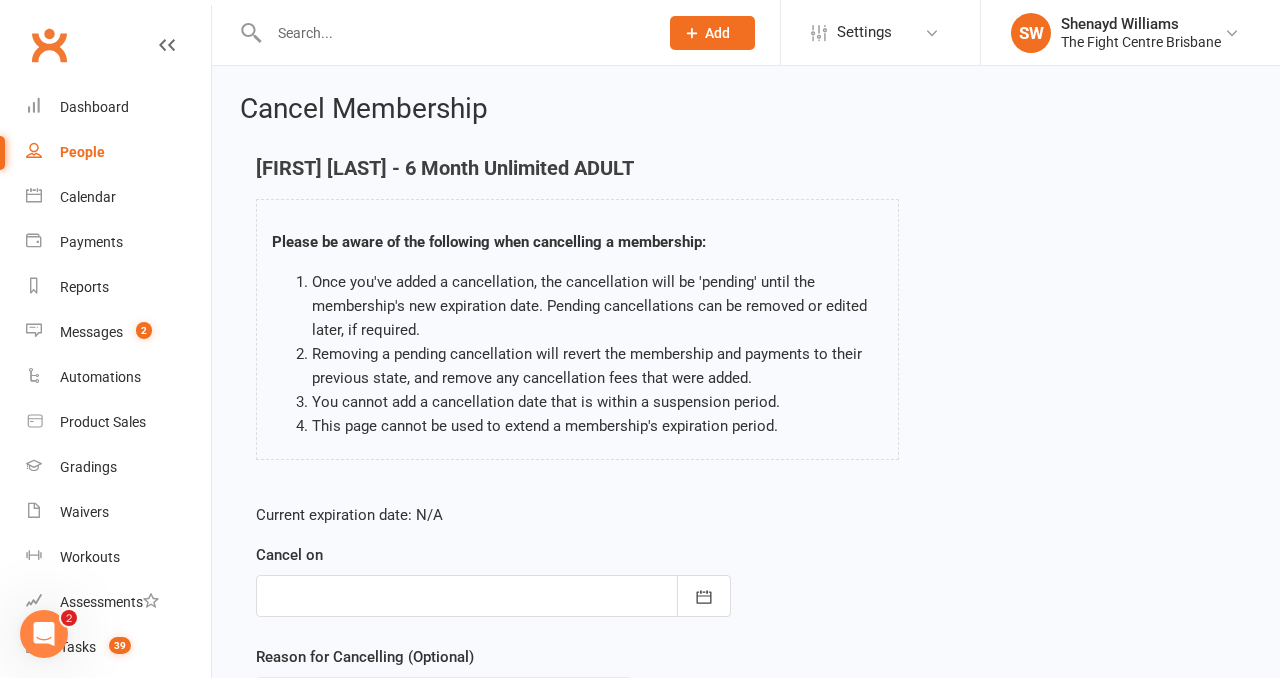 click at bounding box center [493, 596] 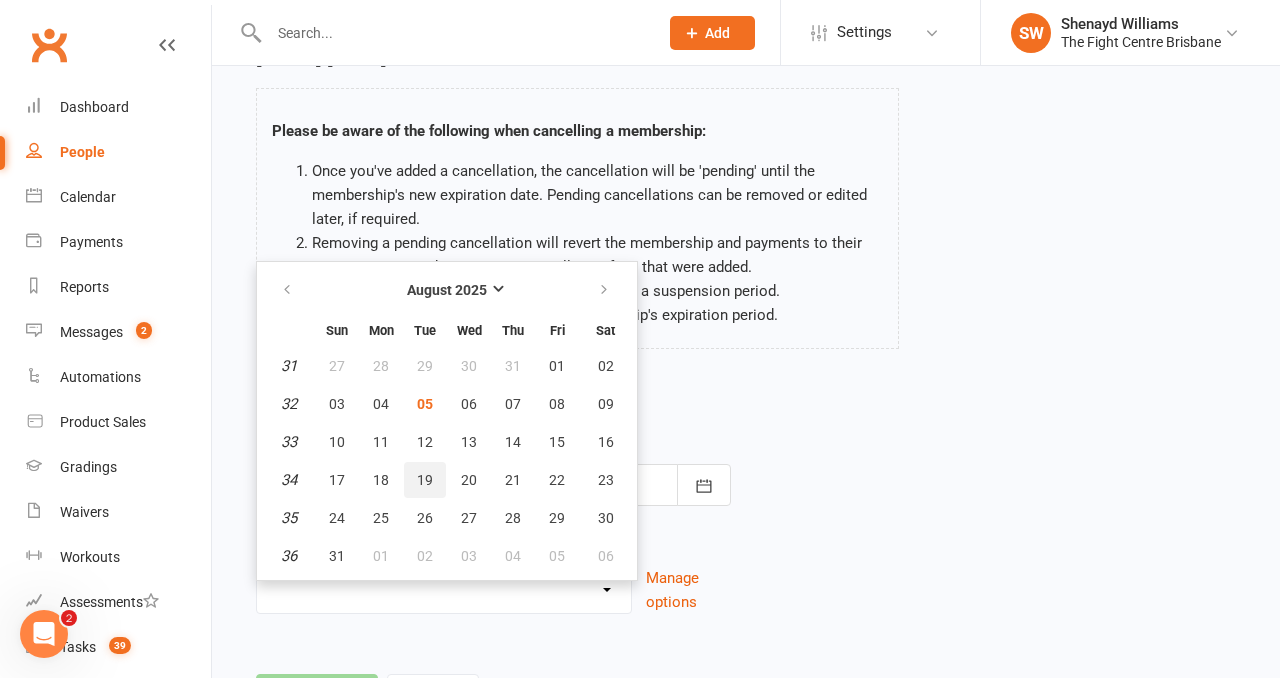 scroll, scrollTop: 128, scrollLeft: 0, axis: vertical 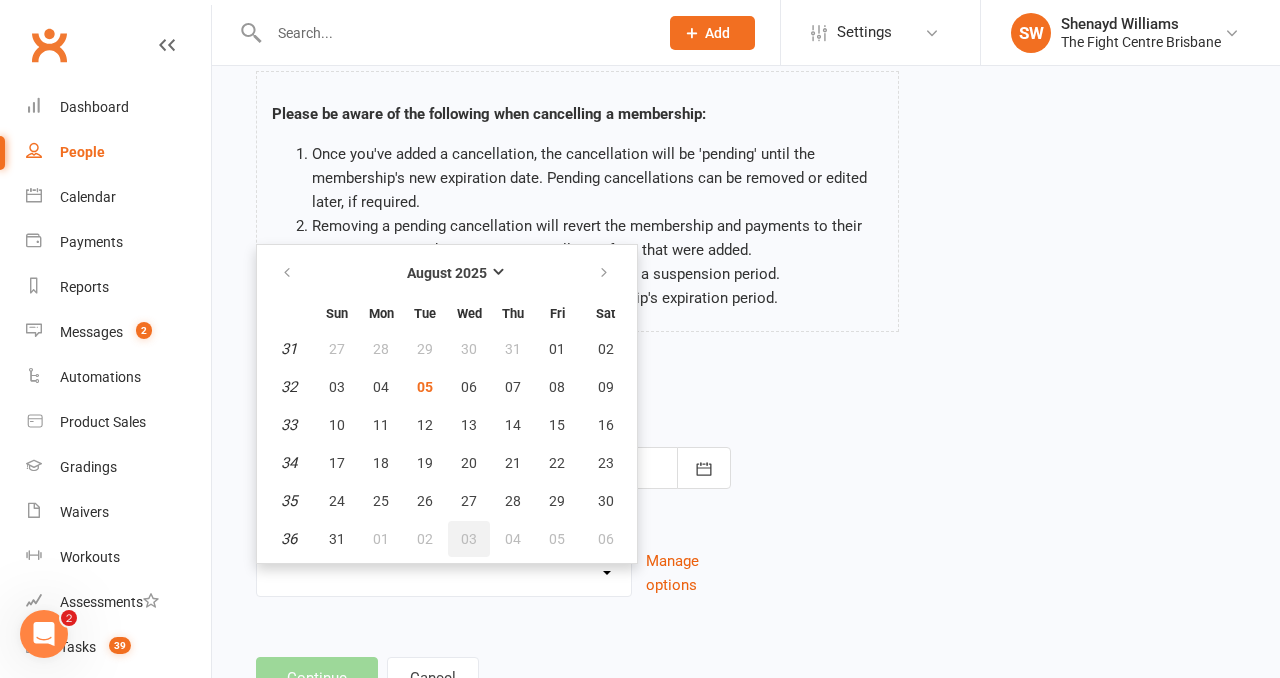 click on "03" at bounding box center [469, 539] 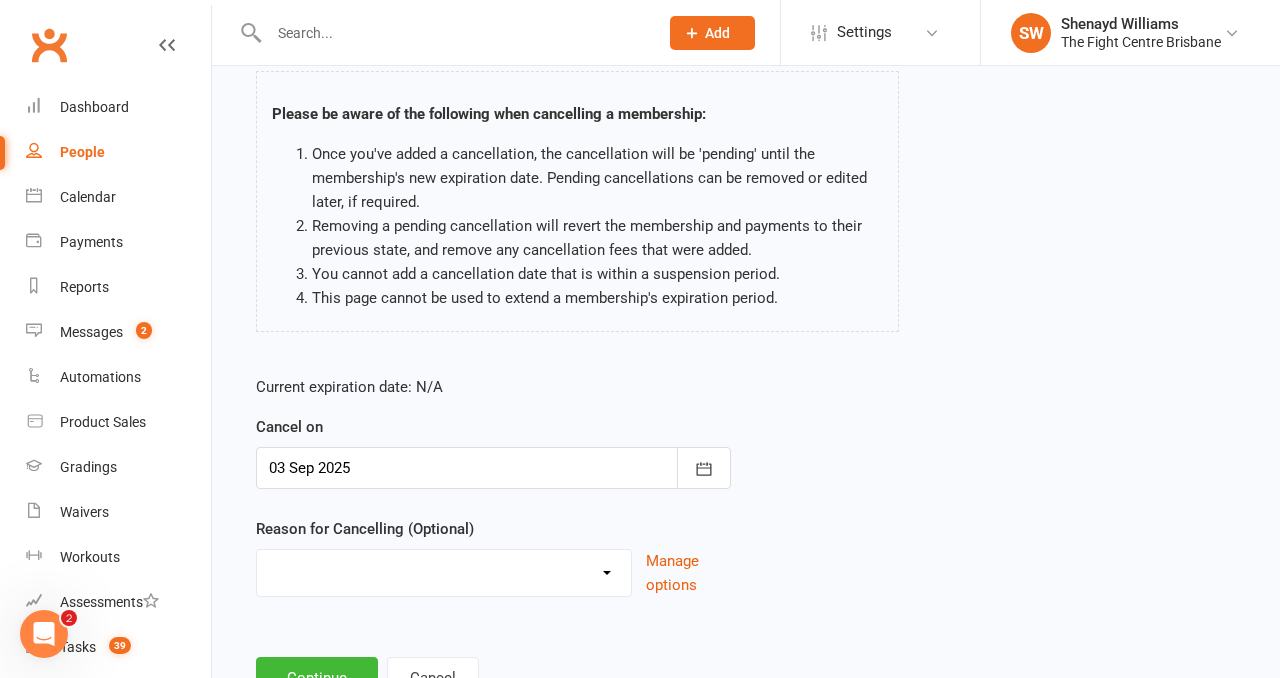click on "Cancelled in contract- 30kms  Cancelled in contract - dispute Cancelled in contract- hardship  Cancelled in contract- medical/injury  Cancelled in contract- paid out  Cancelled in contract- transferred  Cooling off period Debt Collection Dispute Family issues  I can no longer afford this membership I'm too busy Injury and/or medical I've lost interest I've moved more than 30km from the gym Moved more than 30kms Upgrade / Downgrade Other reason" at bounding box center (444, 570) 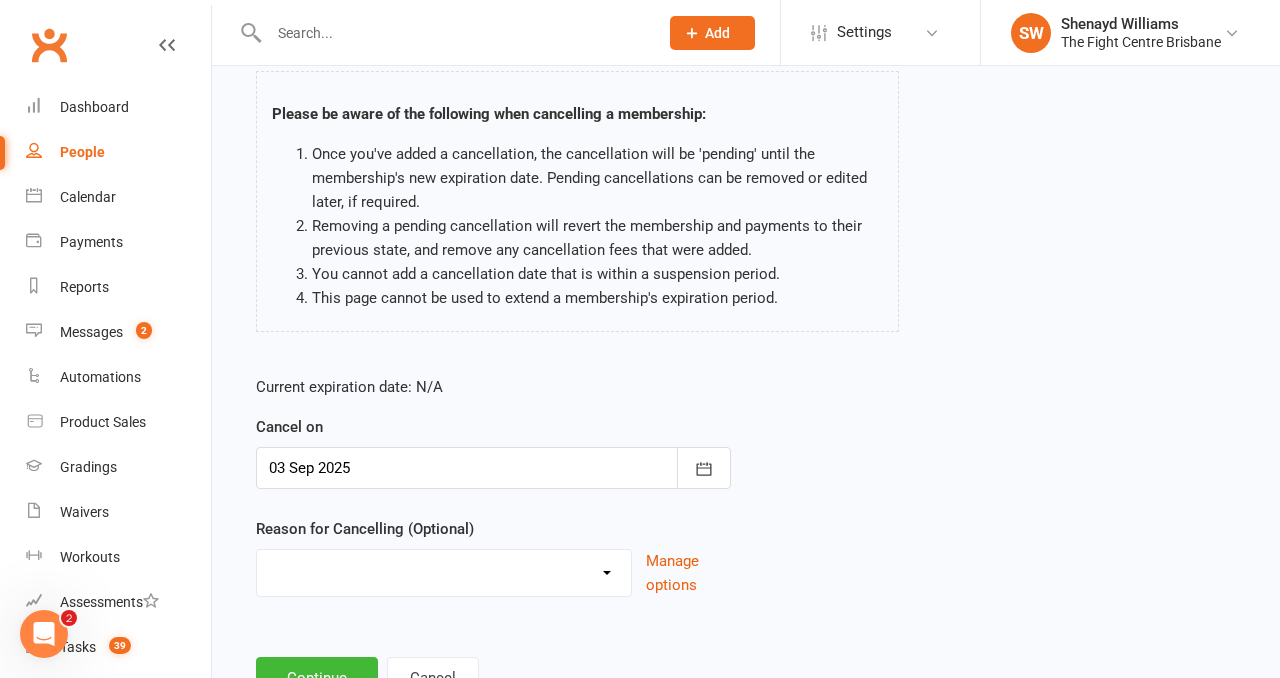 select on "12" 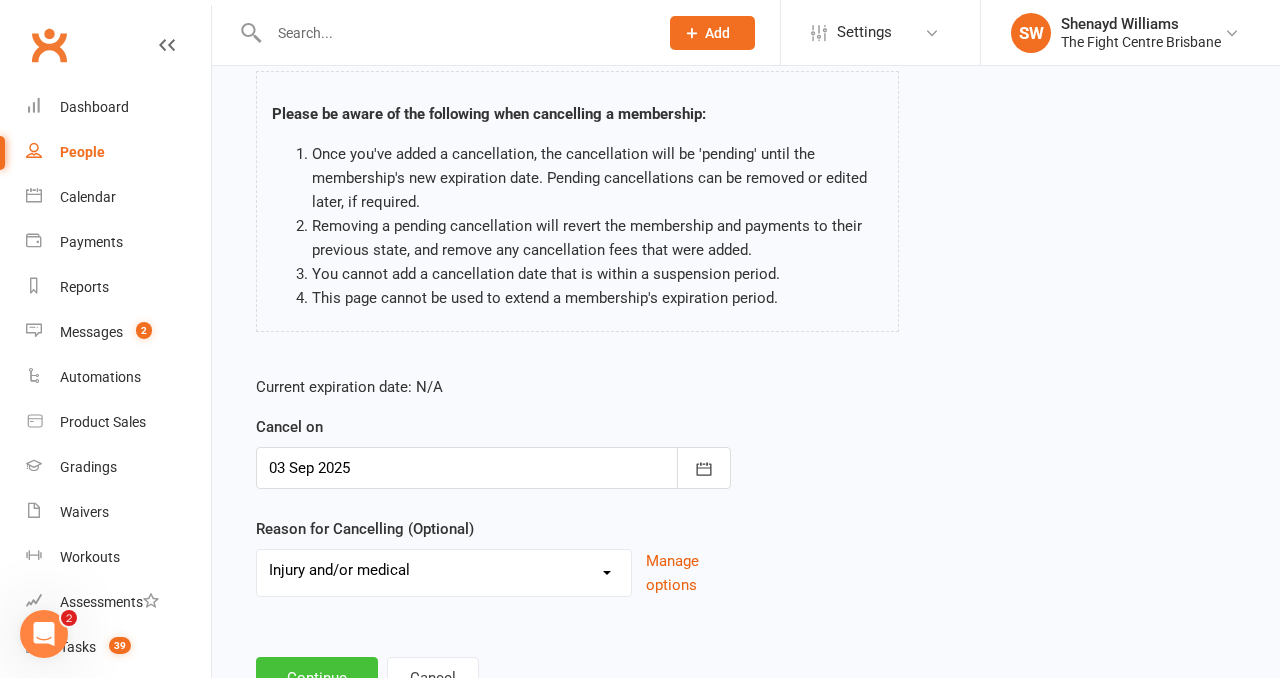 click on "Continue" at bounding box center [317, 678] 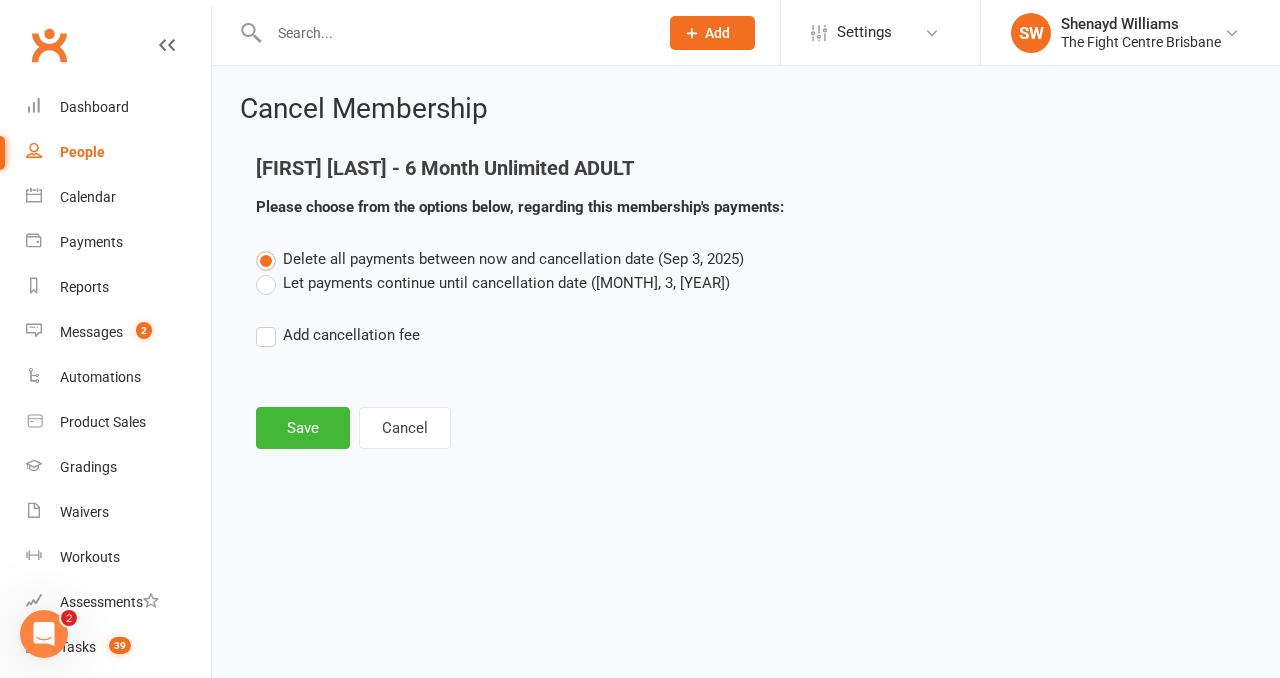 scroll, scrollTop: 0, scrollLeft: 0, axis: both 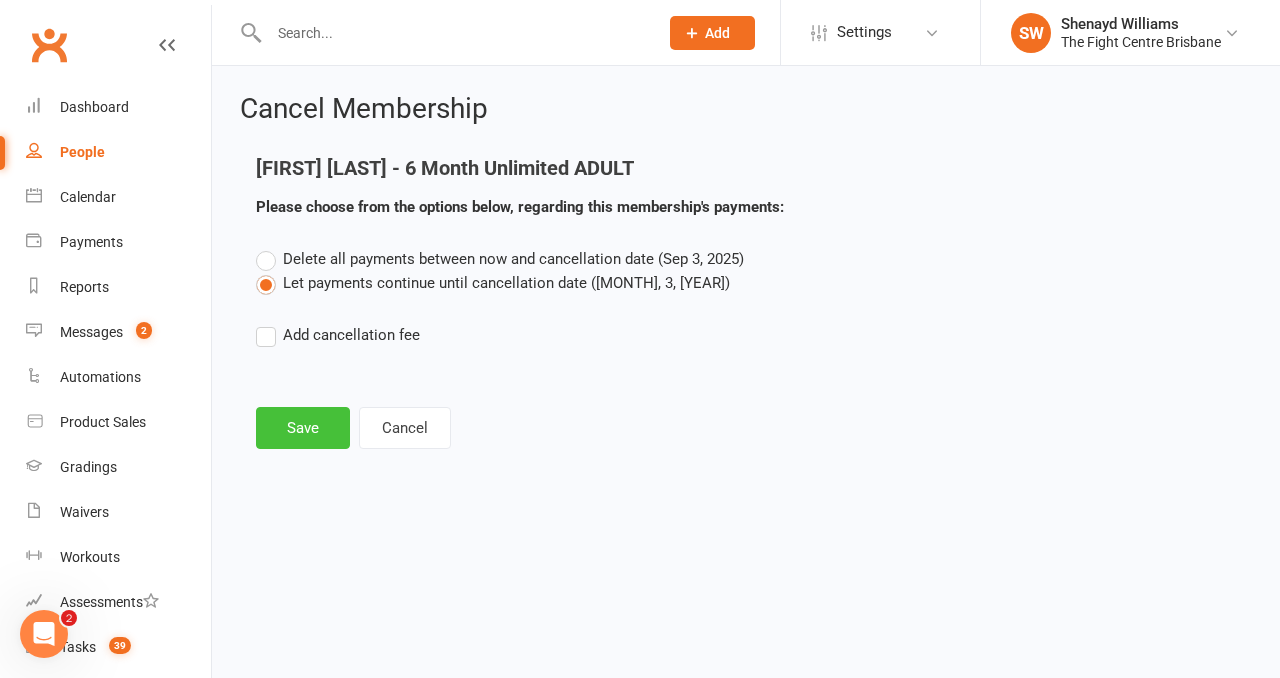 click on "Save" at bounding box center [303, 428] 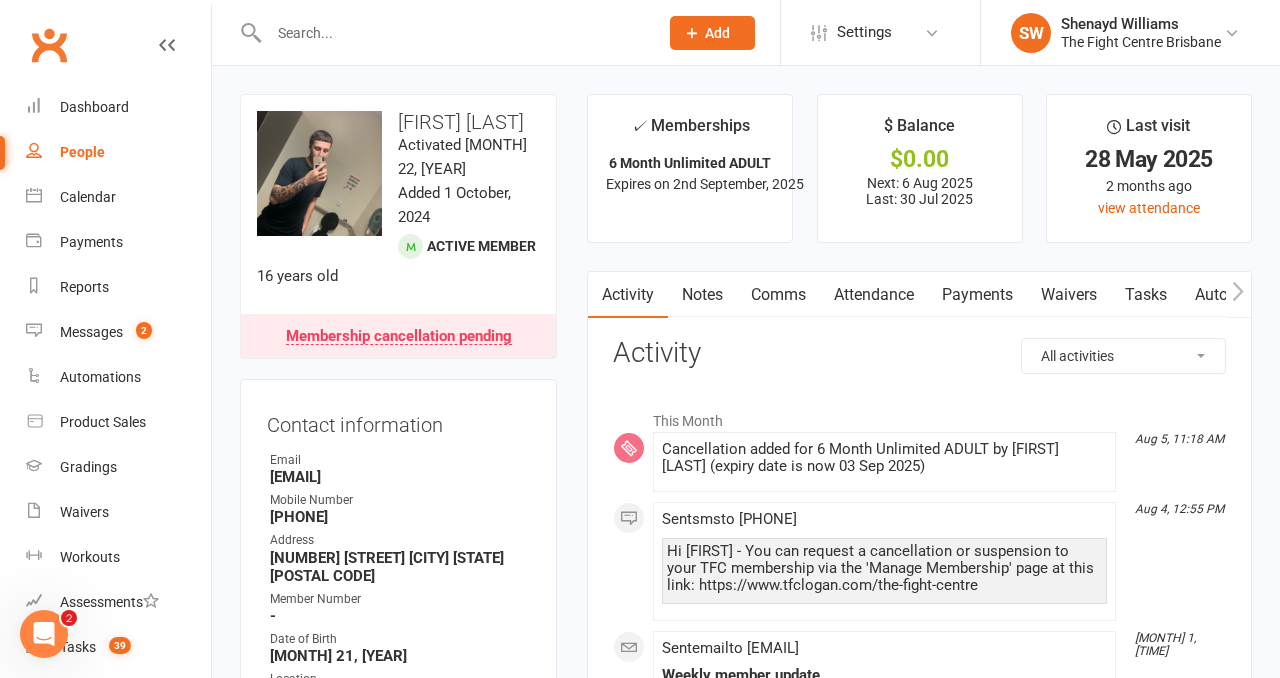click on "Notes" at bounding box center (702, 295) 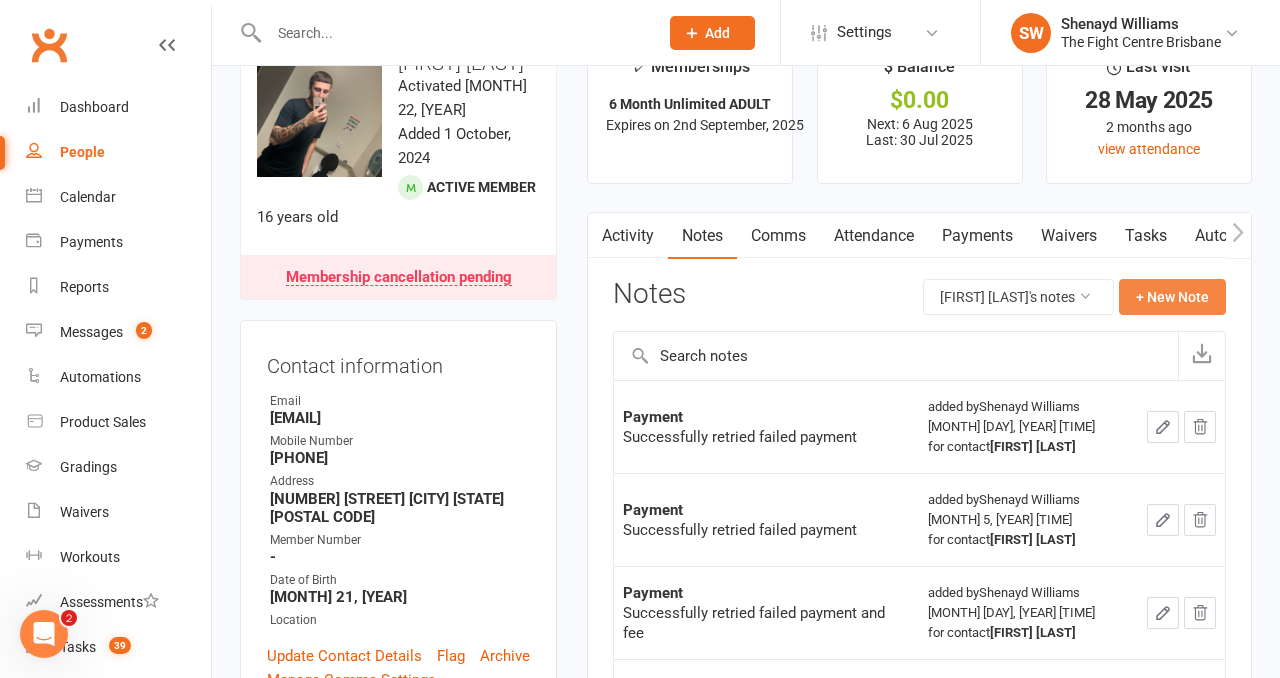 scroll, scrollTop: 60, scrollLeft: 0, axis: vertical 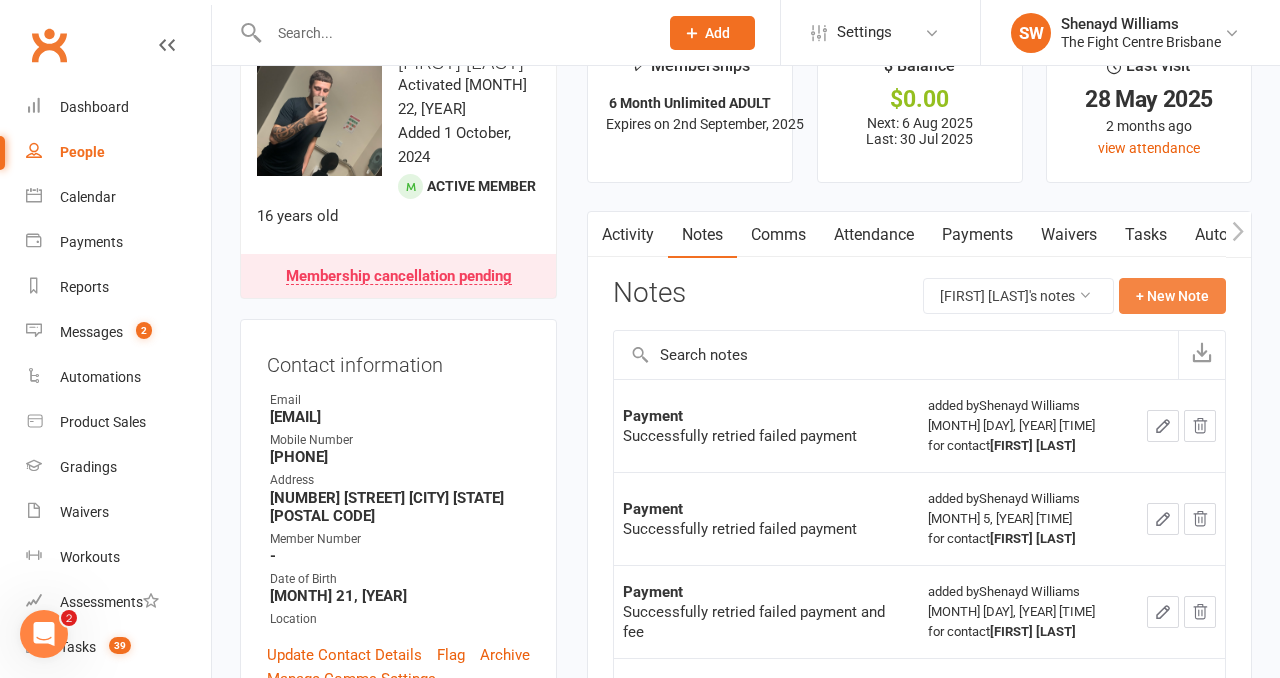 click on "+ New Note" at bounding box center [1172, 296] 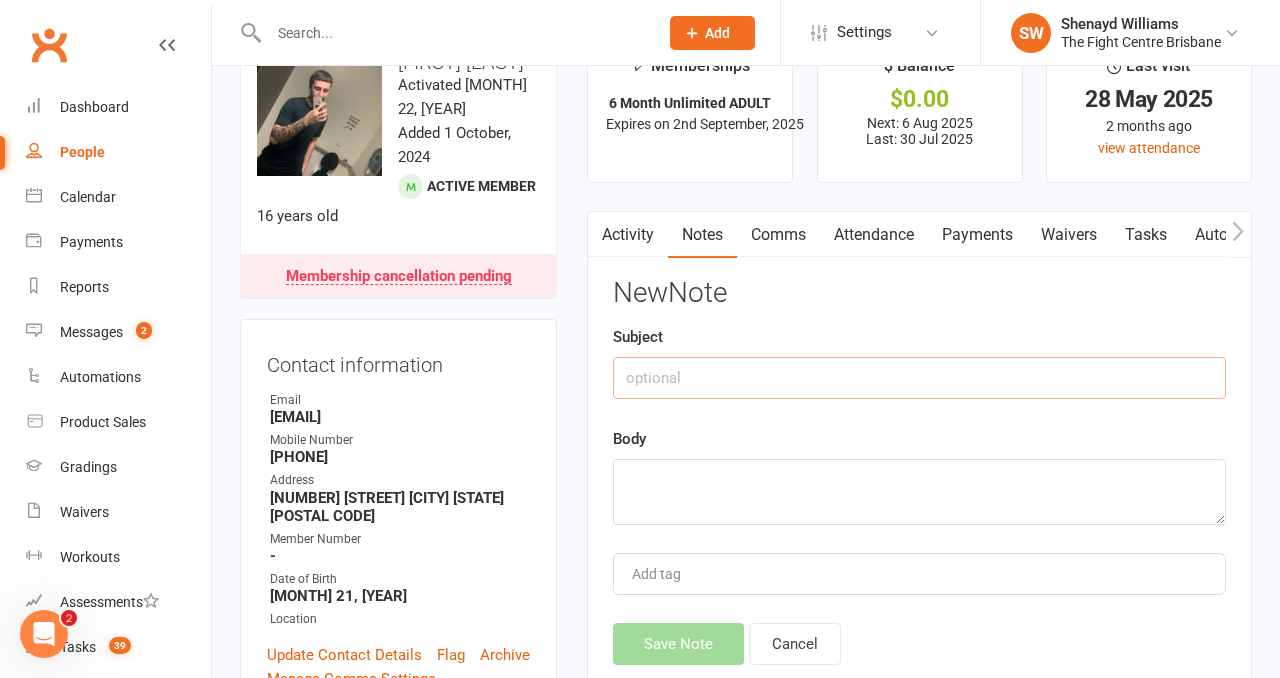 click at bounding box center [919, 378] 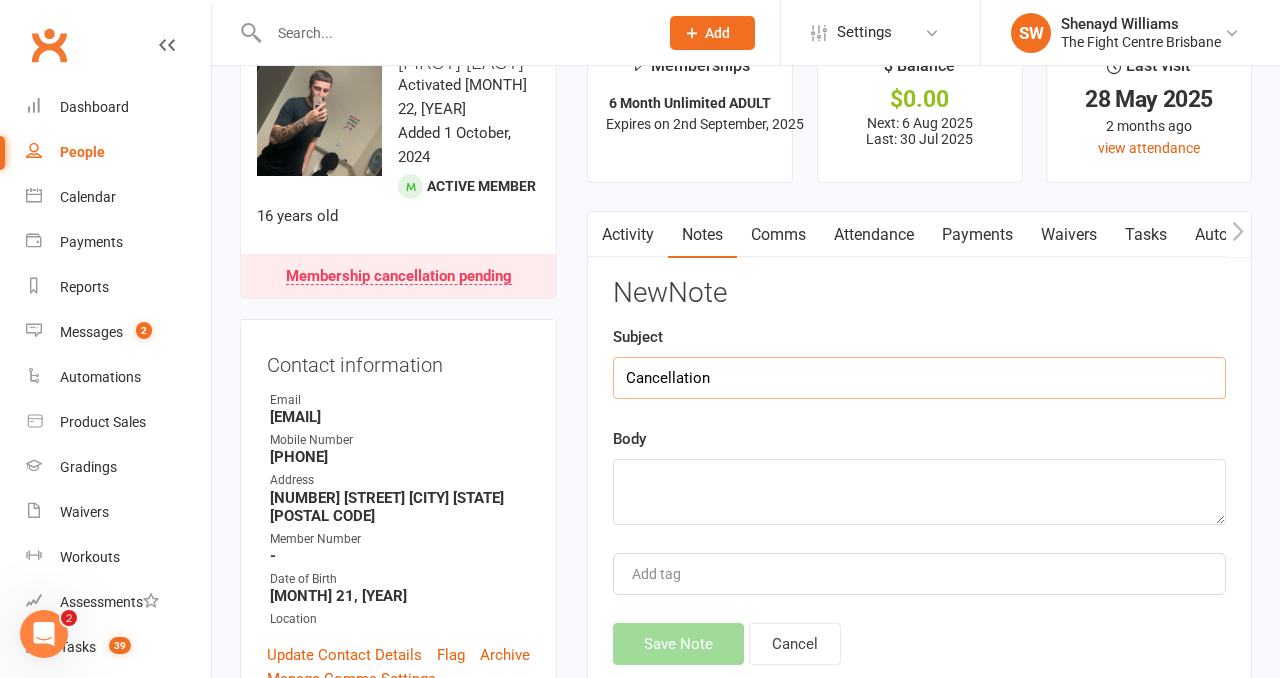 type on "Cancellation" 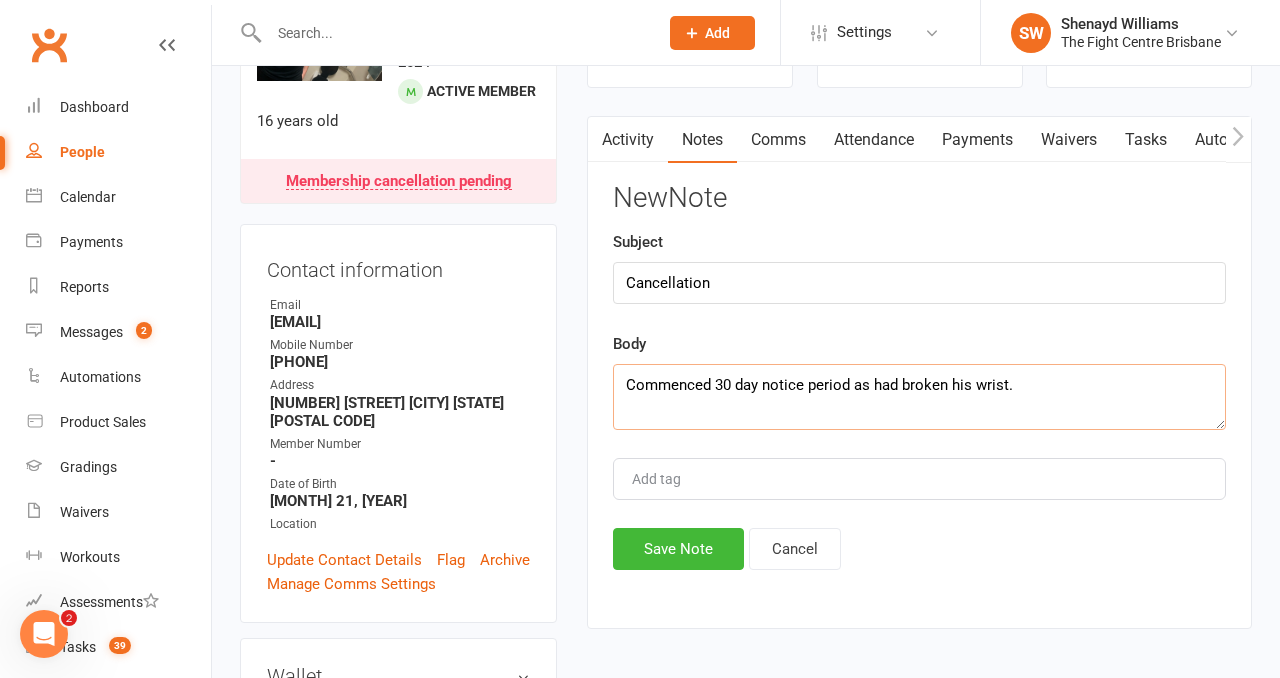 scroll, scrollTop: 156, scrollLeft: 0, axis: vertical 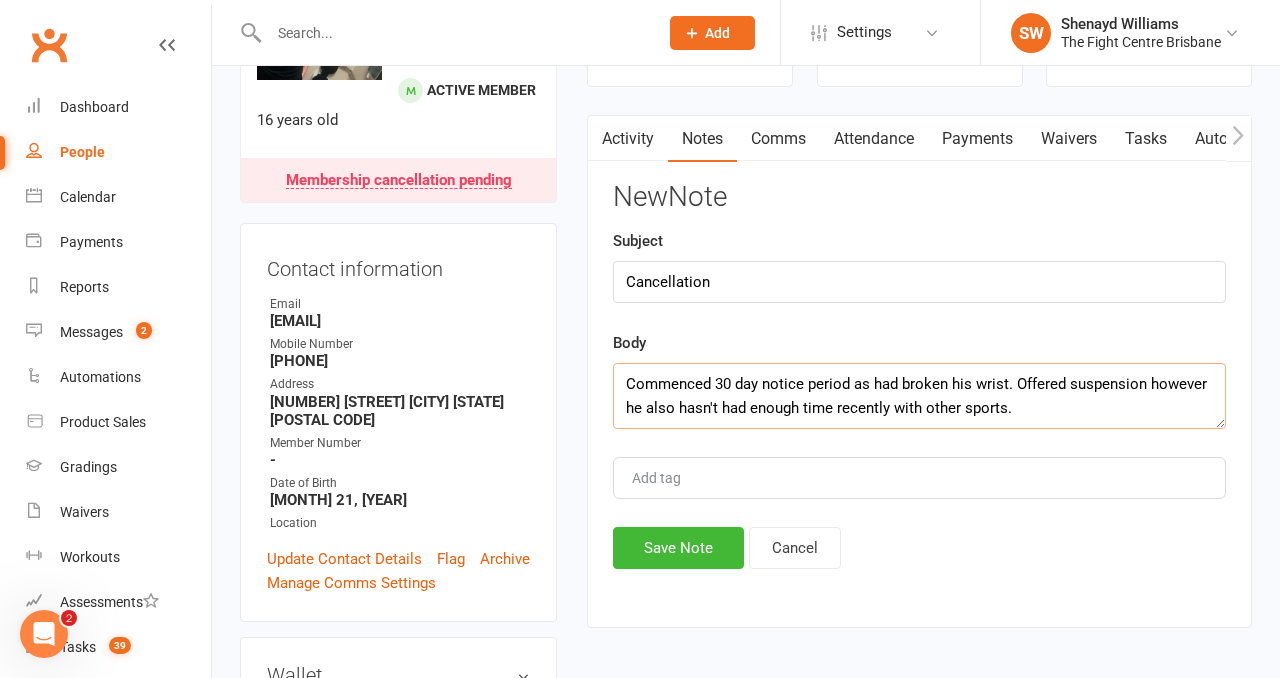 type on "Commenced 30 day notice period as had broken his wrist. Offered suspension however he also hasn't had enough time recently with other sports." 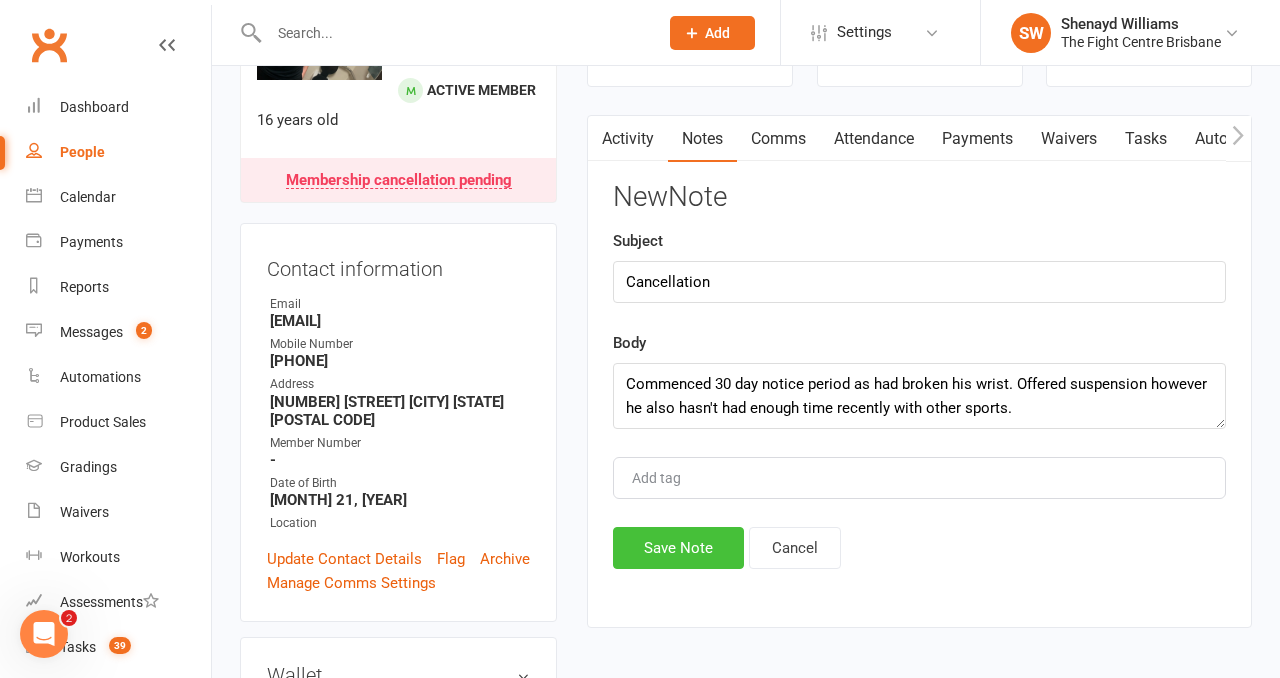 click on "Save Note" at bounding box center [678, 548] 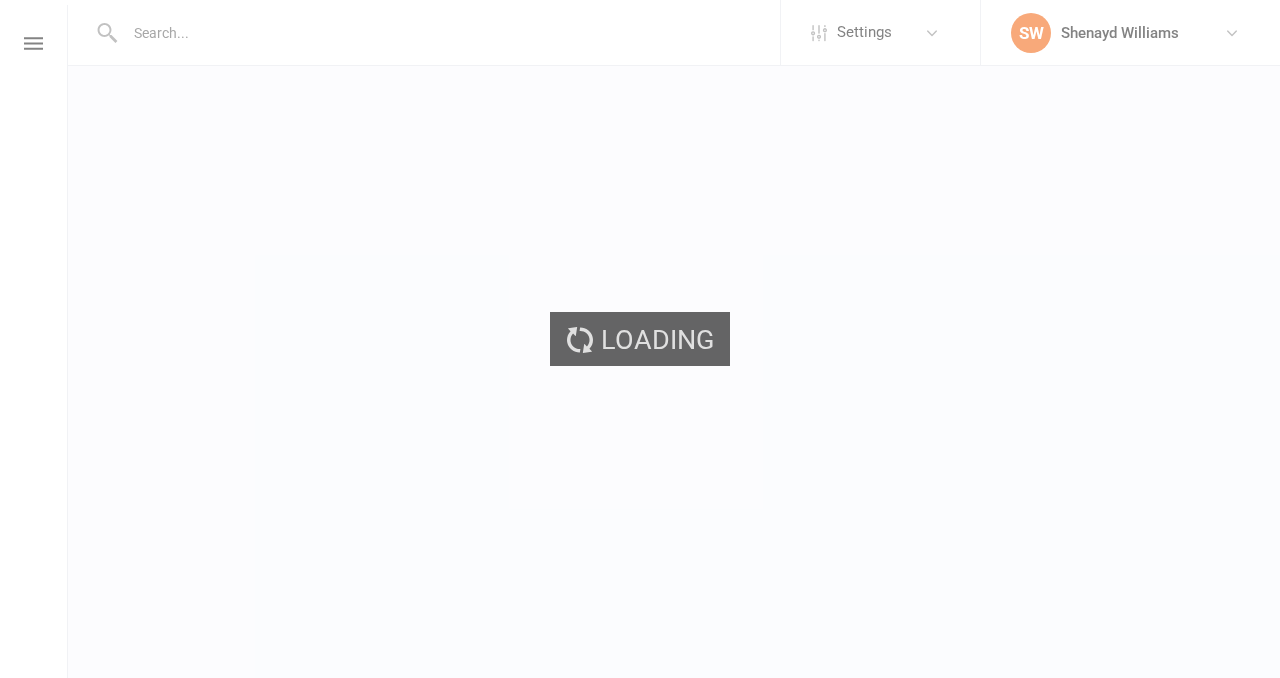 scroll, scrollTop: 0, scrollLeft: 0, axis: both 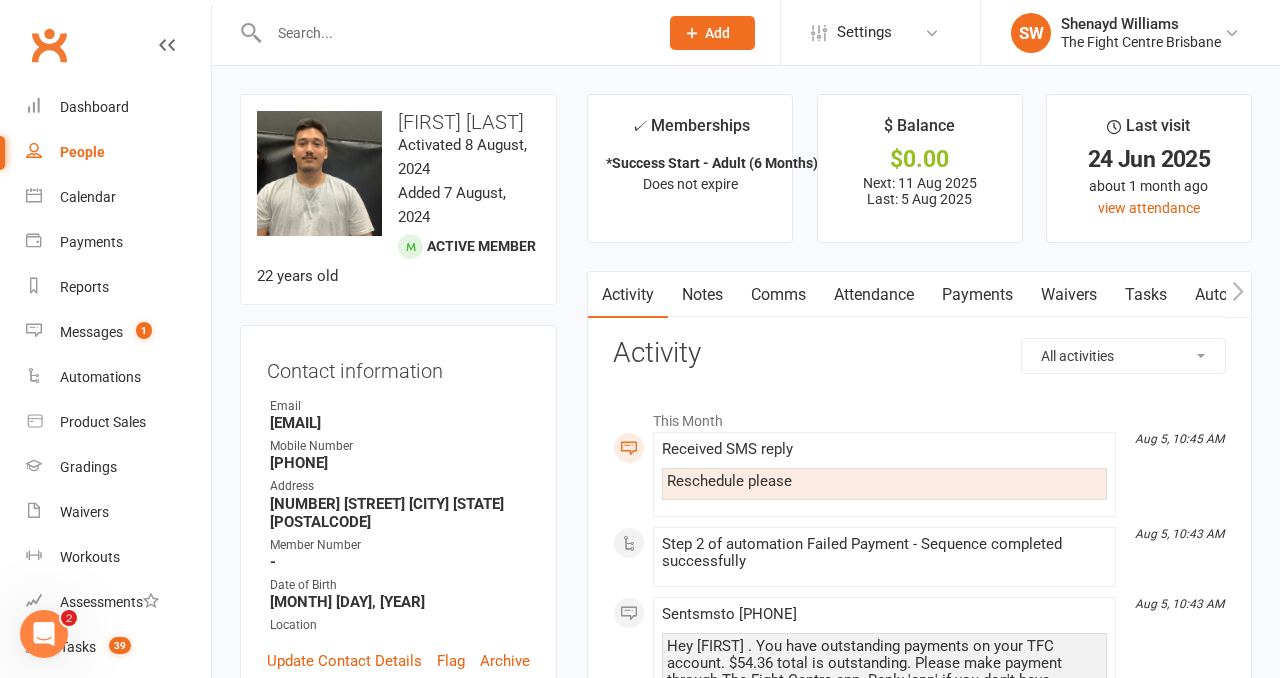 click on "Payments" at bounding box center (977, 295) 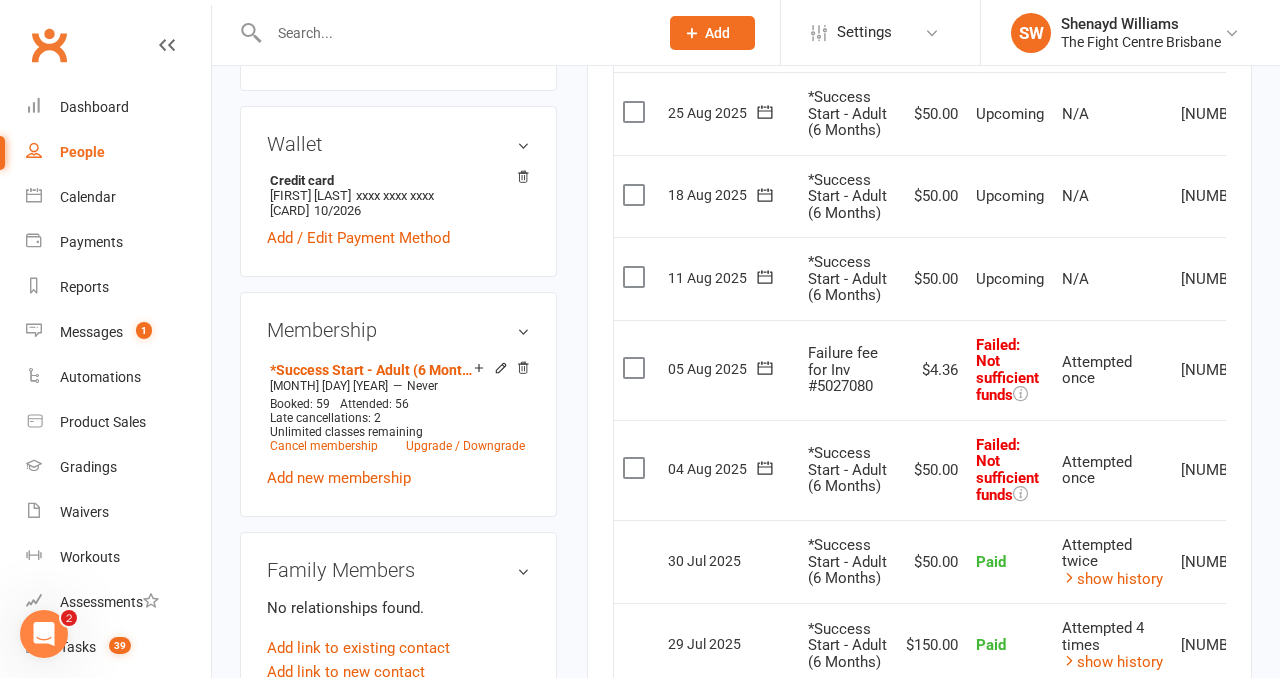 scroll, scrollTop: 732, scrollLeft: 0, axis: vertical 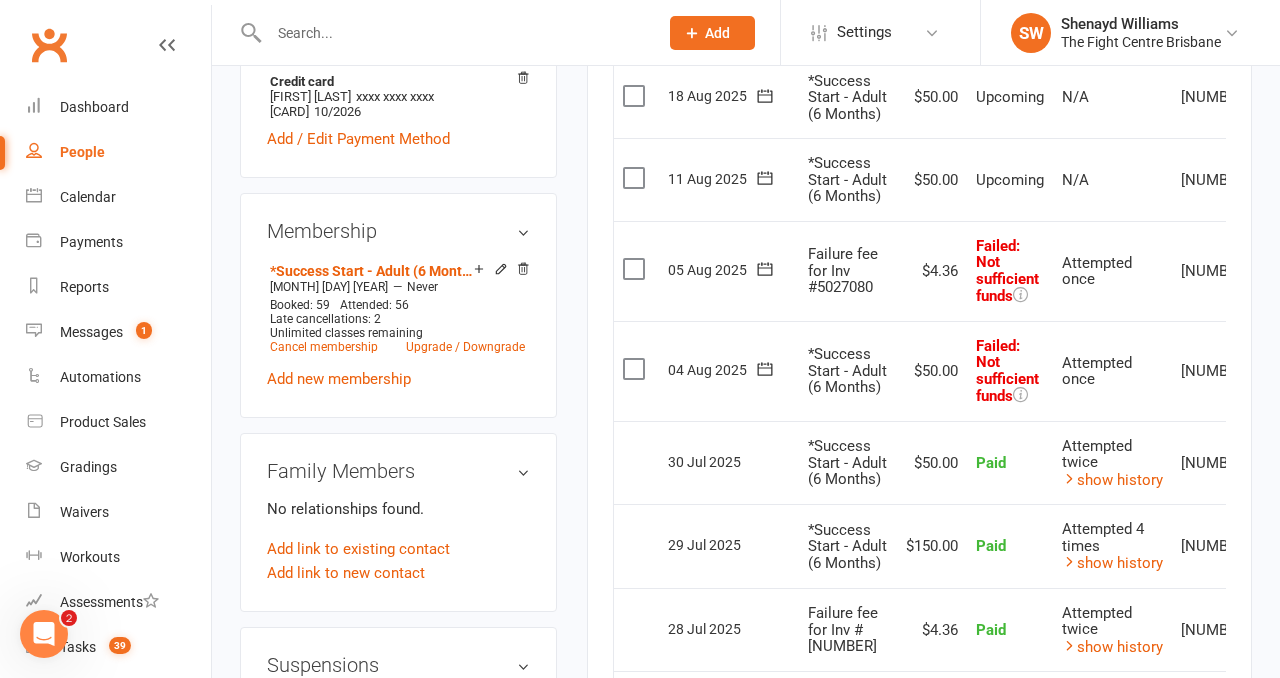 click 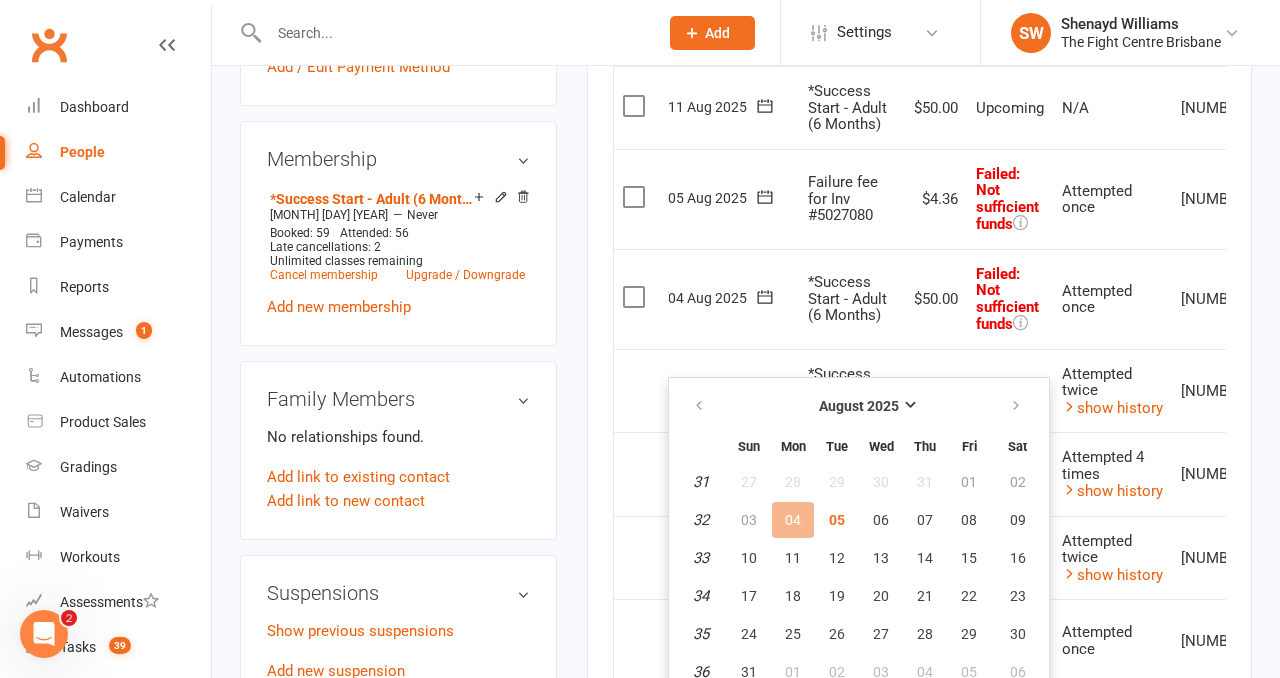 scroll, scrollTop: 824, scrollLeft: 0, axis: vertical 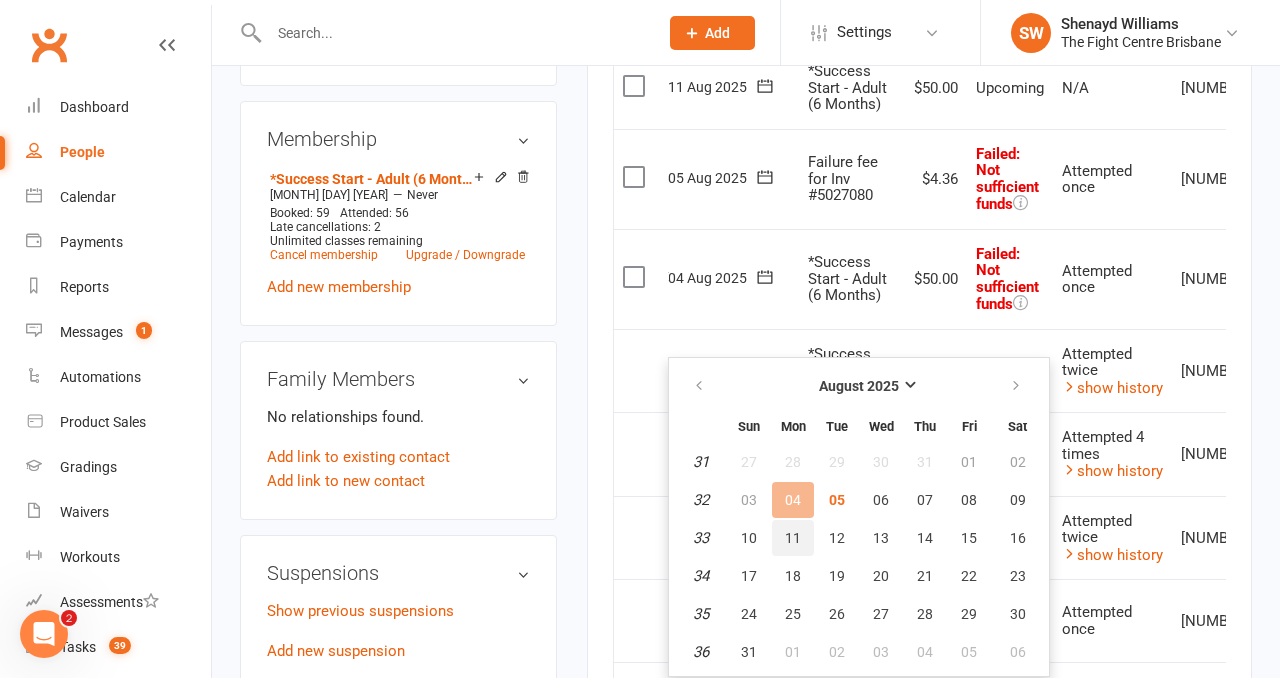 click on "11" at bounding box center (793, 538) 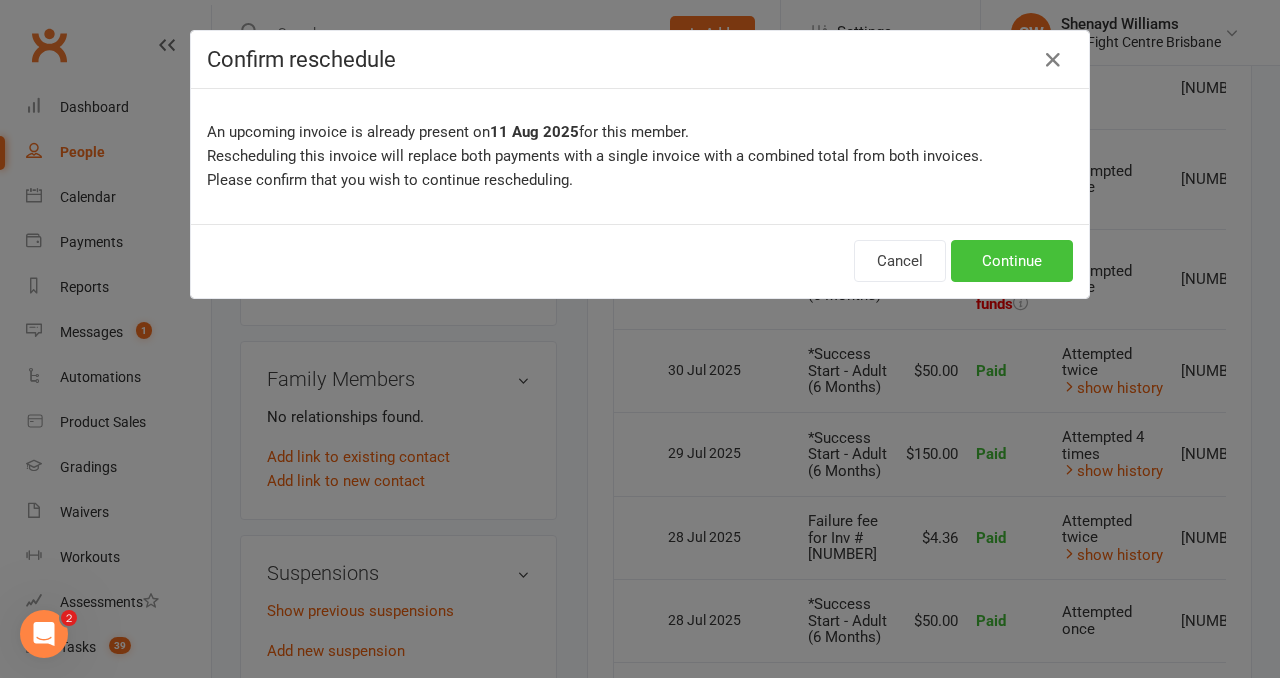 click on "Continue" at bounding box center [1012, 261] 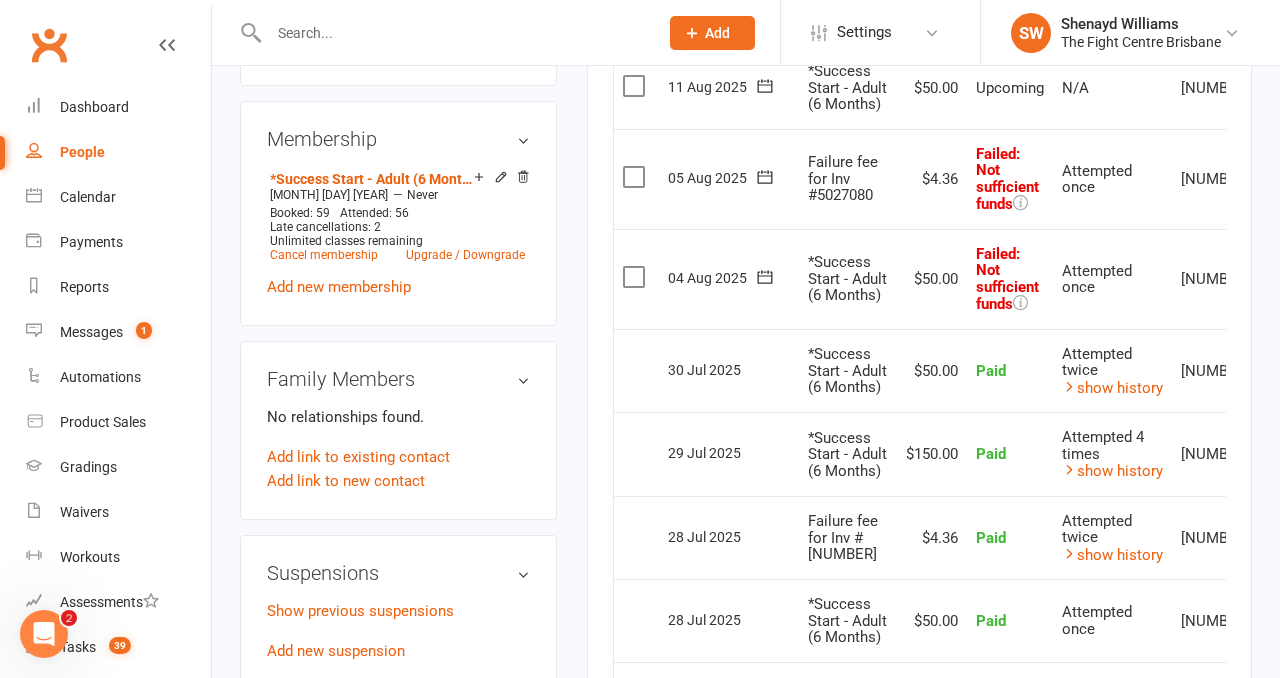 scroll, scrollTop: 0, scrollLeft: 70, axis: horizontal 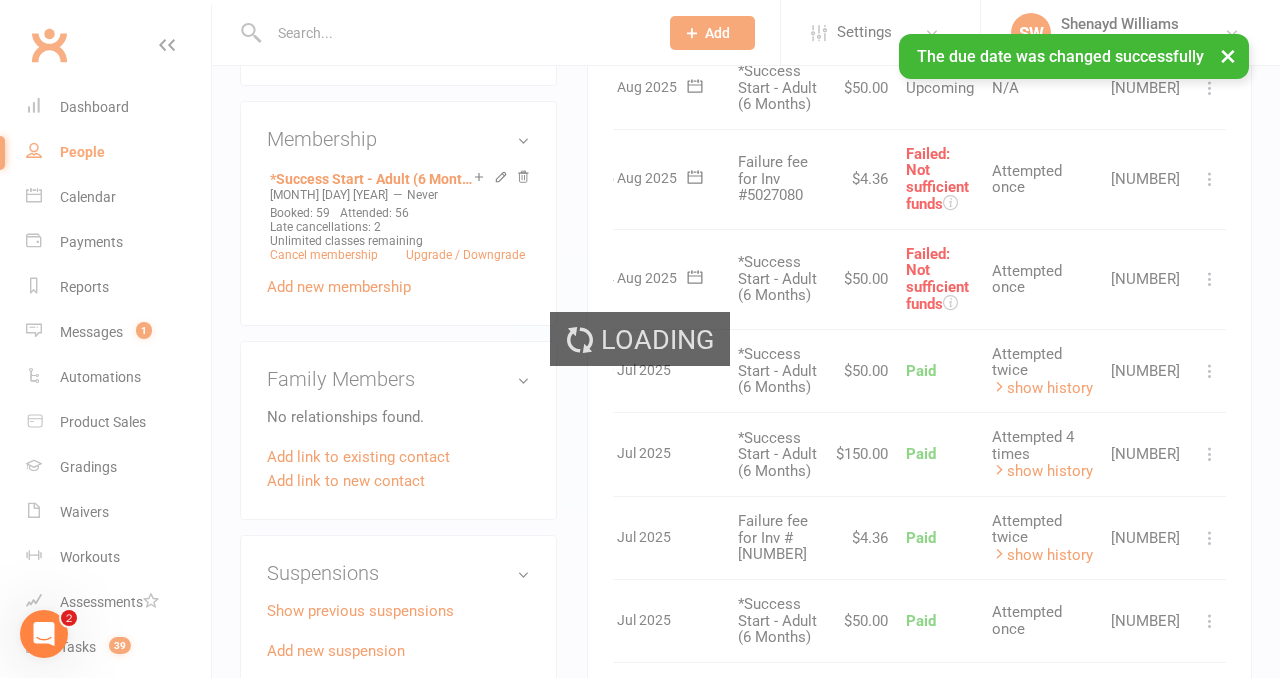 click on "Loading" at bounding box center [640, 339] 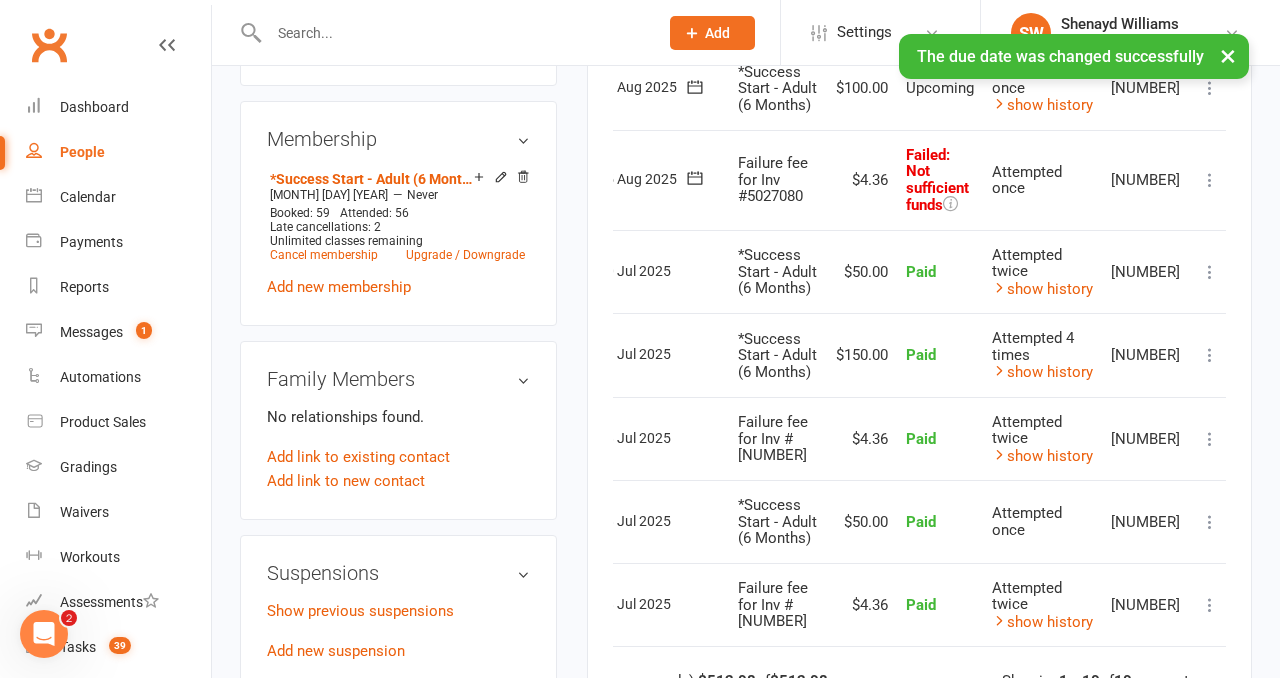 click at bounding box center (1210, 180) 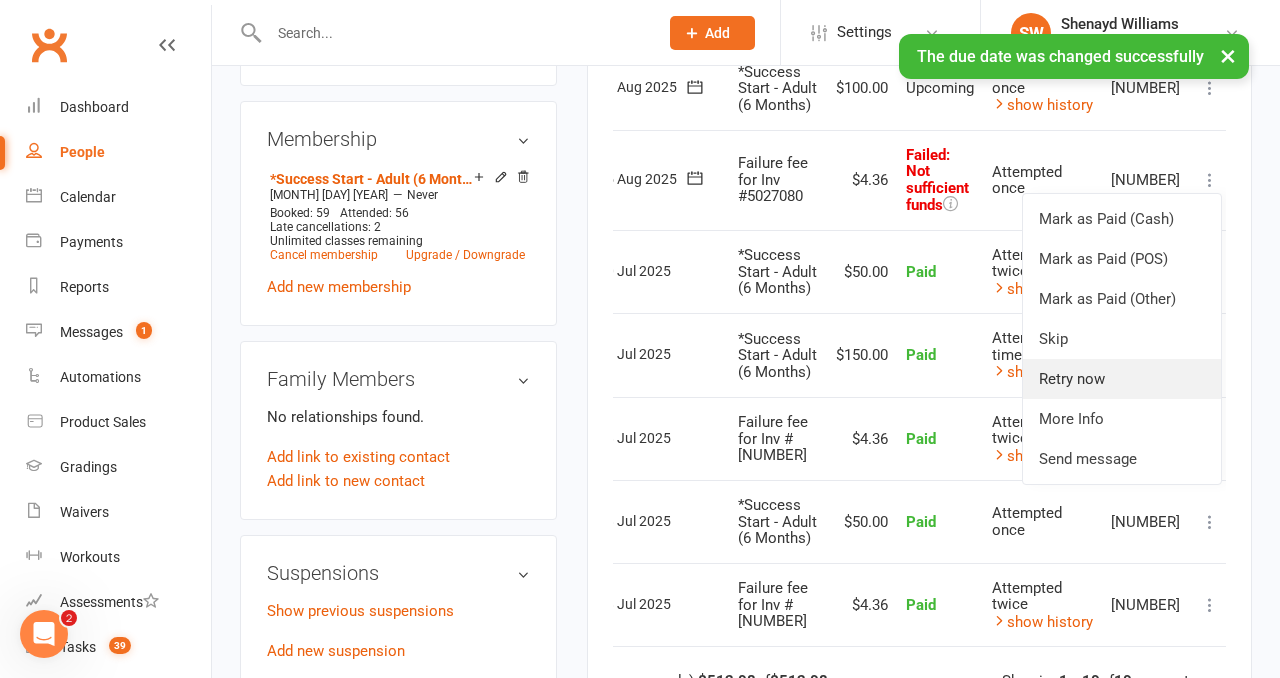 click on "Retry now" at bounding box center (1122, 379) 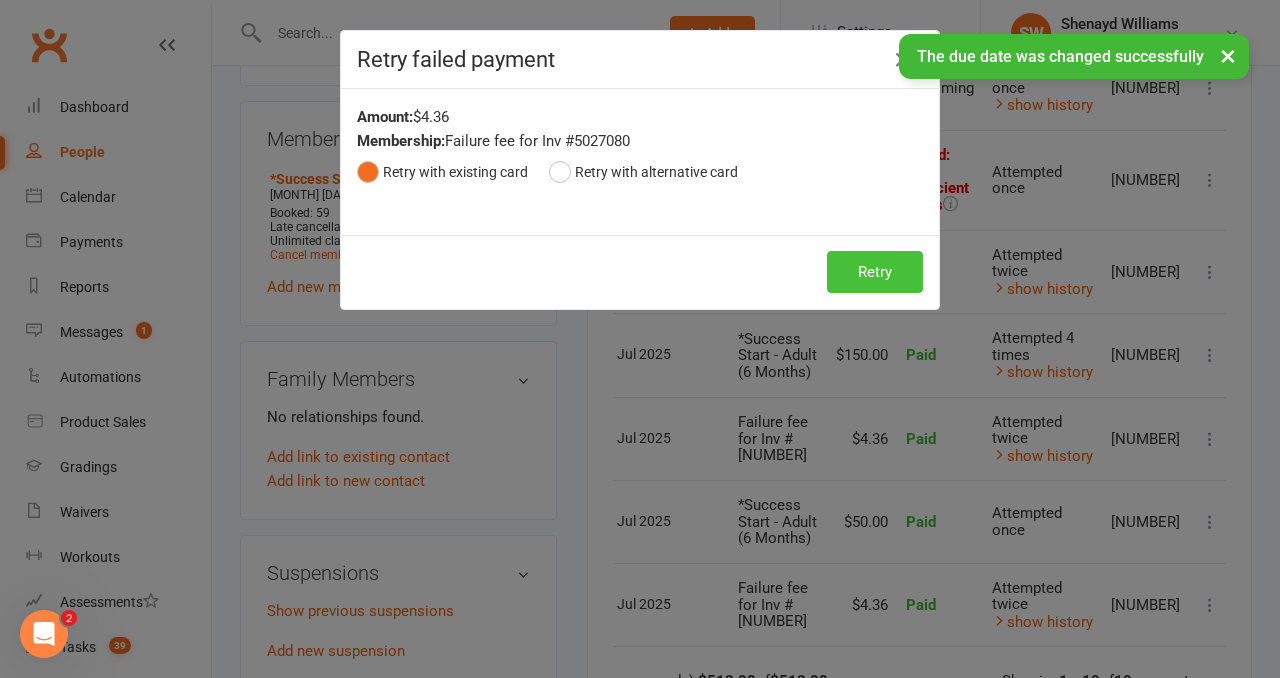 click on "Retry" at bounding box center [875, 272] 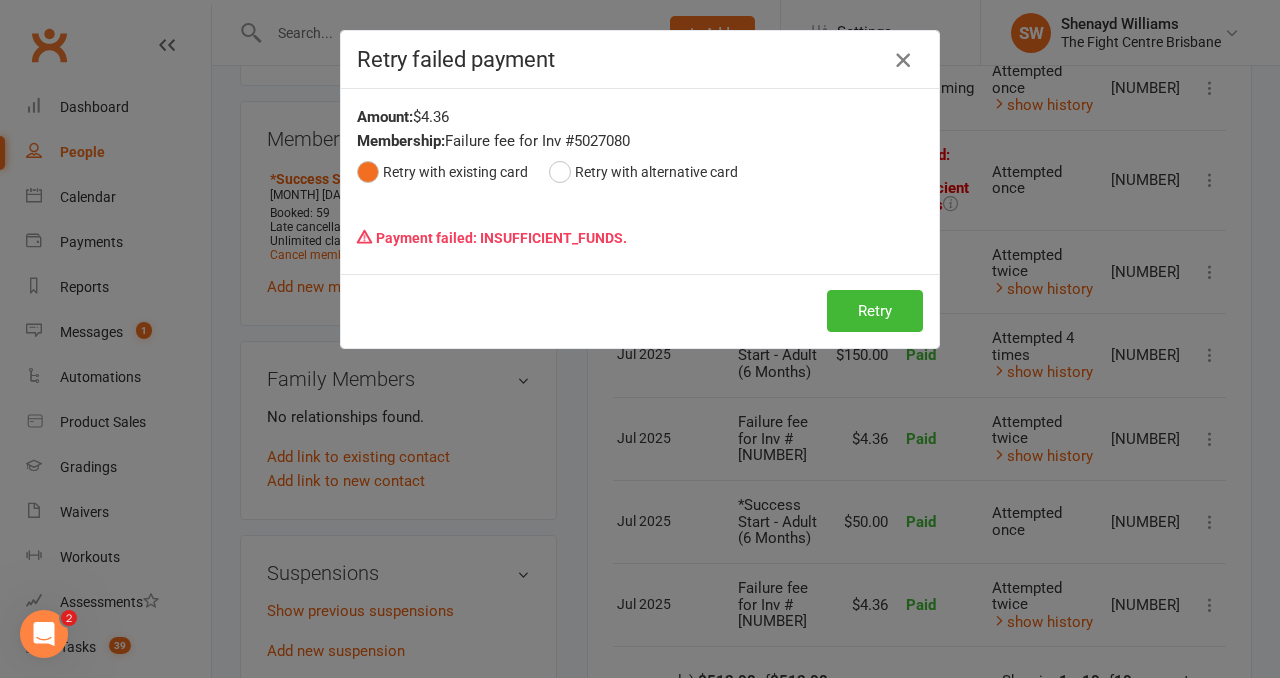 click at bounding box center (903, 60) 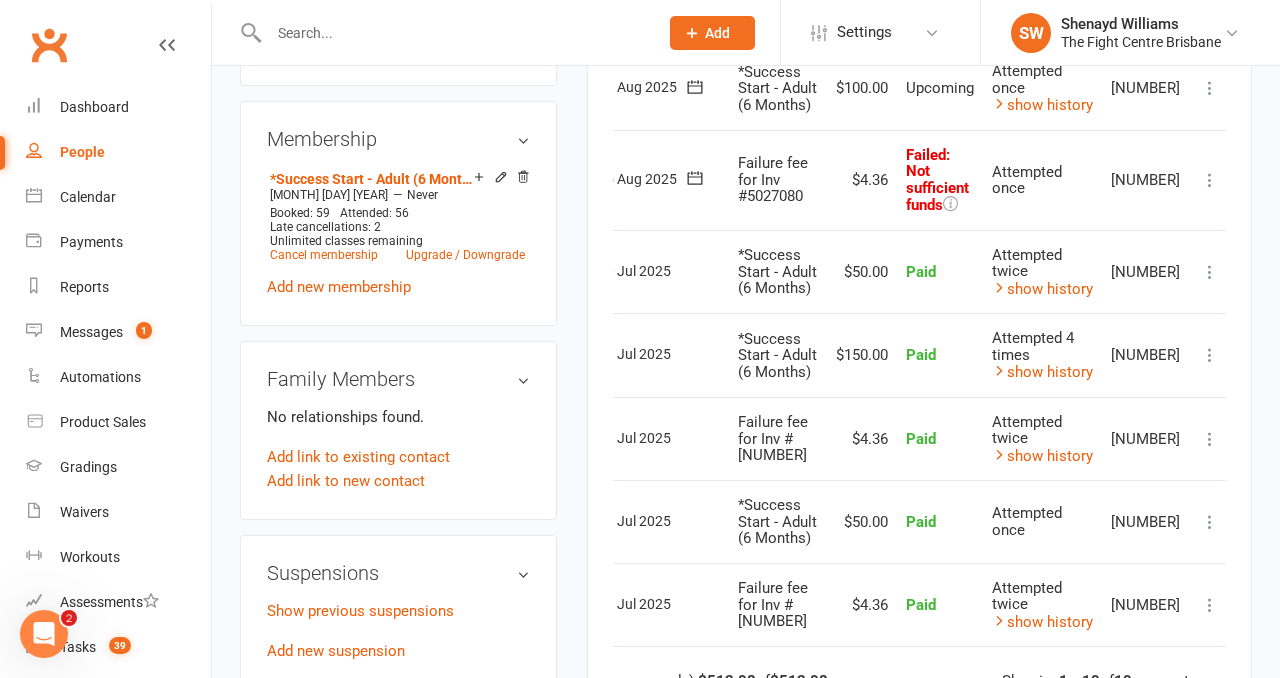 click 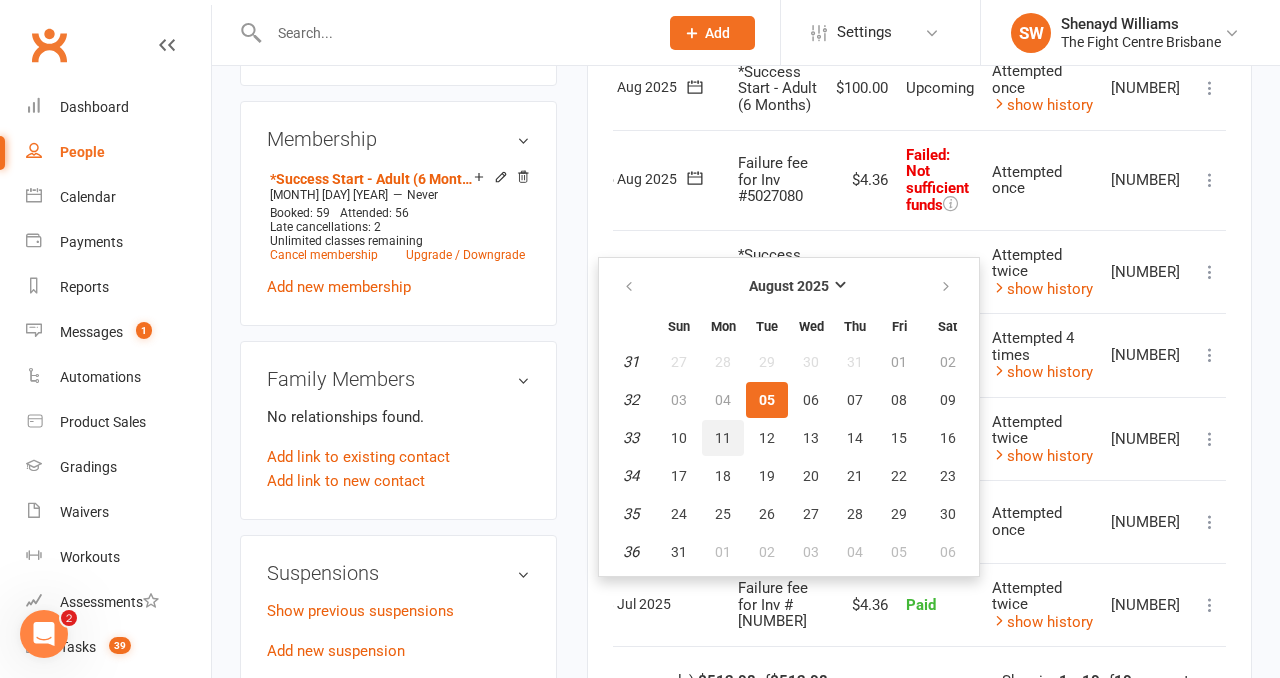 click on "11" at bounding box center (723, 438) 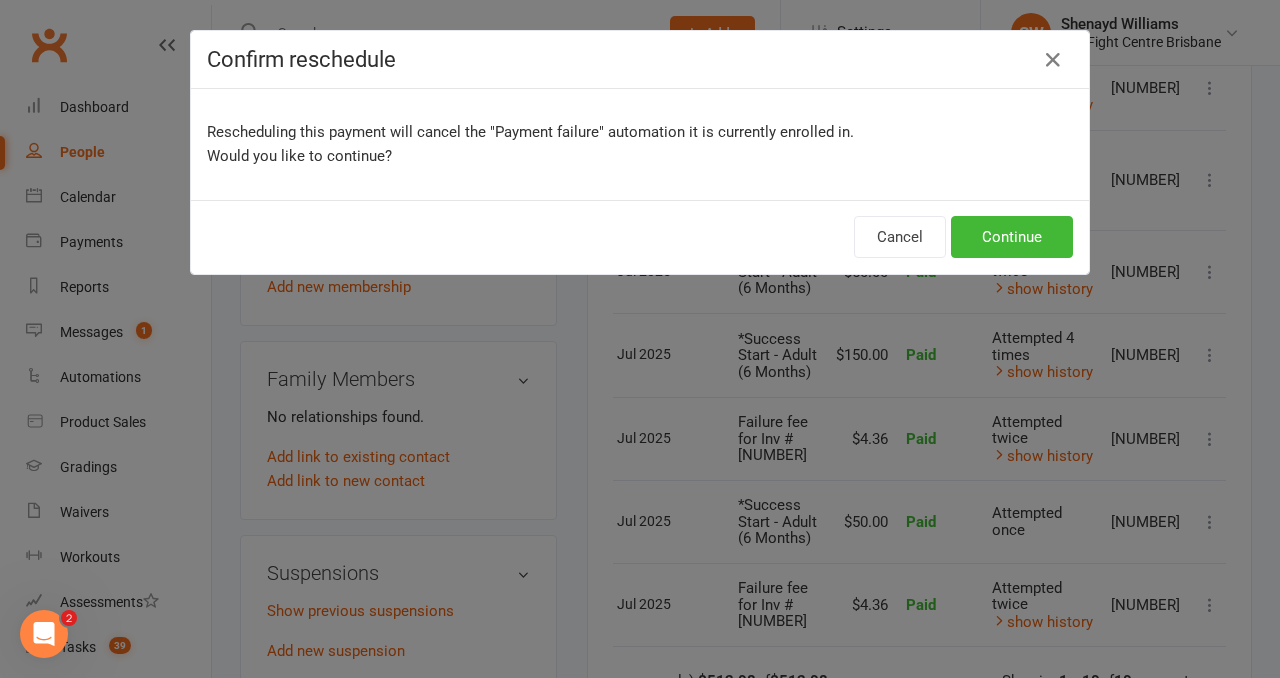 click on "Cancel Continue" at bounding box center [640, 237] 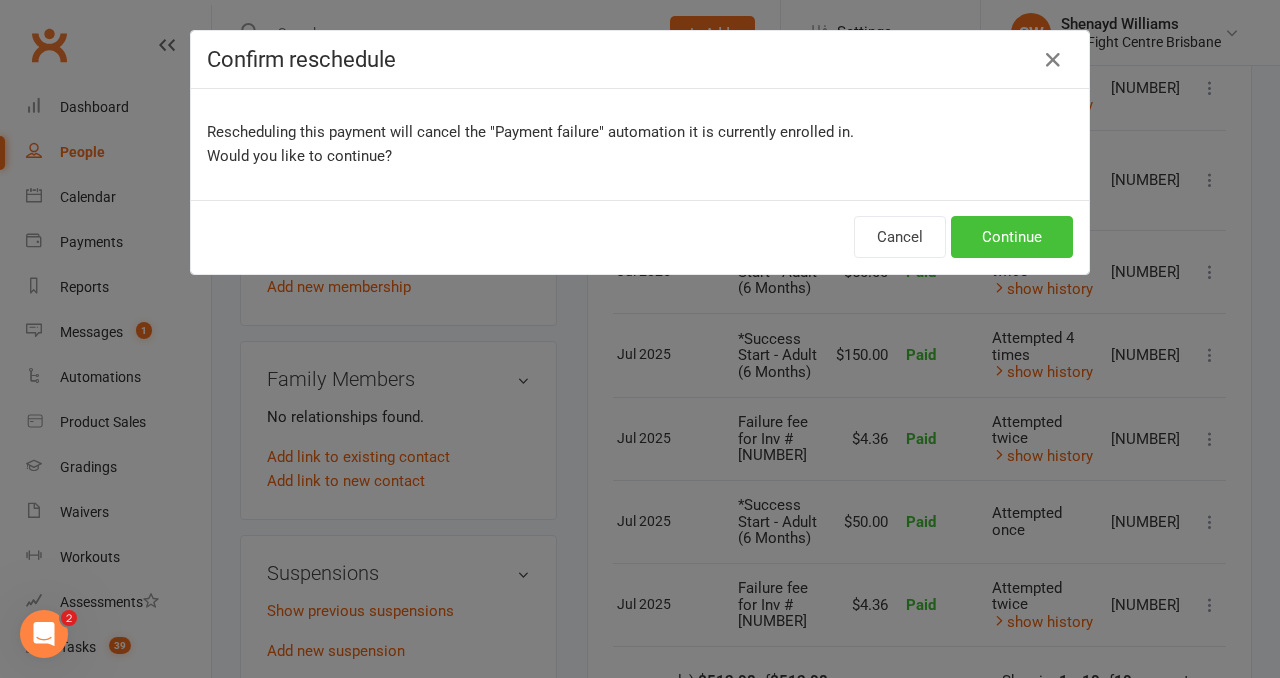 click on "Continue" at bounding box center (1012, 237) 